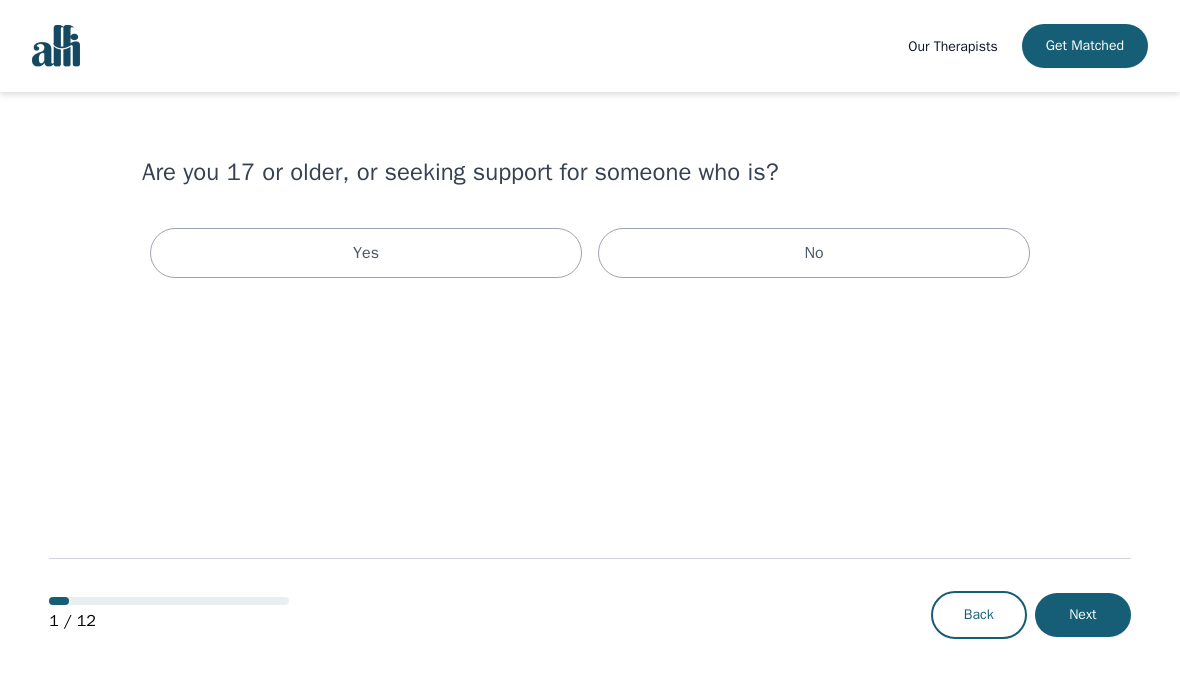 scroll, scrollTop: 0, scrollLeft: 0, axis: both 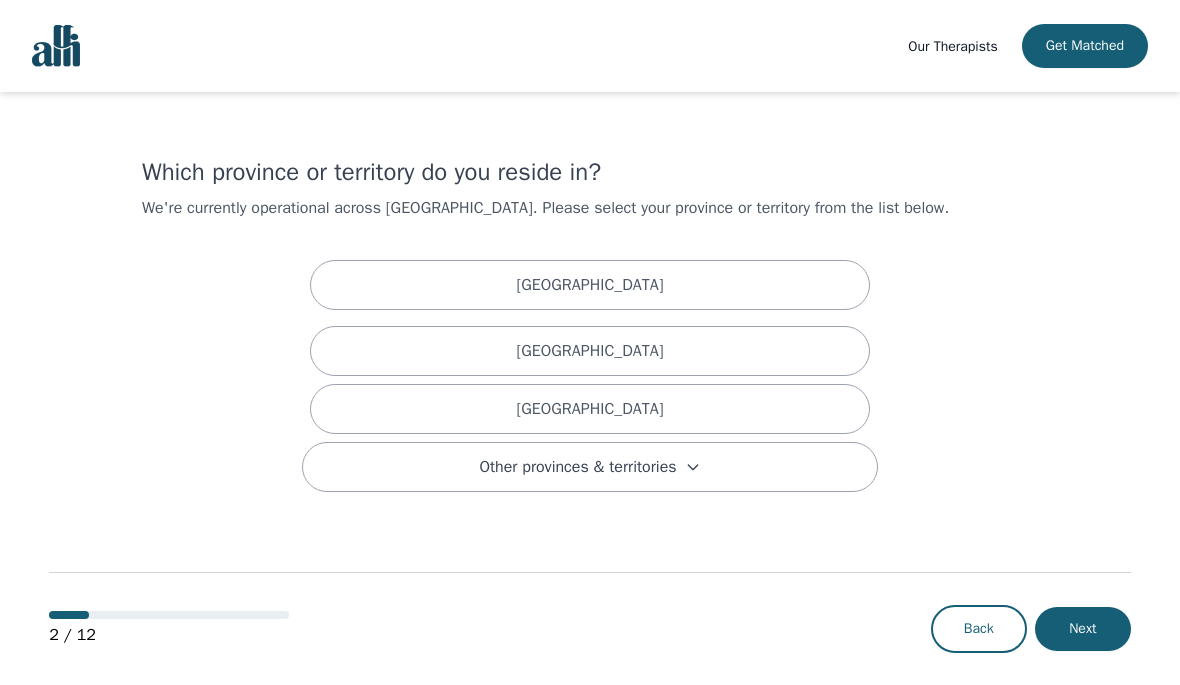 click on "[GEOGRAPHIC_DATA]" at bounding box center (590, 409) 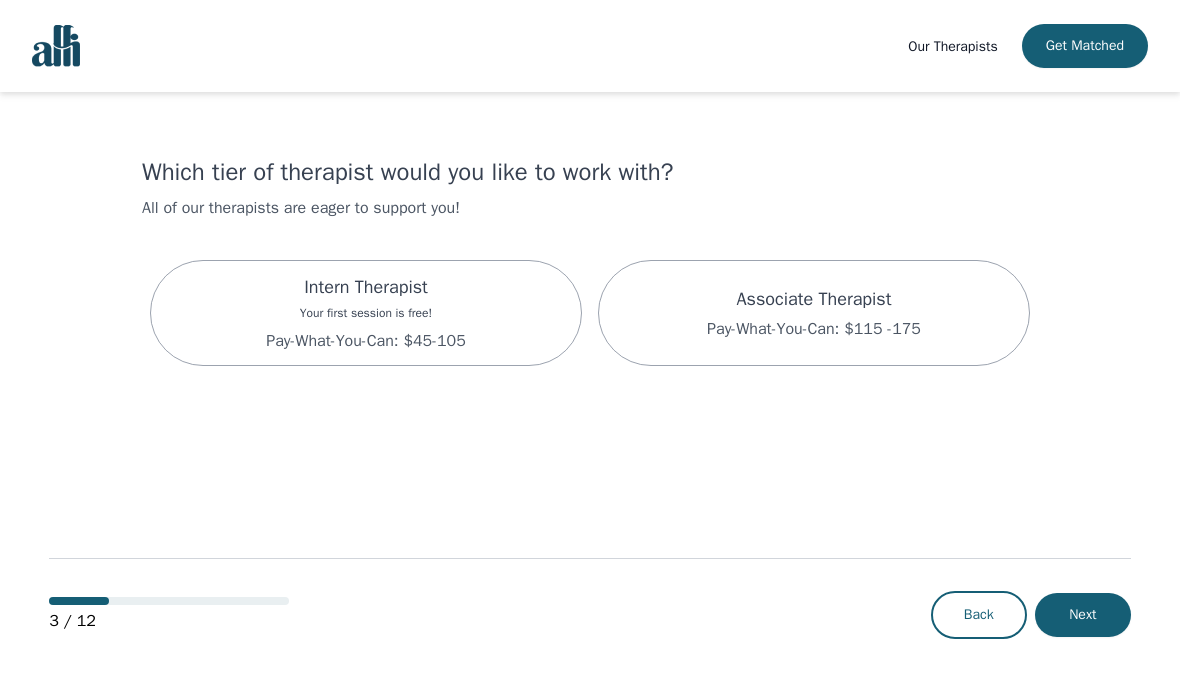 click on "Associate Therapist Pay-What-You-Can: $115 -175" at bounding box center (814, 313) 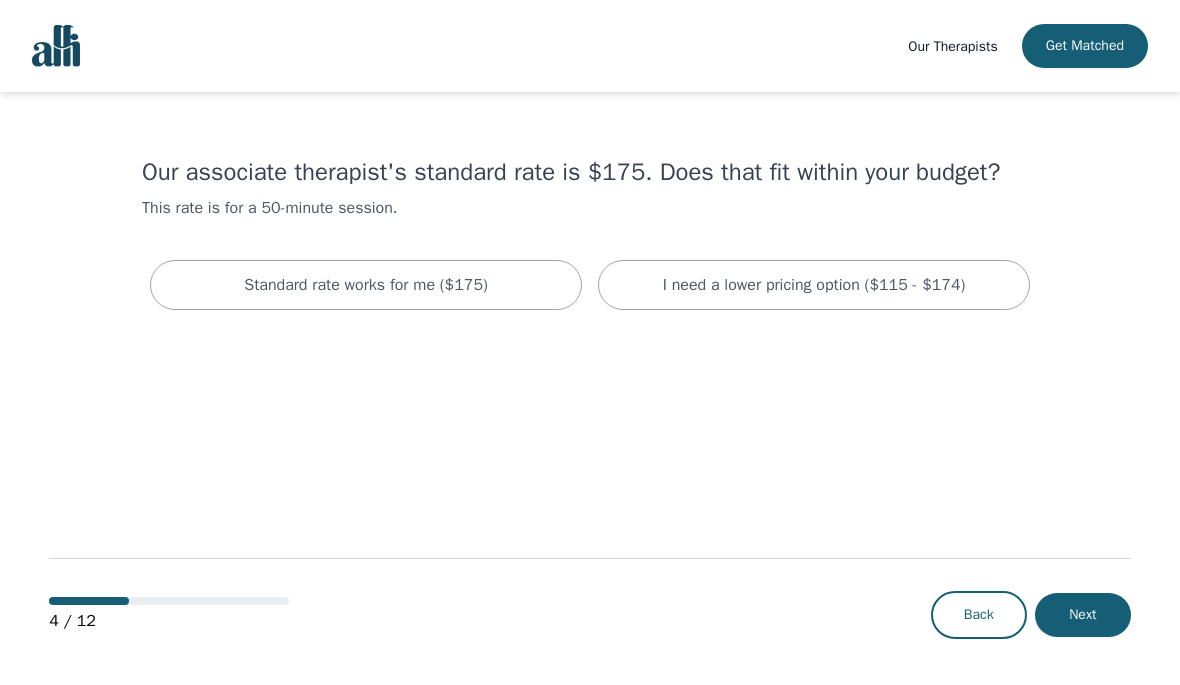 click on "I need a lower pricing option ($115 - $174)" at bounding box center [814, 285] 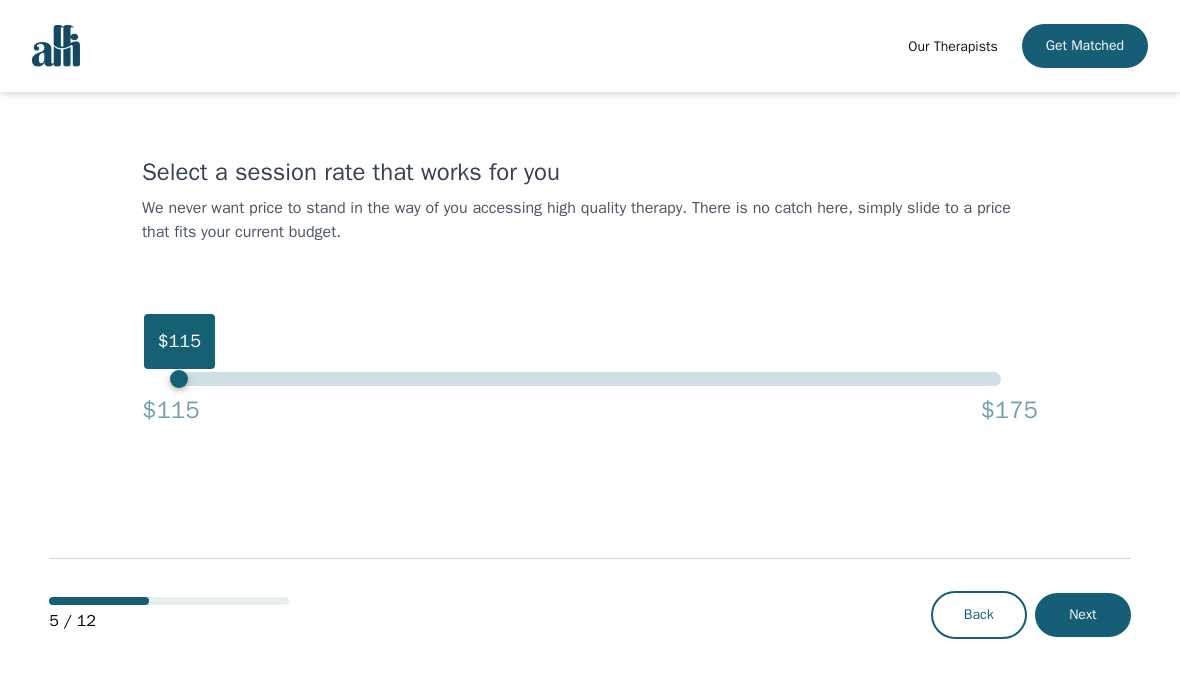 click on "Next" at bounding box center (1083, 615) 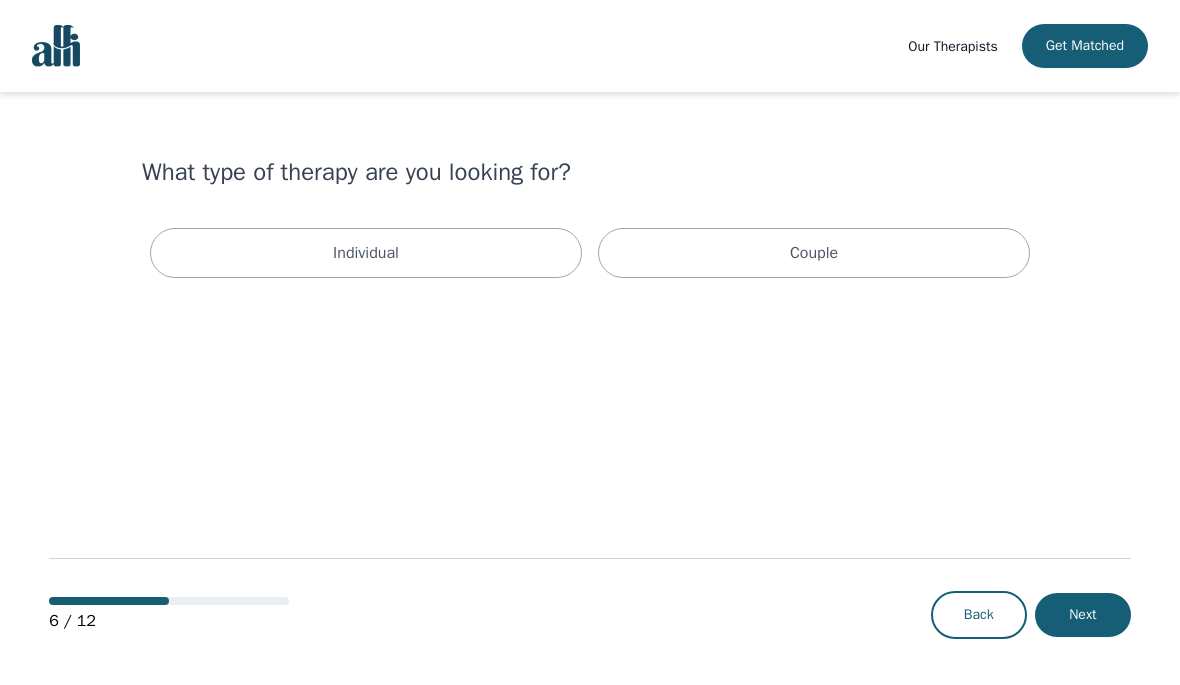 click on "Individual" at bounding box center [366, 253] 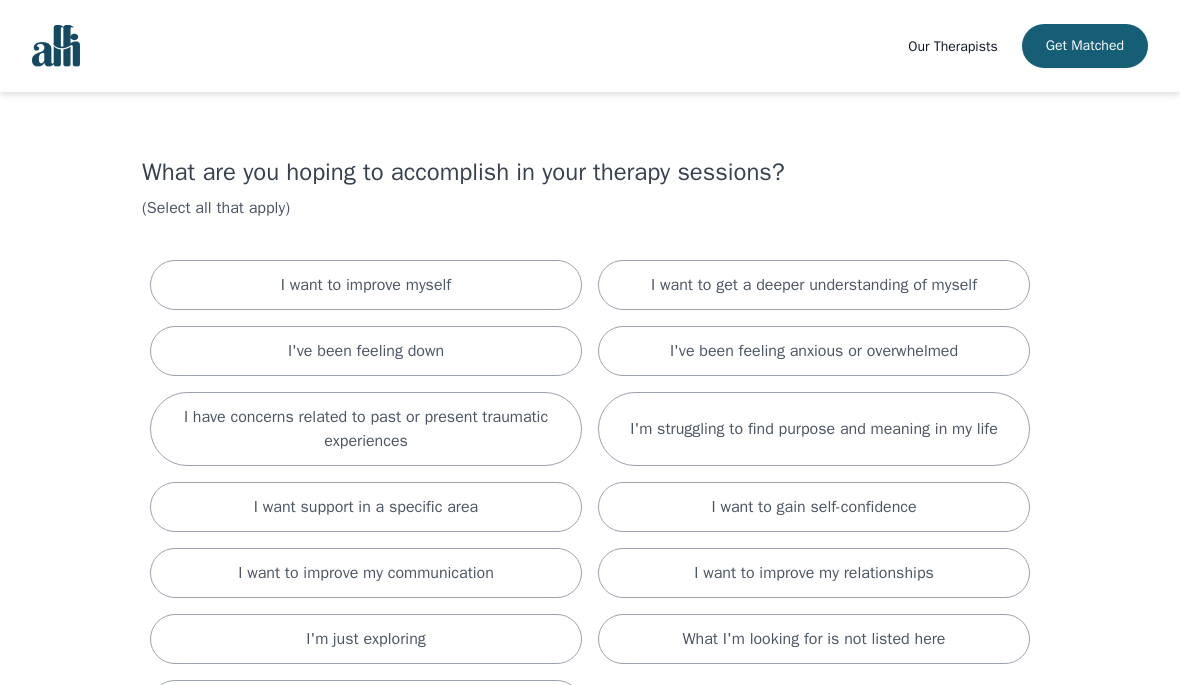 click on "I've been feeling down" at bounding box center [366, 351] 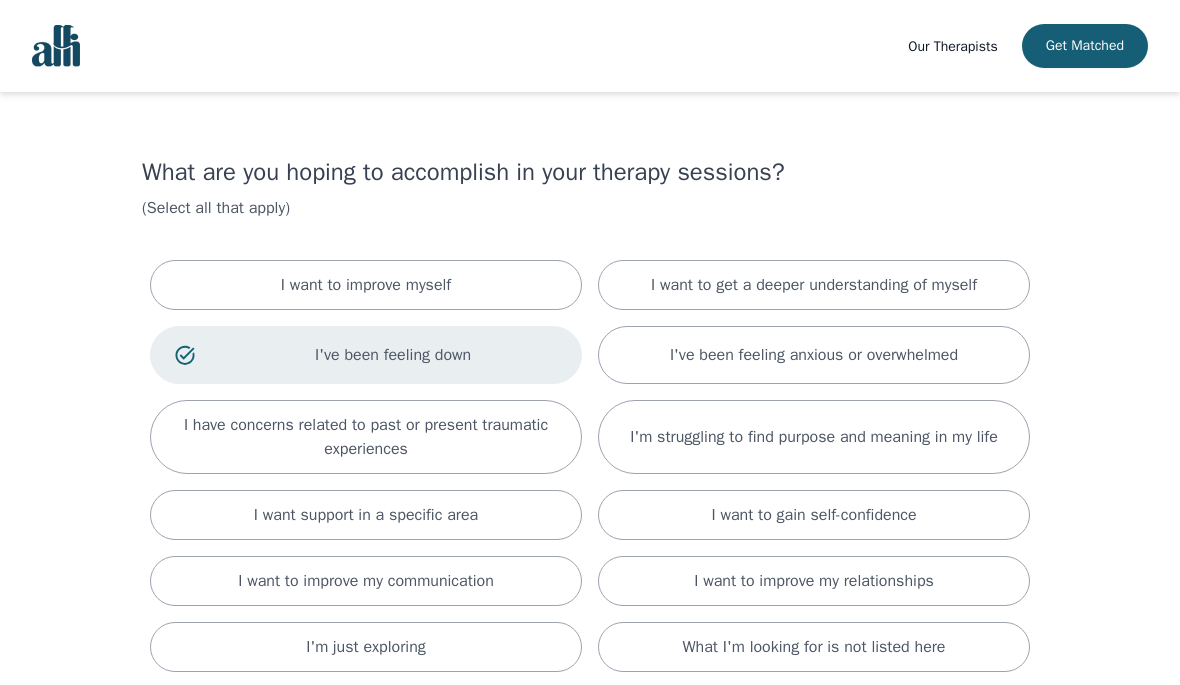 click on "I want support in a specific area" at bounding box center (366, 515) 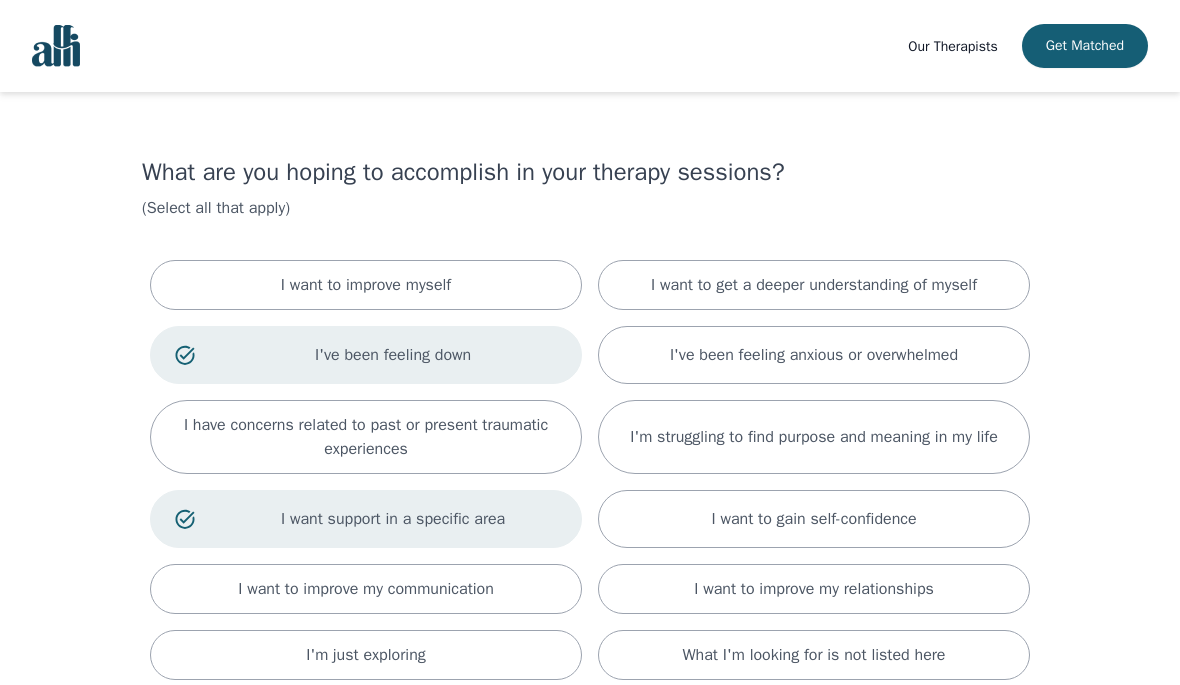 click on "I've been feeling anxious or overwhelmed" at bounding box center [814, 355] 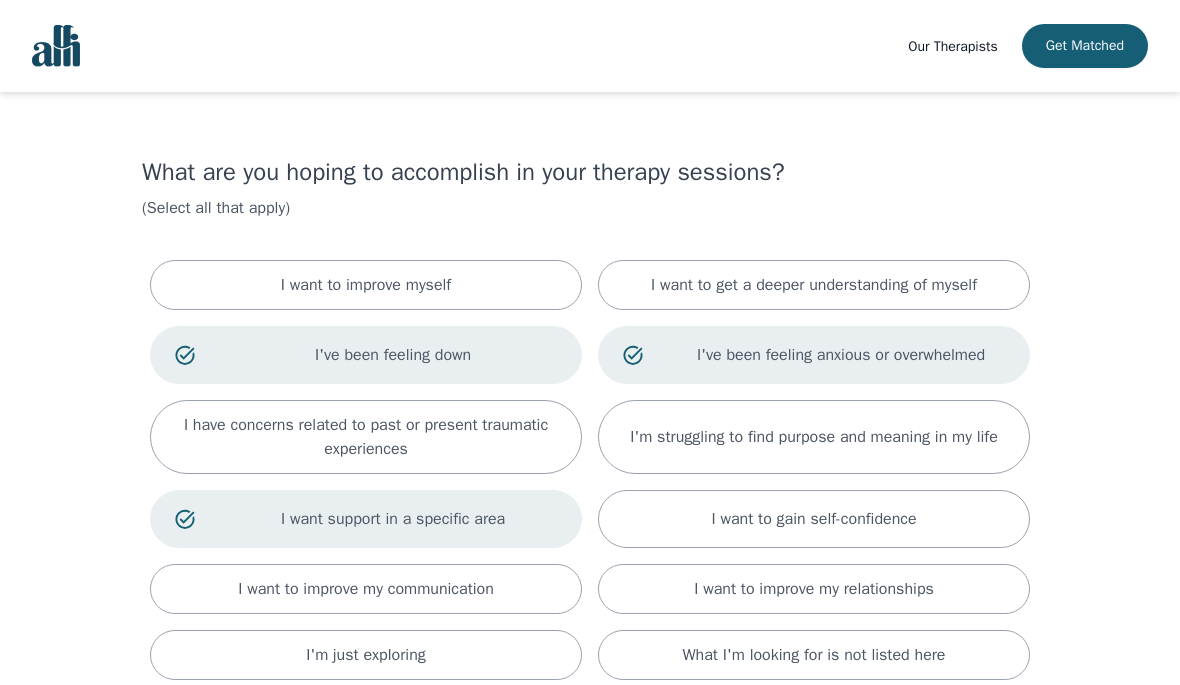 click on "I want to improve my relationships" at bounding box center (814, 589) 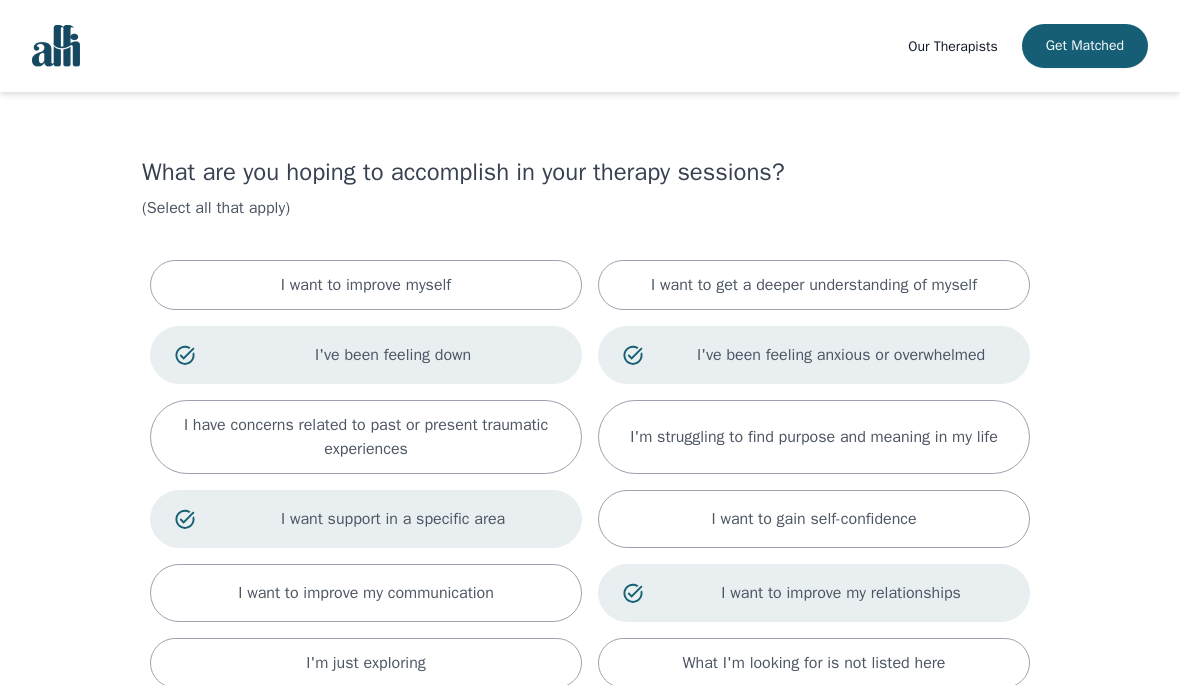 click on "I have concerns related to past or present traumatic experiences" at bounding box center [366, 437] 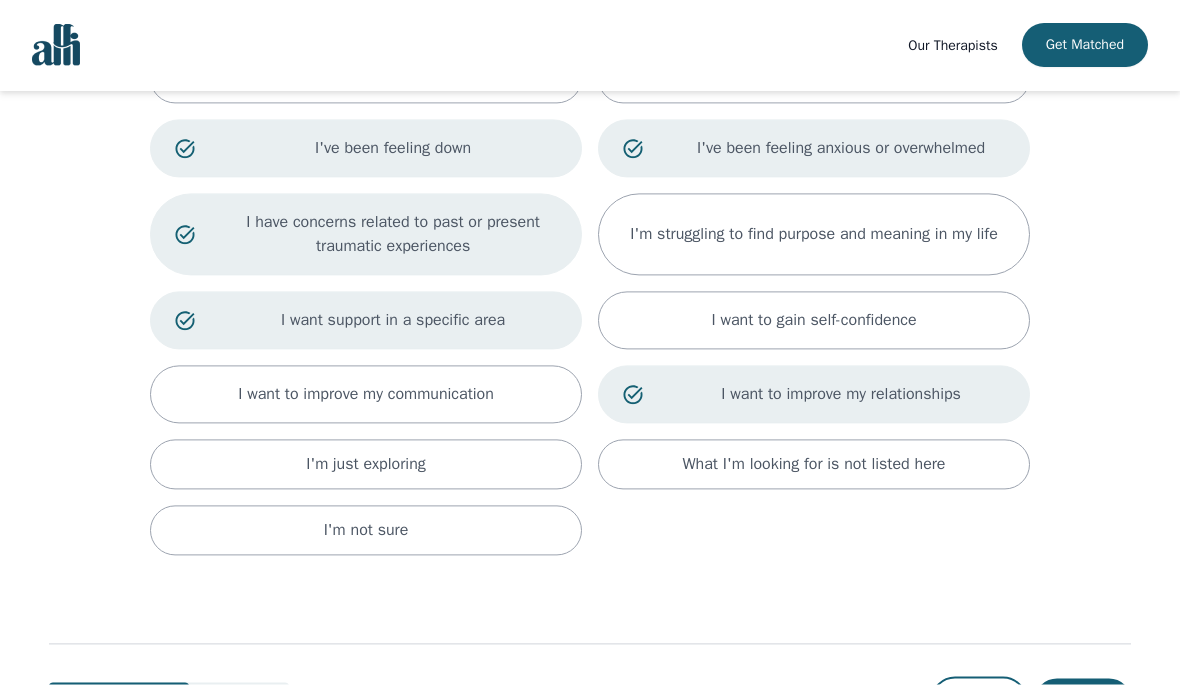 scroll, scrollTop: 248, scrollLeft: 0, axis: vertical 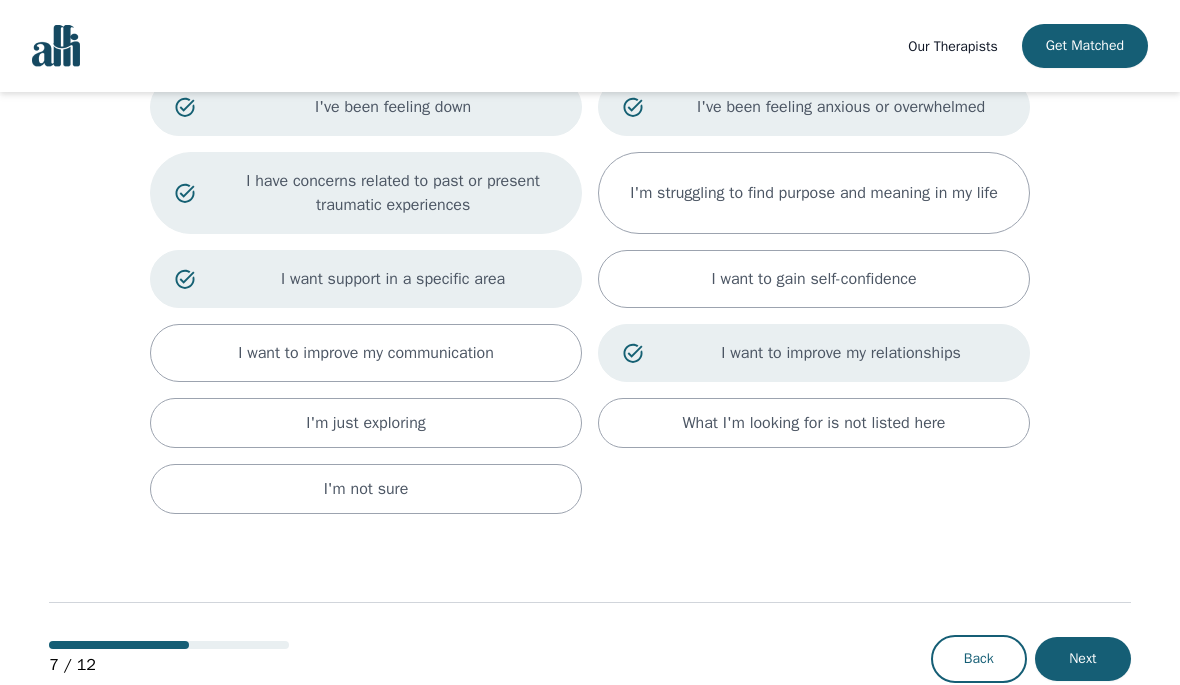 click on "Next" at bounding box center (1083, 659) 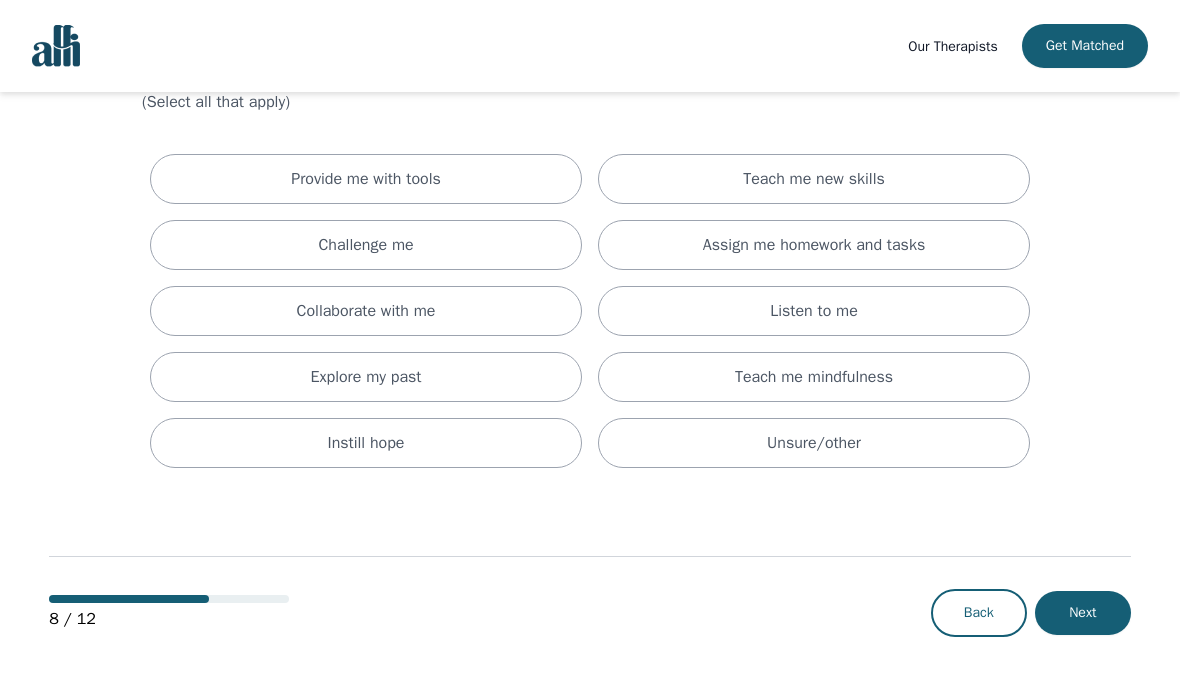 scroll, scrollTop: 0, scrollLeft: 0, axis: both 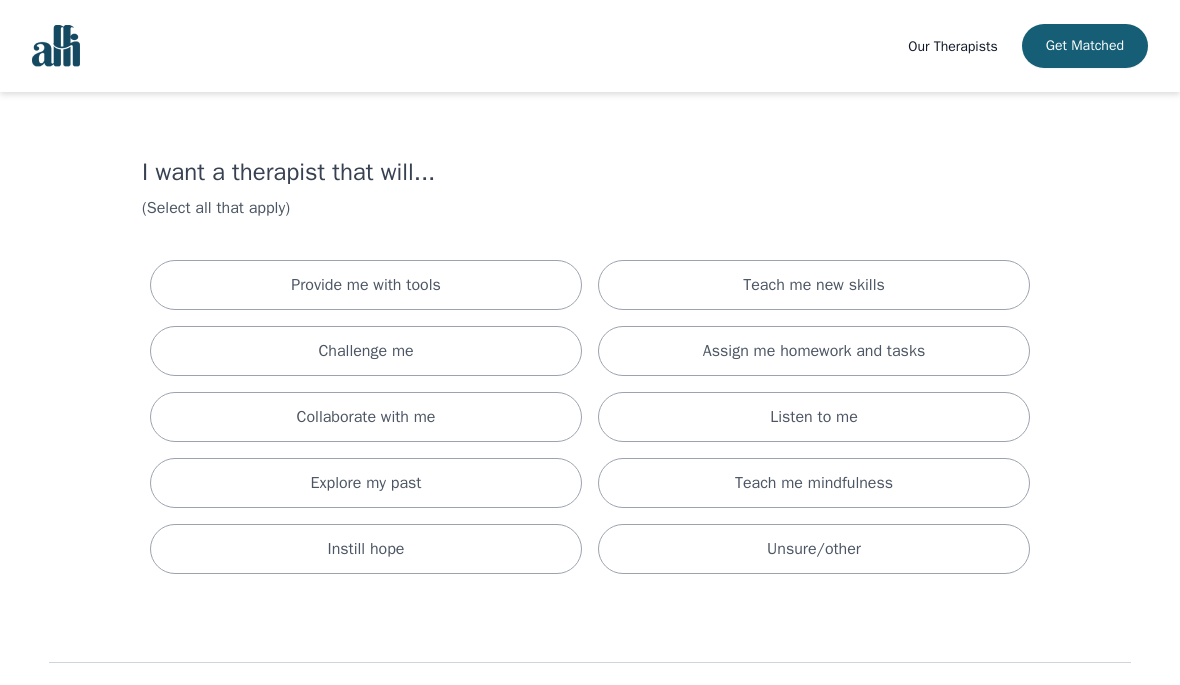 click on "Instill hope" at bounding box center (366, 549) 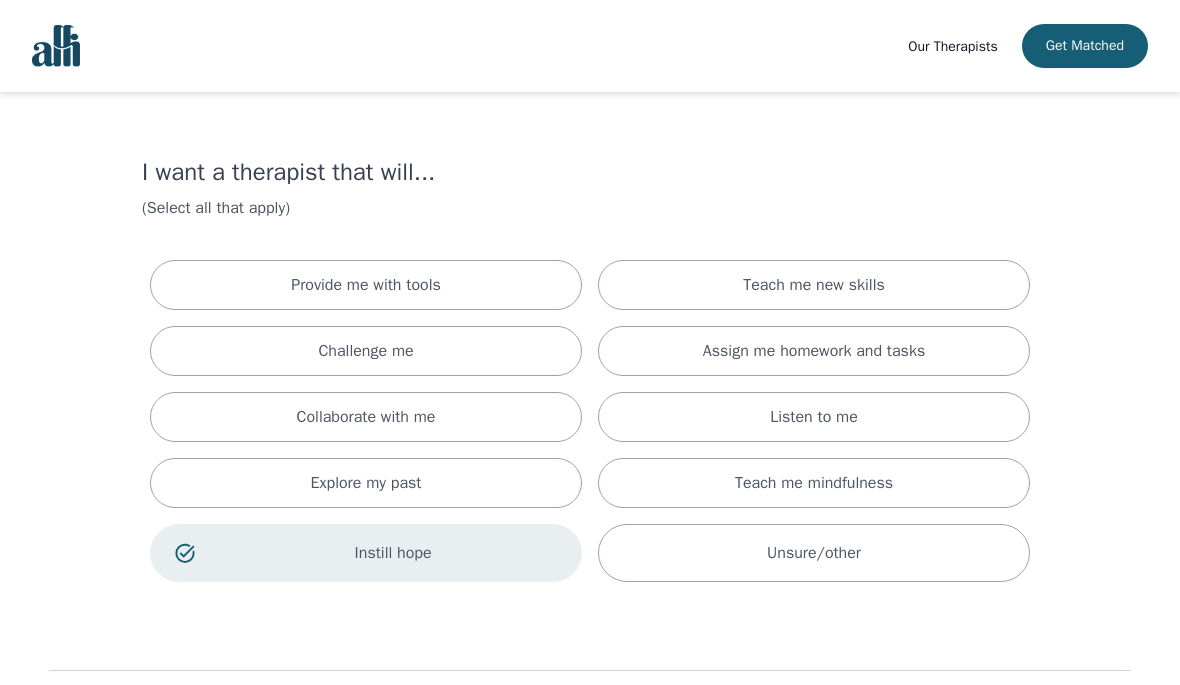click on "Teach me new skills" at bounding box center (814, 285) 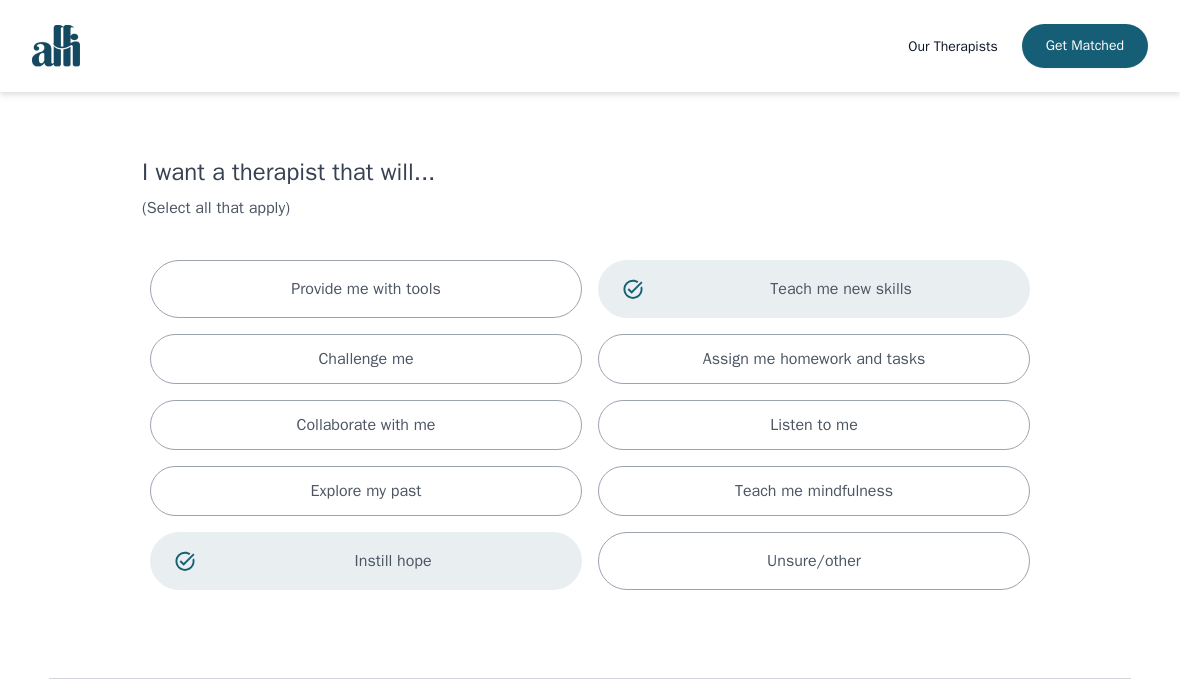 click on "Listen to me" at bounding box center (814, 425) 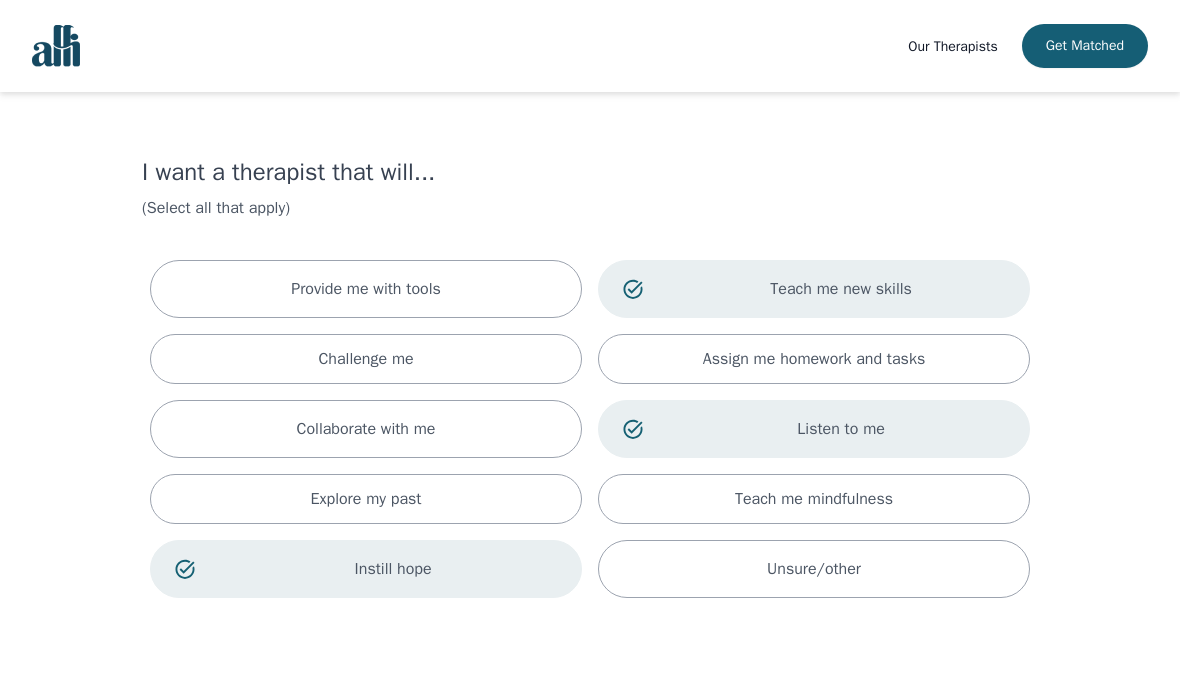 click on "Teach me mindfulness" at bounding box center [814, 499] 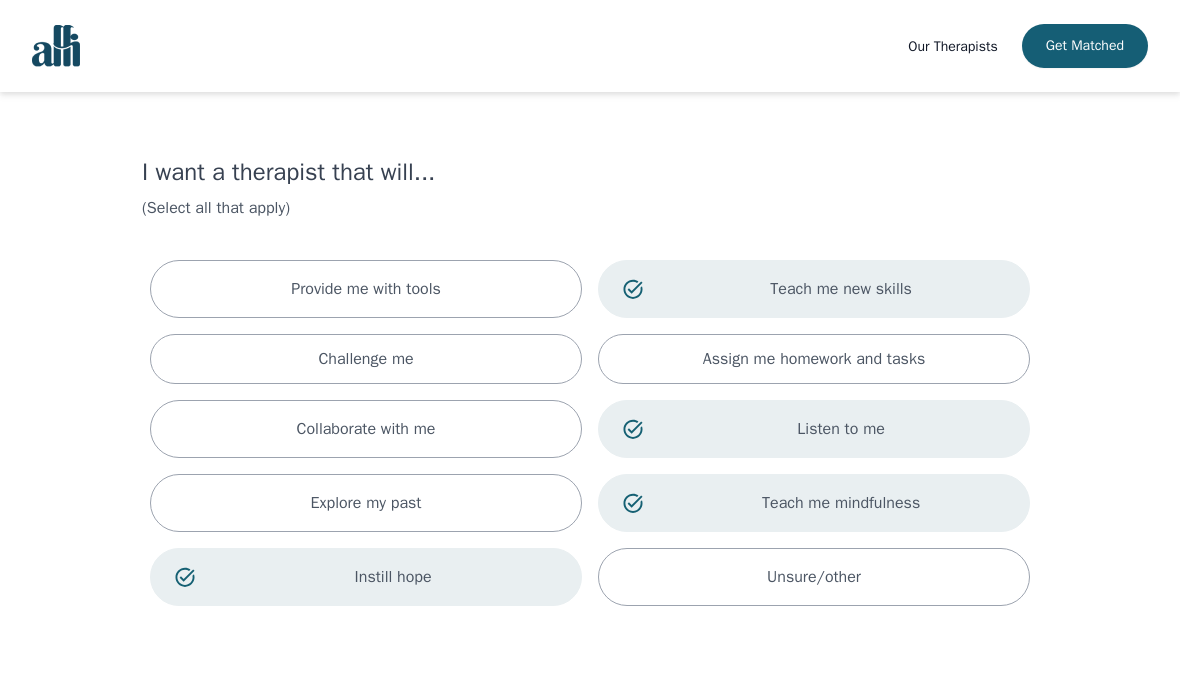 click on "Collaborate with me" at bounding box center (366, 429) 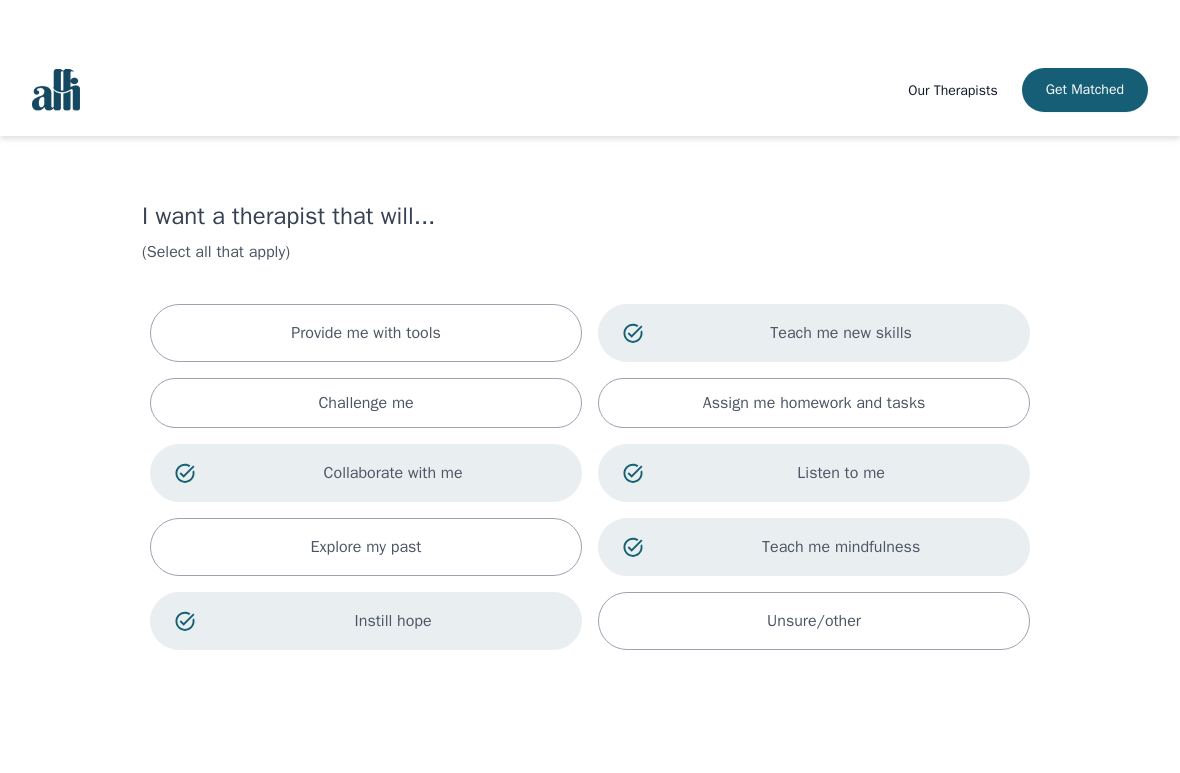 scroll, scrollTop: 50, scrollLeft: 0, axis: vertical 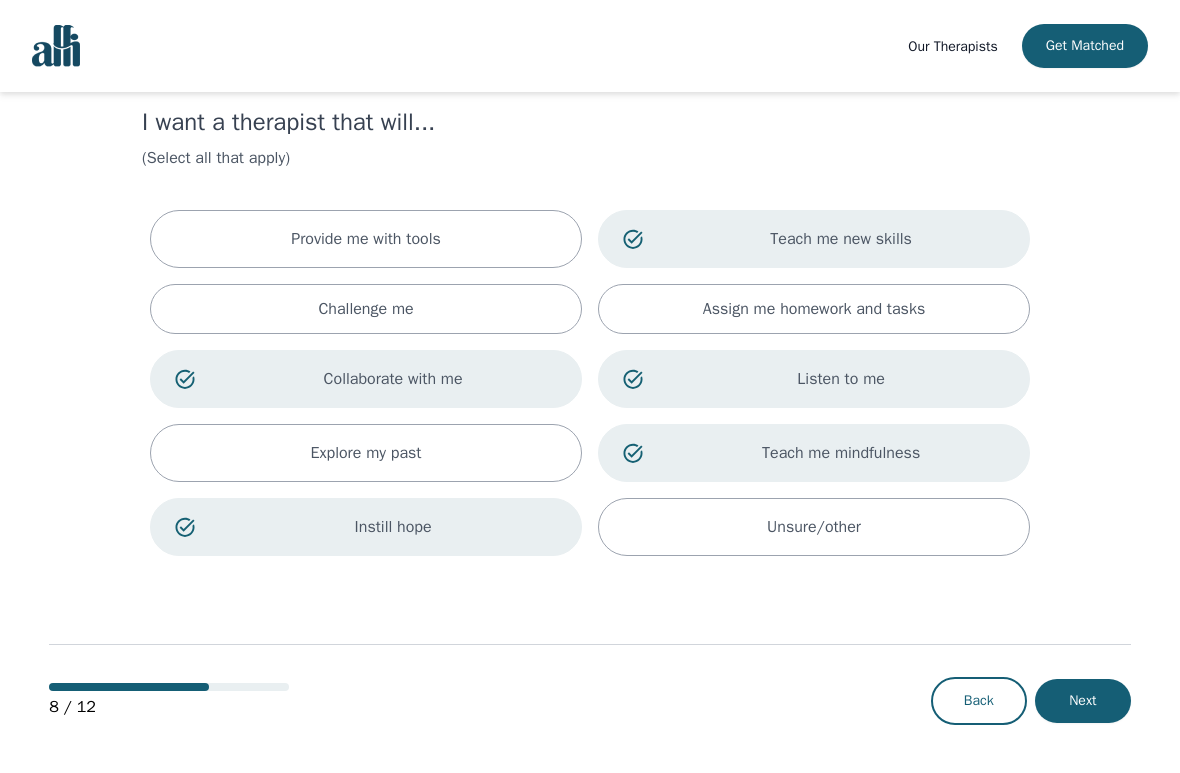 click on "Next" at bounding box center [1083, 701] 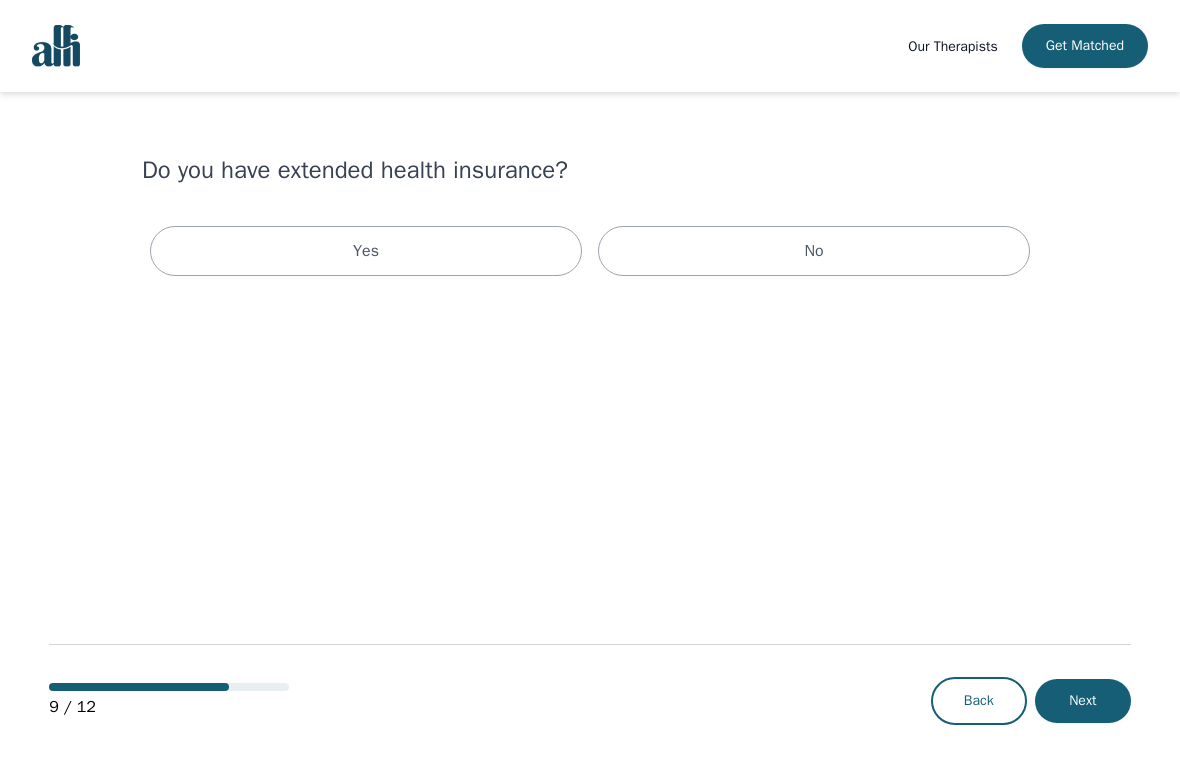 scroll, scrollTop: 0, scrollLeft: 0, axis: both 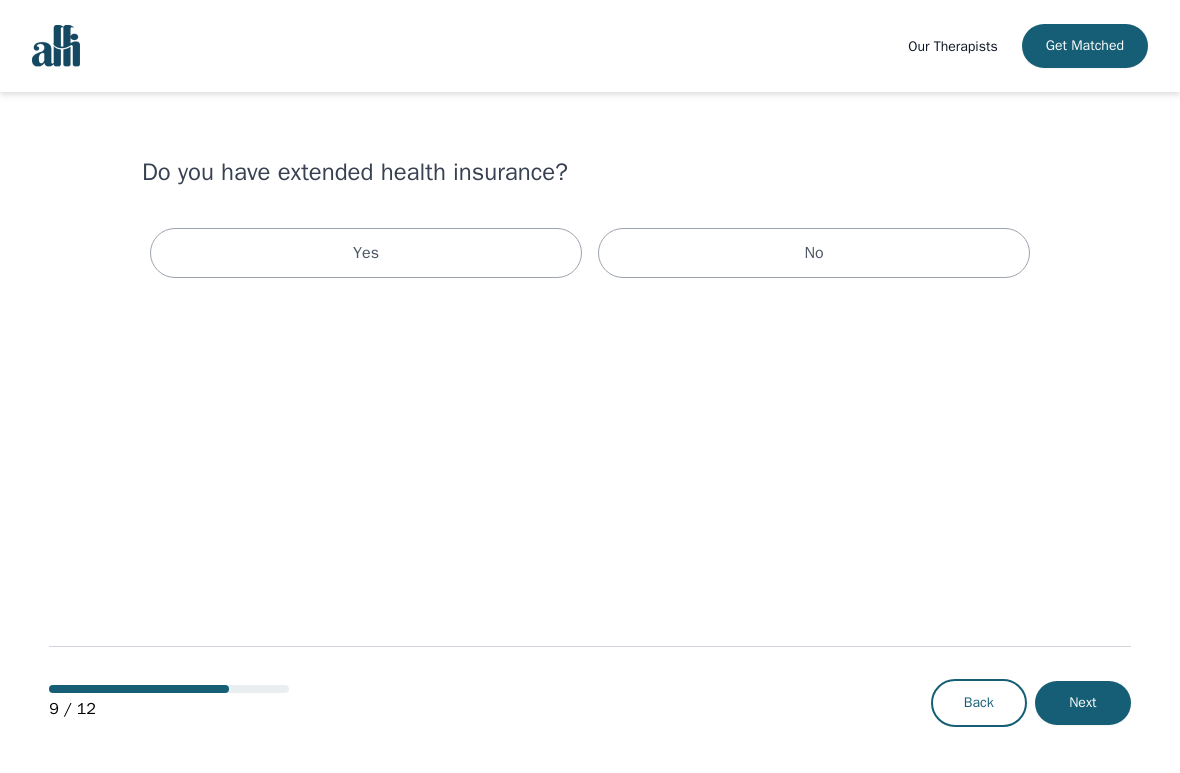 click on "No" at bounding box center [813, 253] 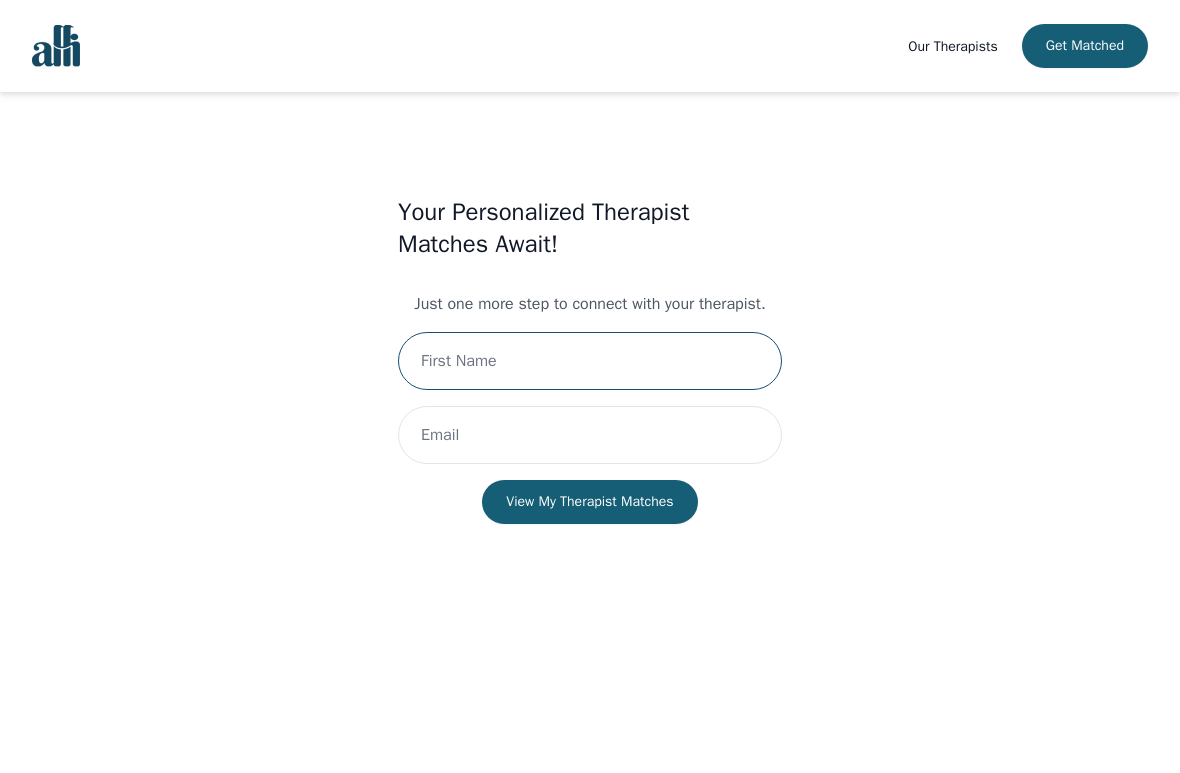 click at bounding box center (590, 361) 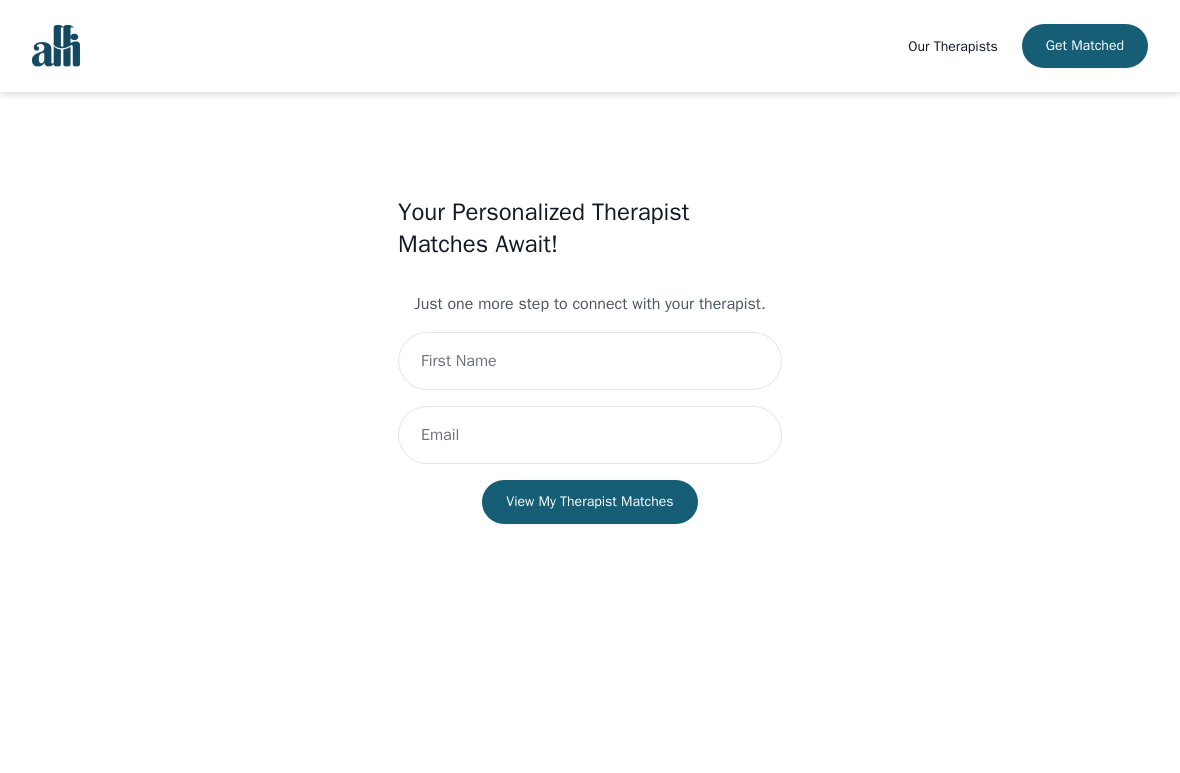 type on "[PERSON_NAME]" 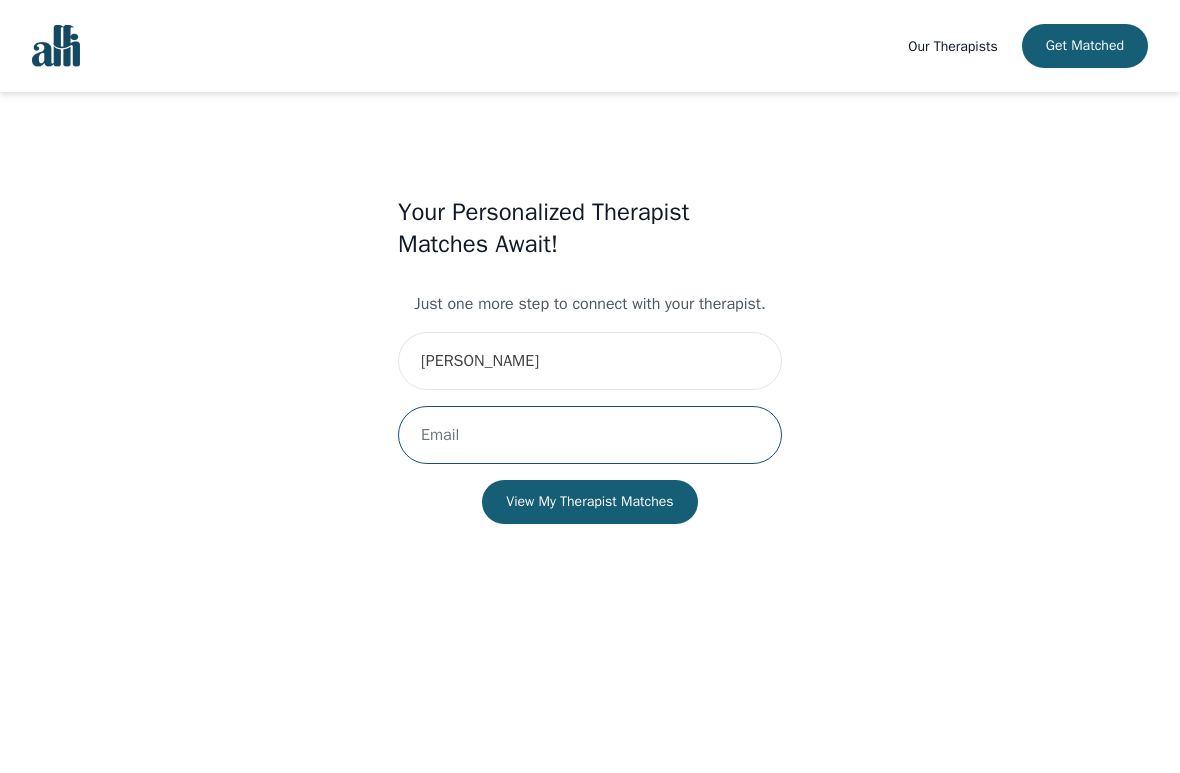 click at bounding box center [590, 435] 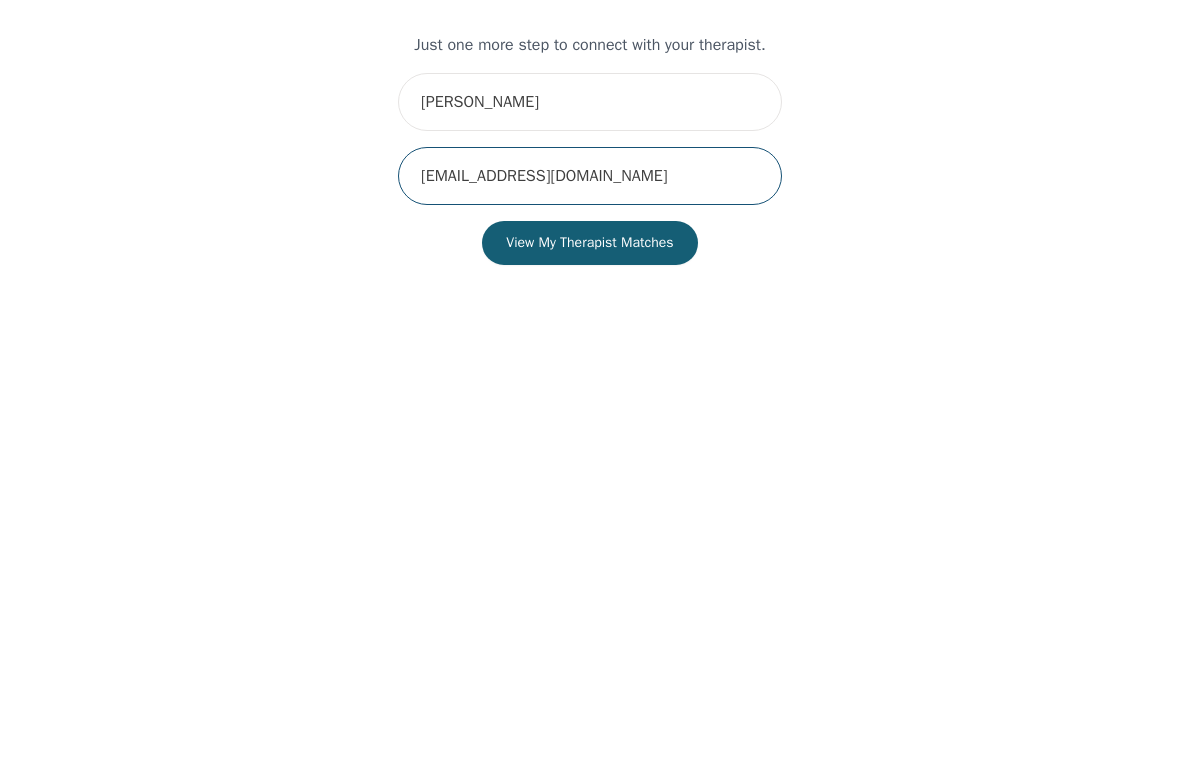 type on "[EMAIL_ADDRESS][DOMAIN_NAME]" 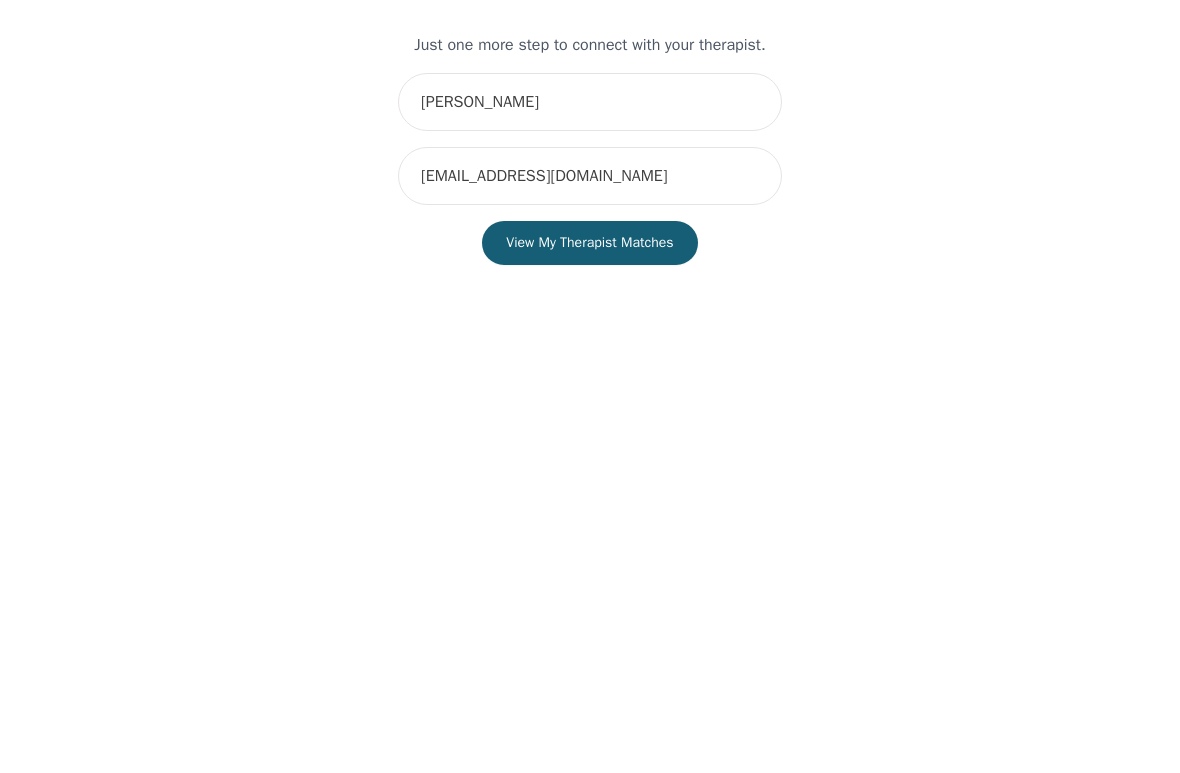 click on "View My Therapist Matches" at bounding box center [589, 502] 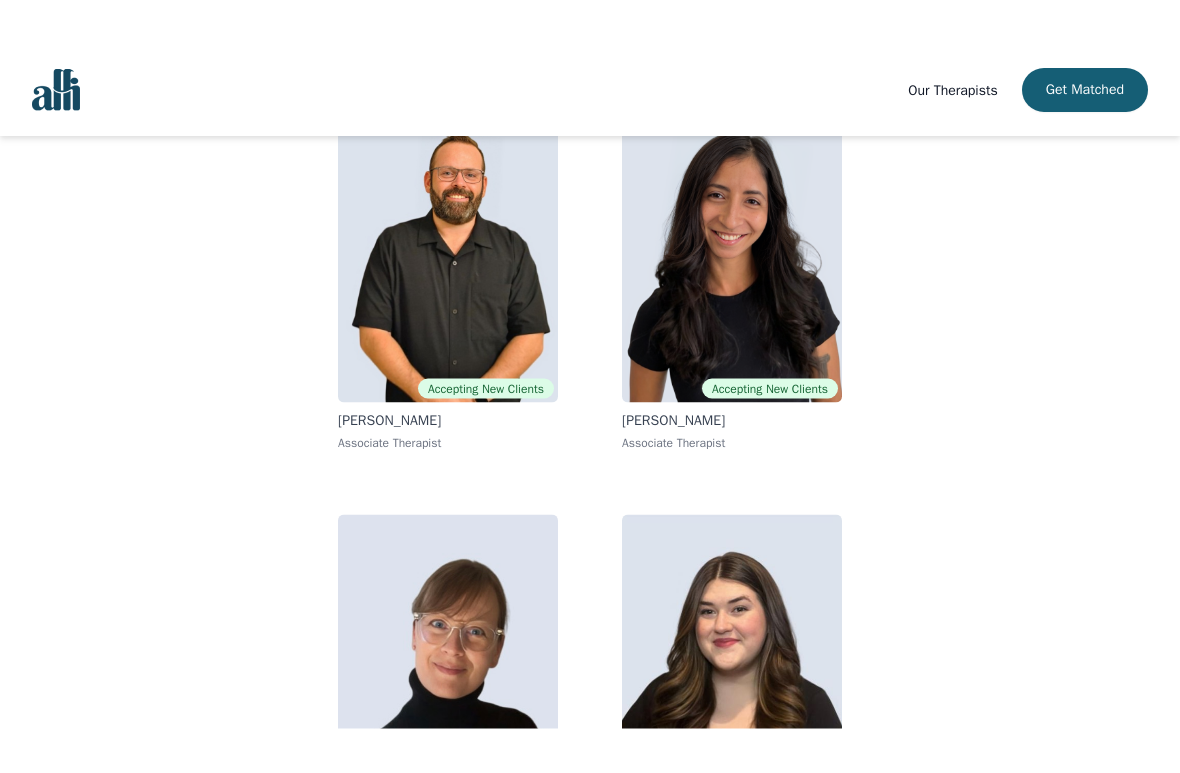 scroll, scrollTop: 222, scrollLeft: 0, axis: vertical 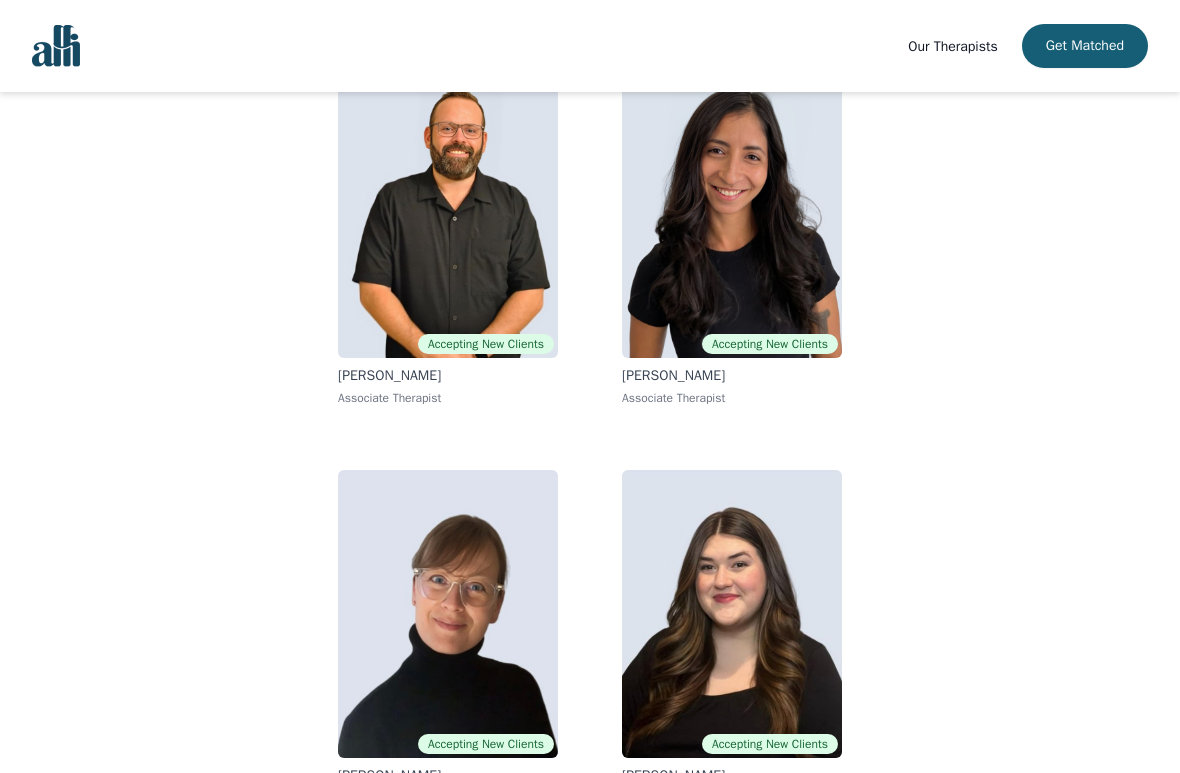 click at bounding box center [732, 214] 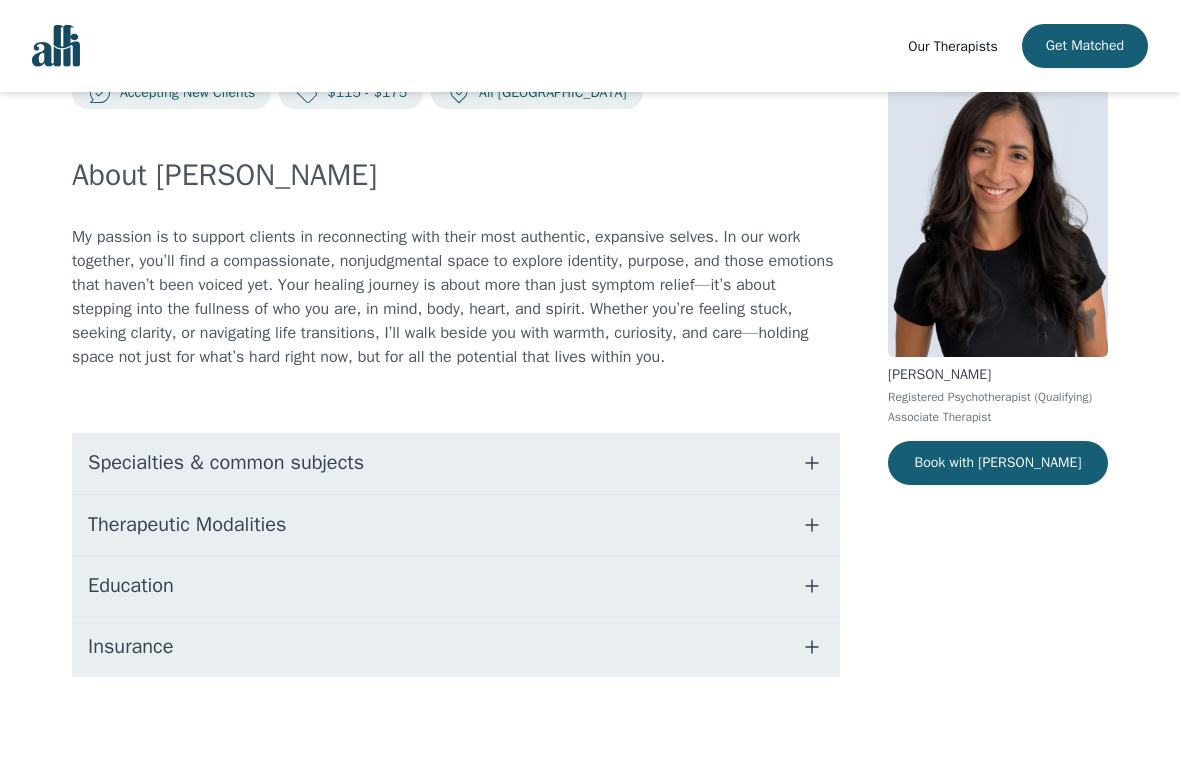 scroll, scrollTop: 0, scrollLeft: 0, axis: both 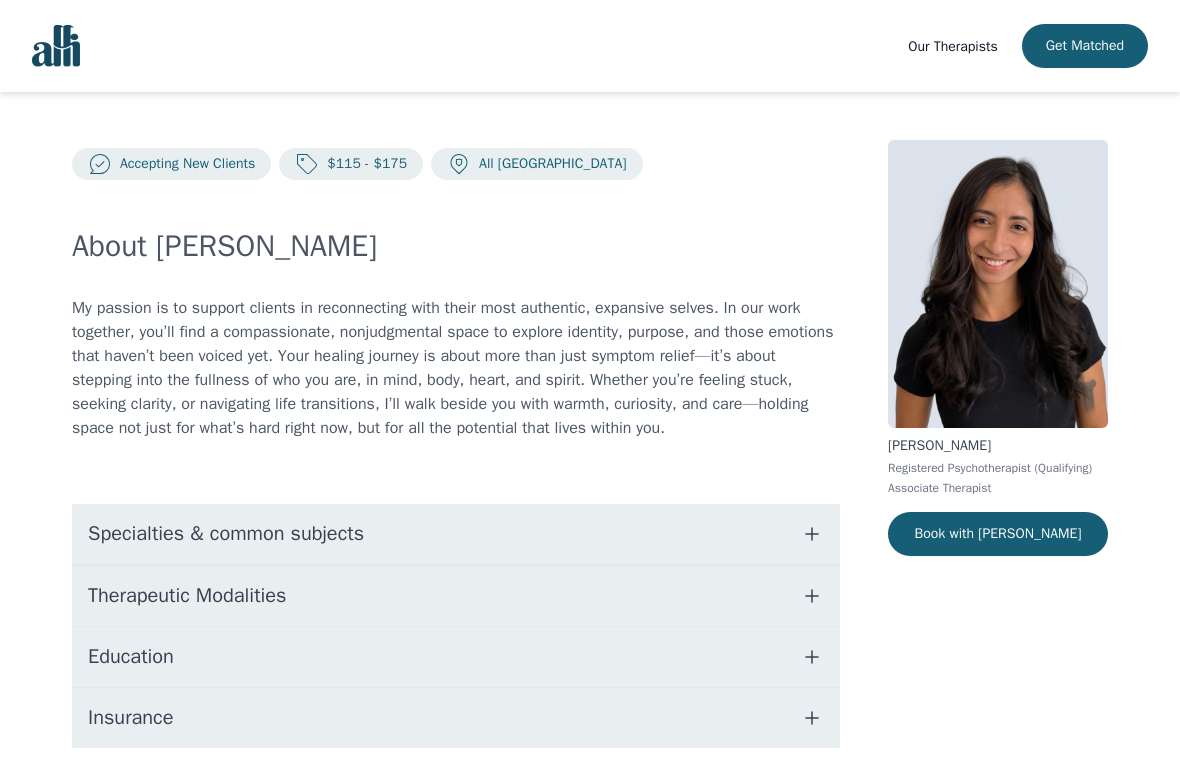 click on "Specialties & common subjects" at bounding box center [226, 534] 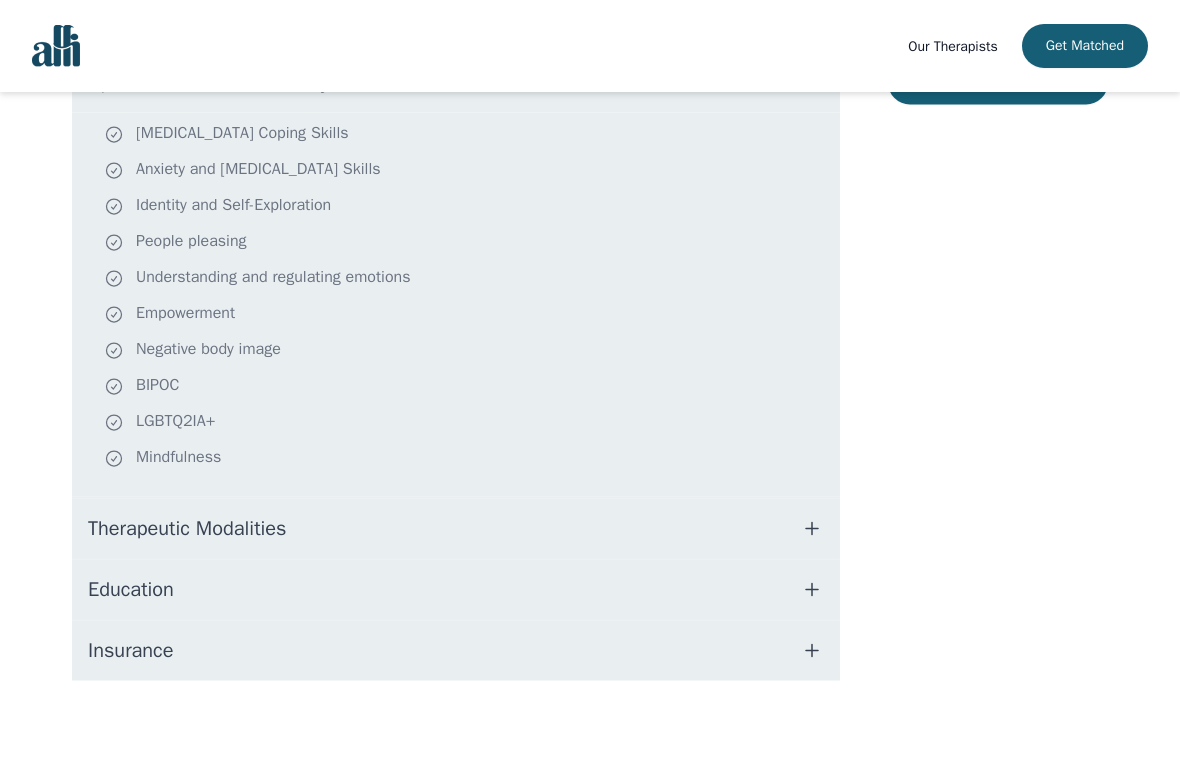 scroll, scrollTop: 454, scrollLeft: 0, axis: vertical 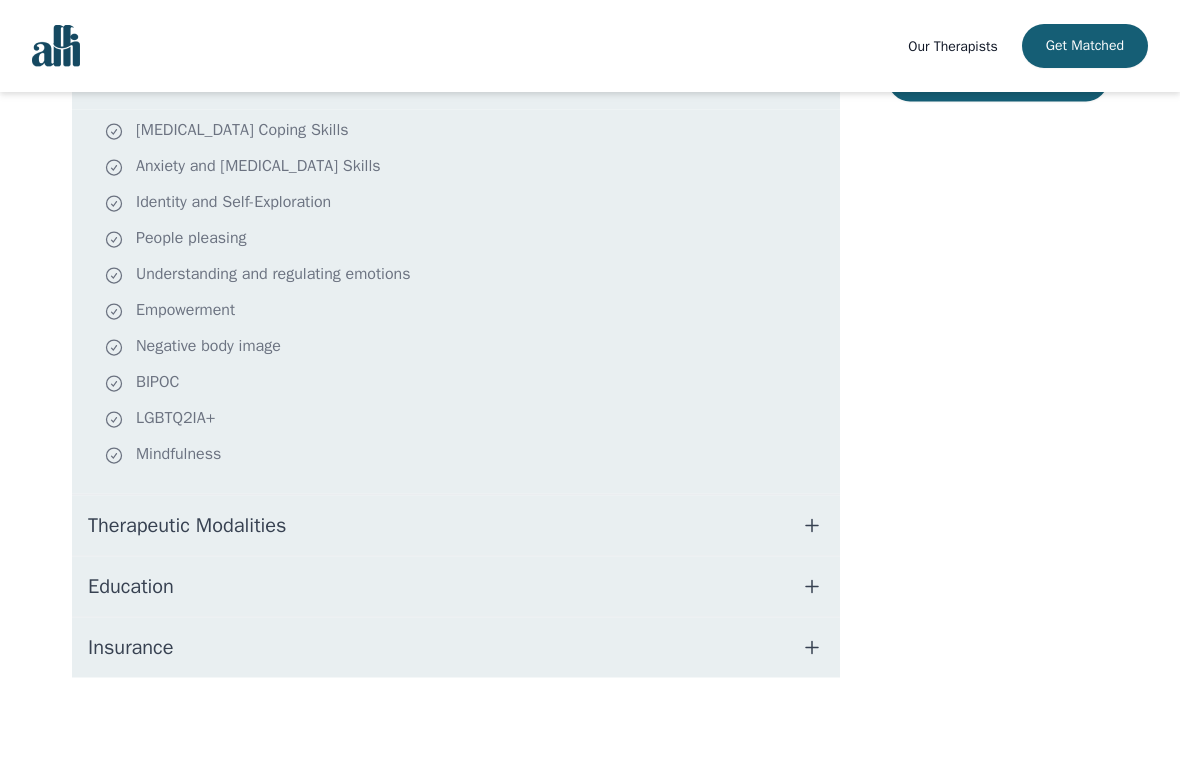 click on "Therapeutic Modalities" at bounding box center (187, 526) 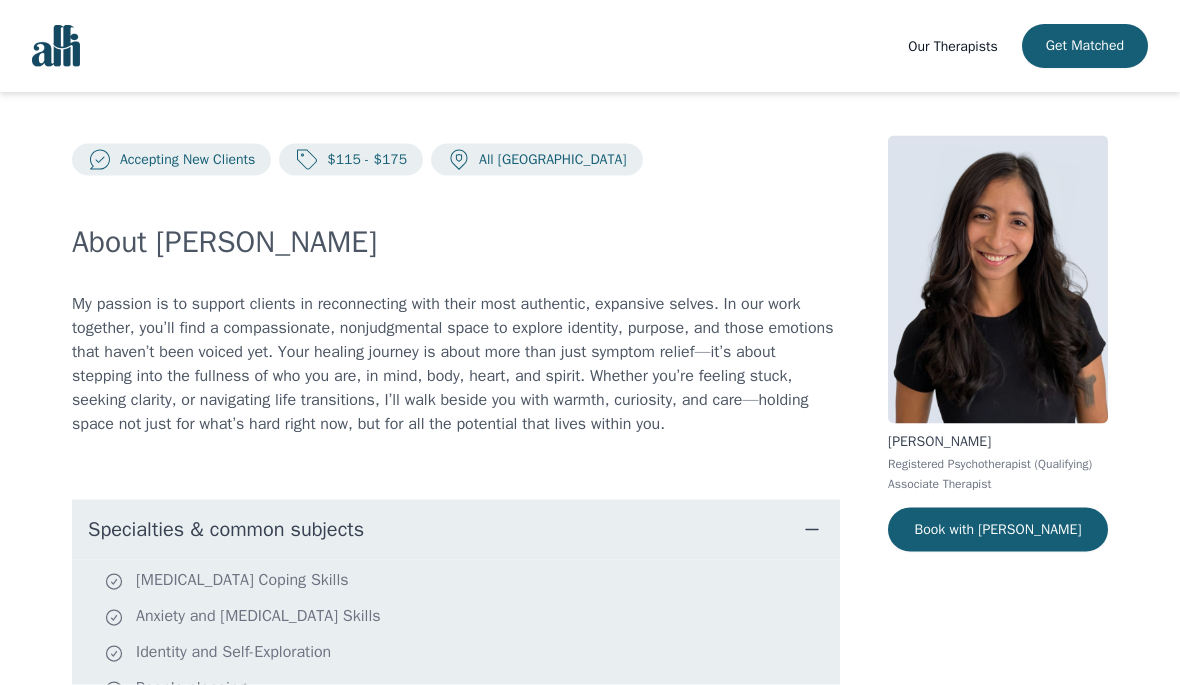 scroll, scrollTop: 0, scrollLeft: 0, axis: both 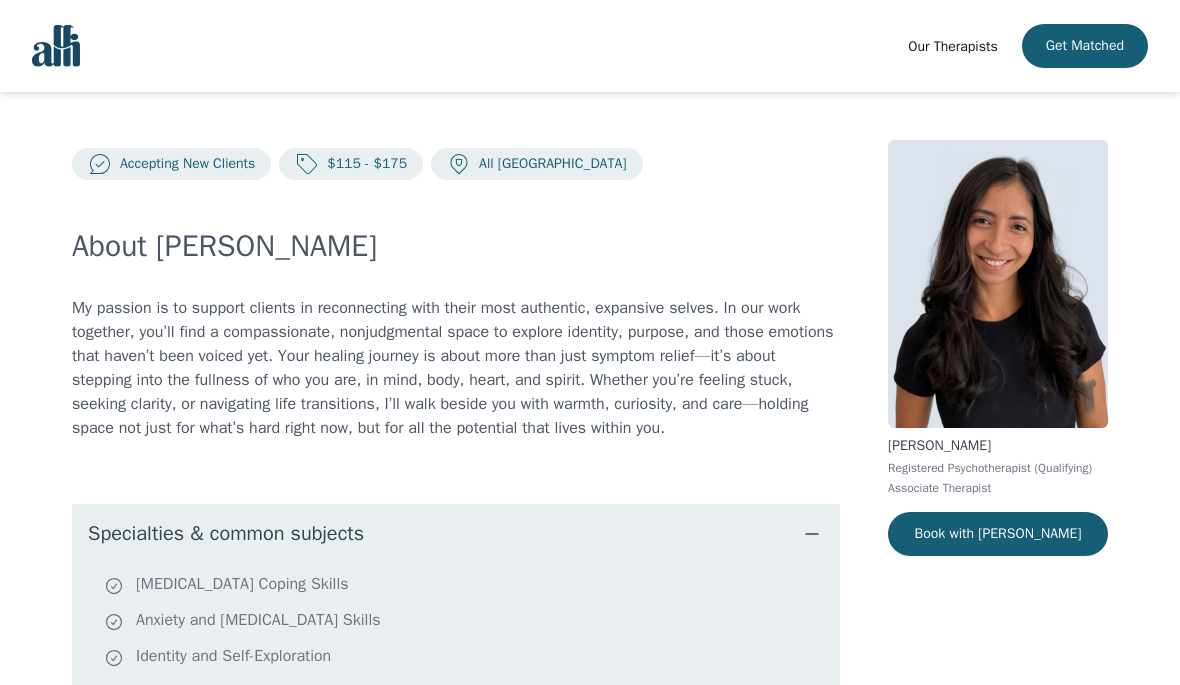 click on "Book with [PERSON_NAME]" at bounding box center [998, 534] 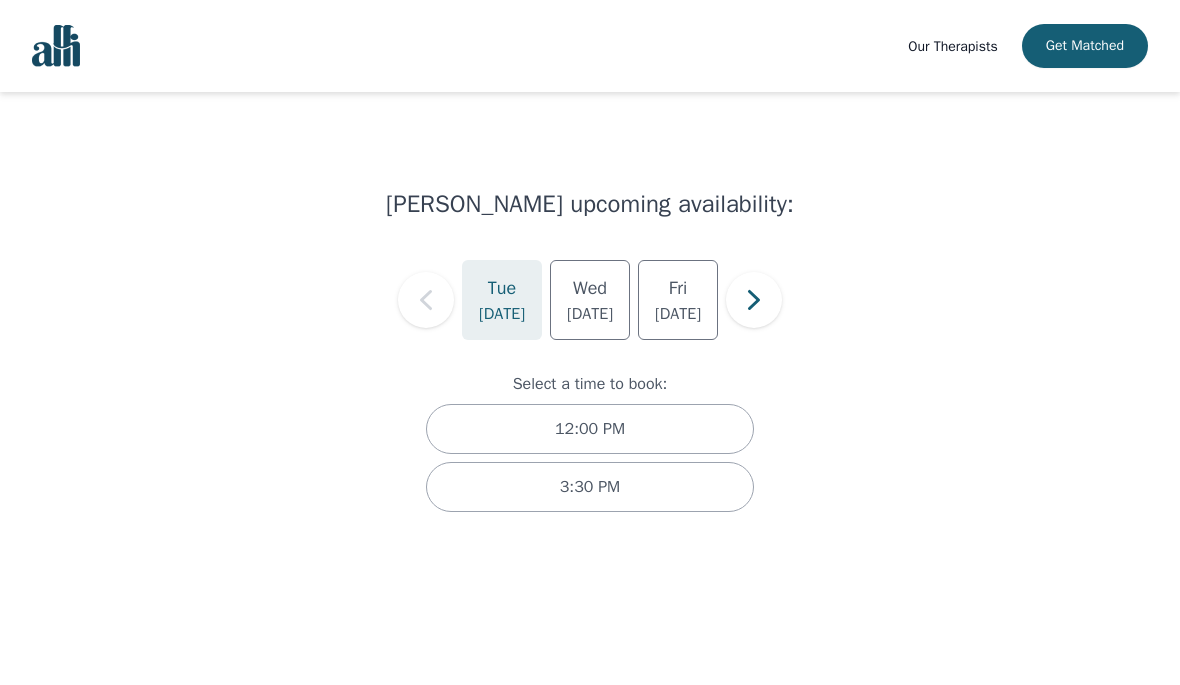 click on "12:00 PM" at bounding box center [590, 429] 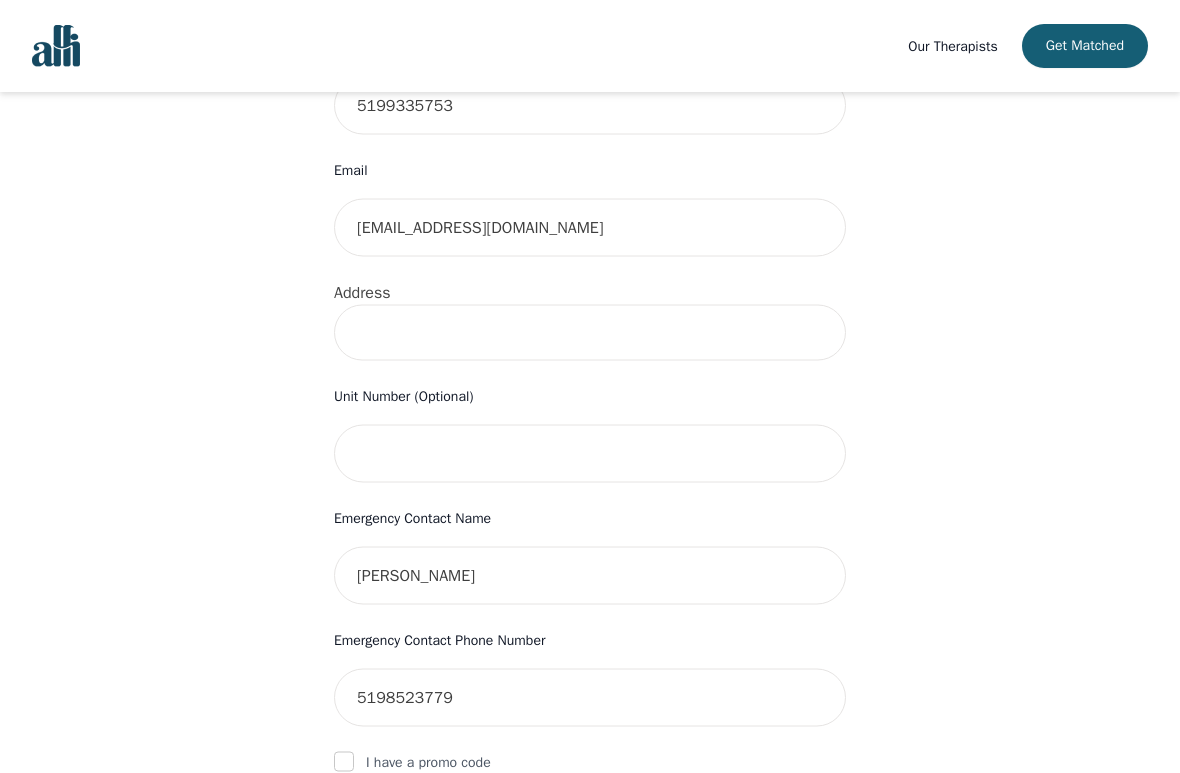 scroll, scrollTop: 561, scrollLeft: 0, axis: vertical 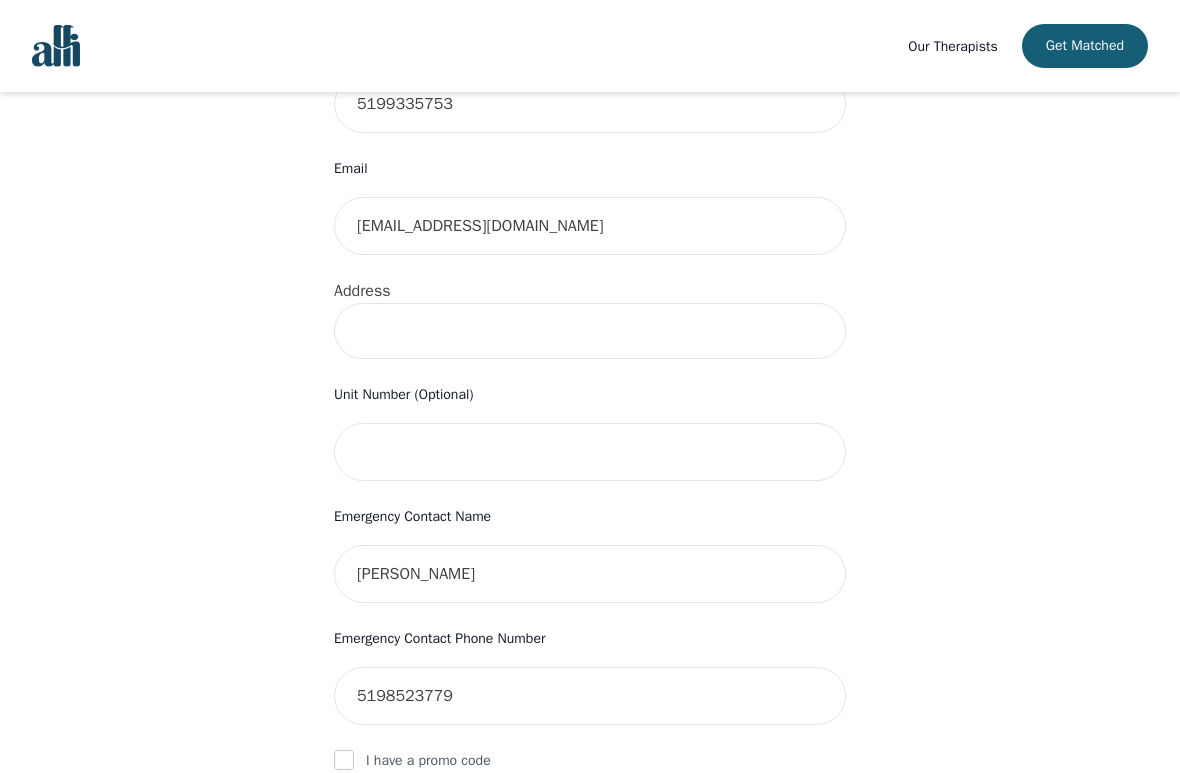 click at bounding box center [590, 331] 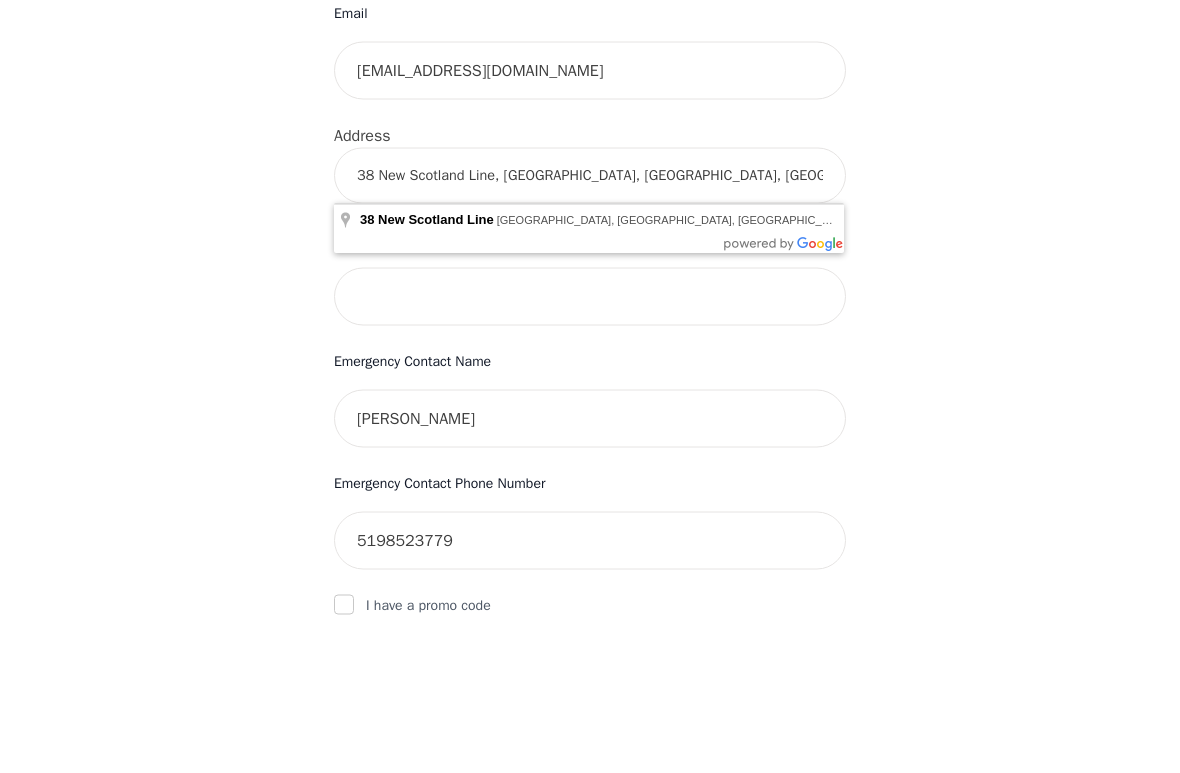 type on "[STREET_ADDRESS]" 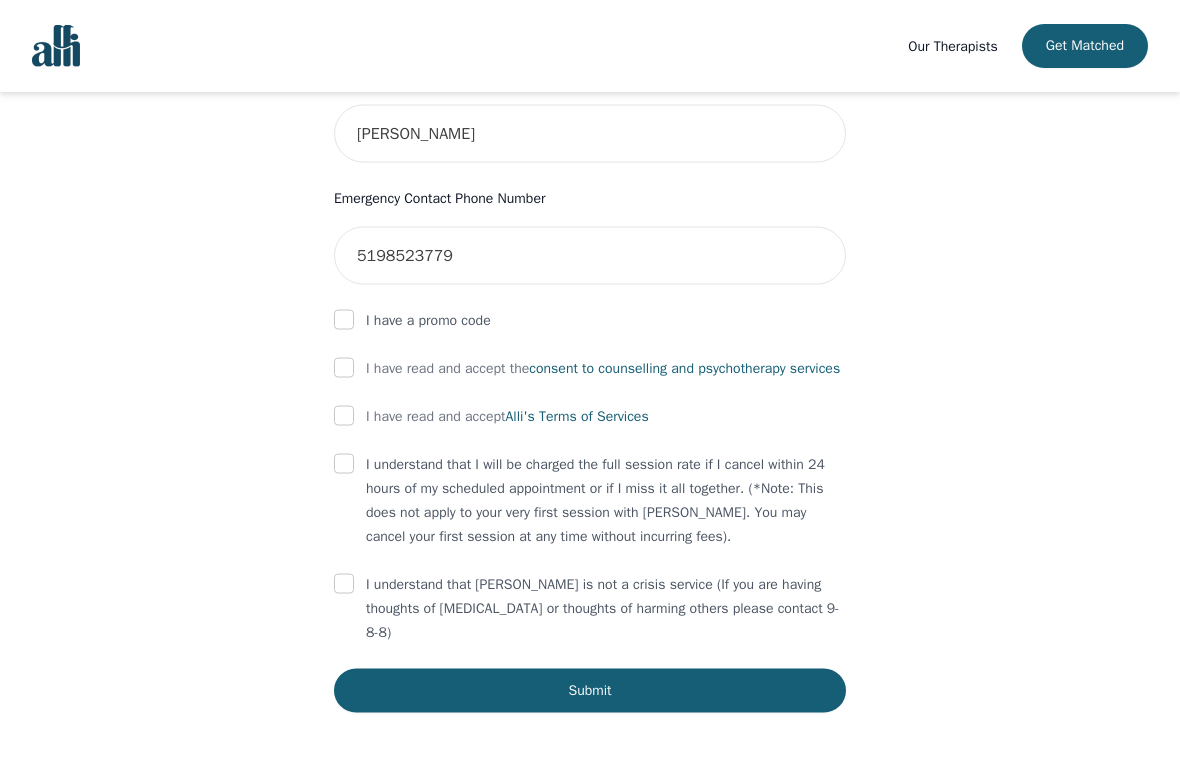 scroll, scrollTop: 1005, scrollLeft: 0, axis: vertical 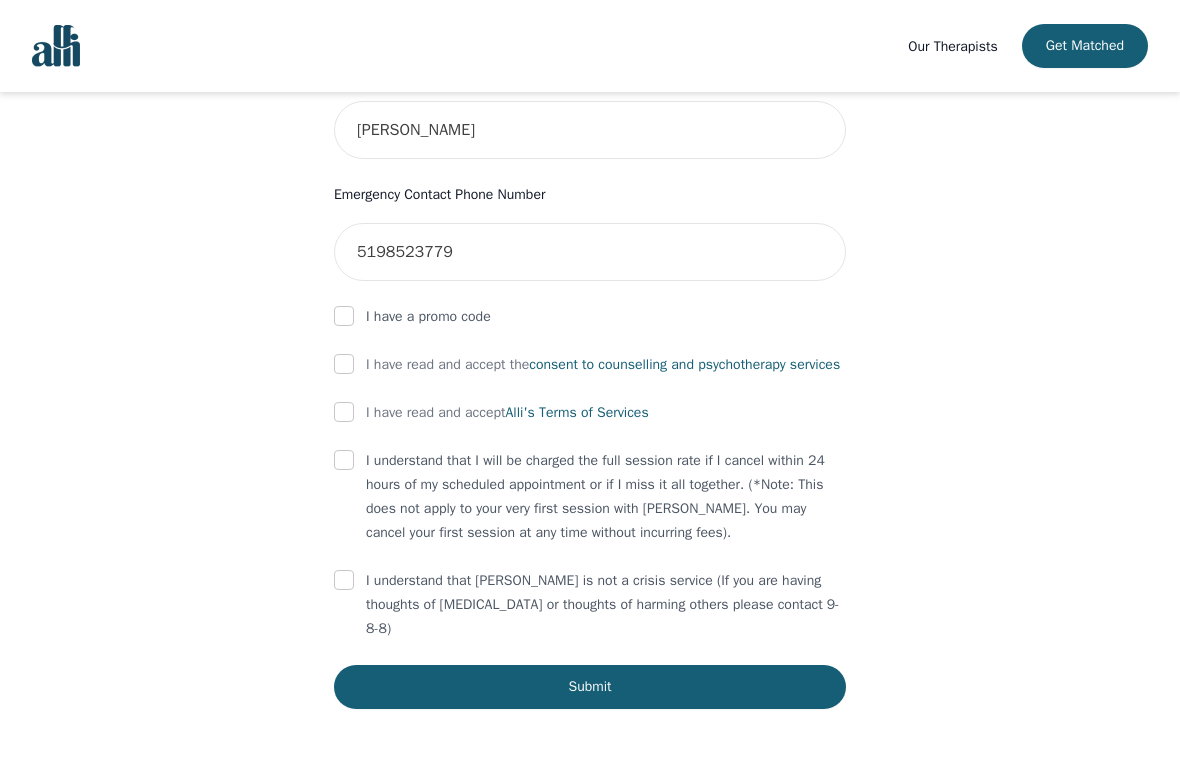 click at bounding box center [344, 364] 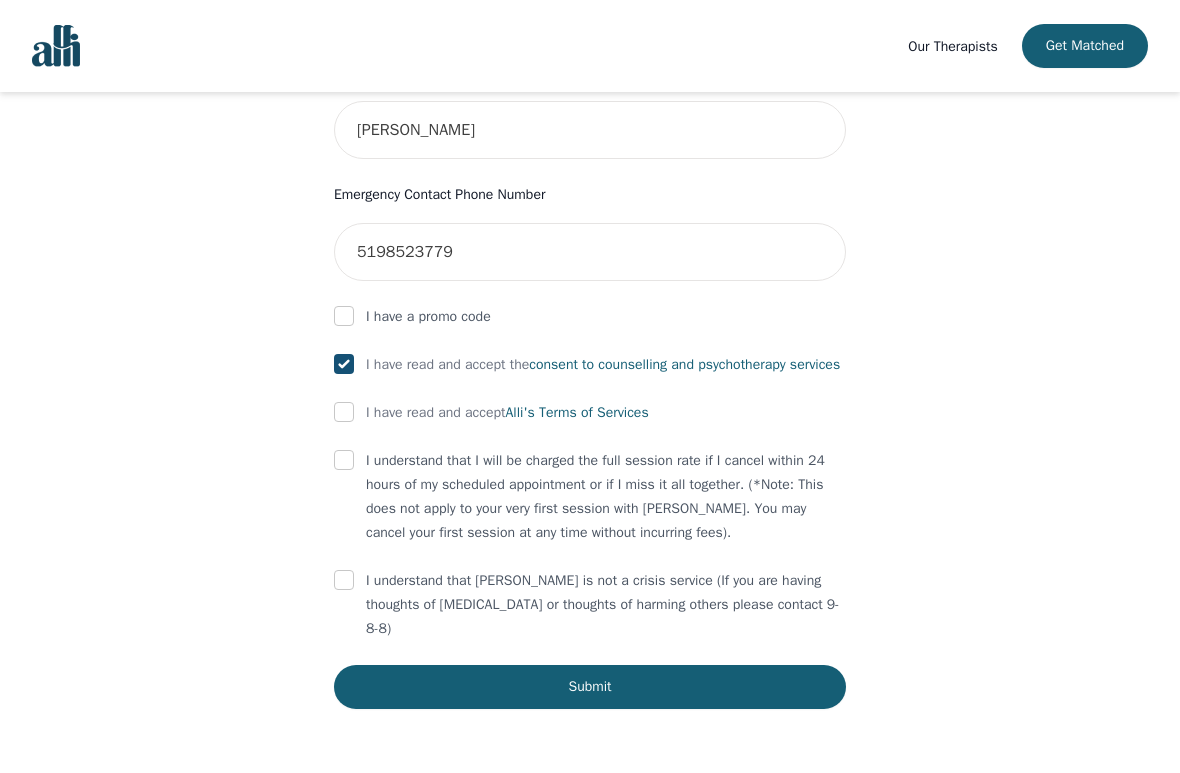 checkbox on "true" 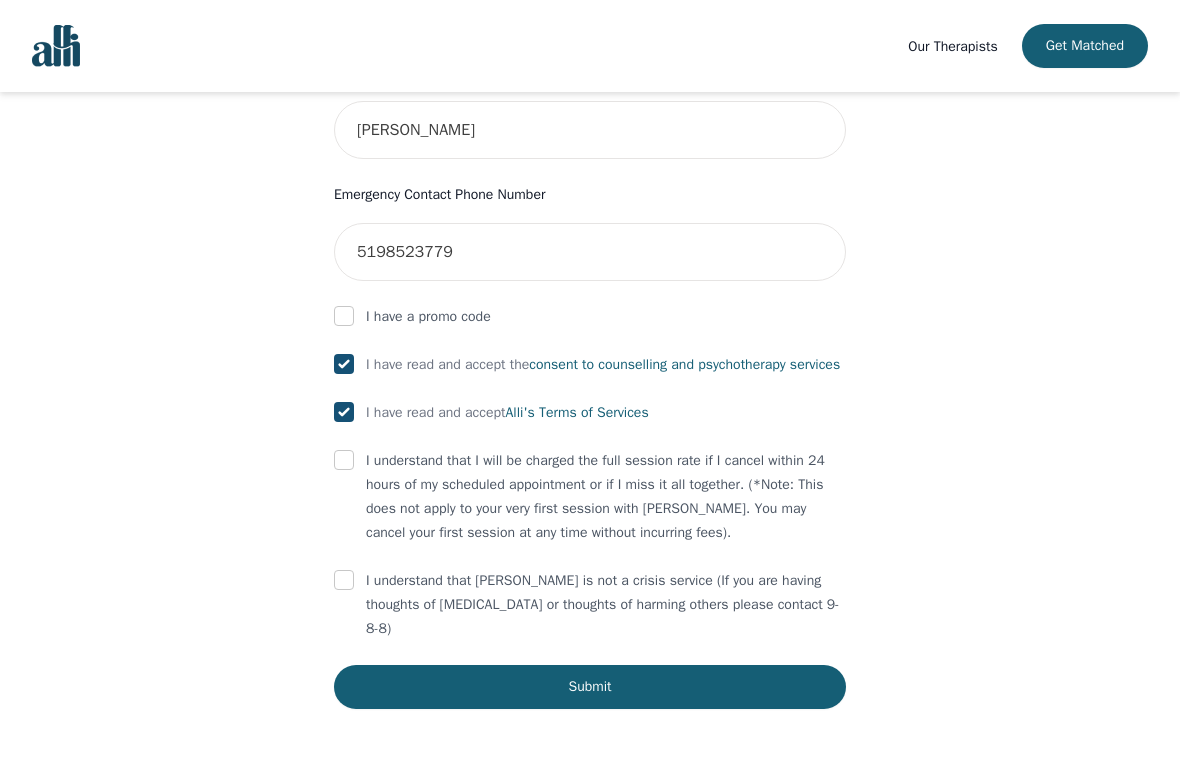 checkbox on "true" 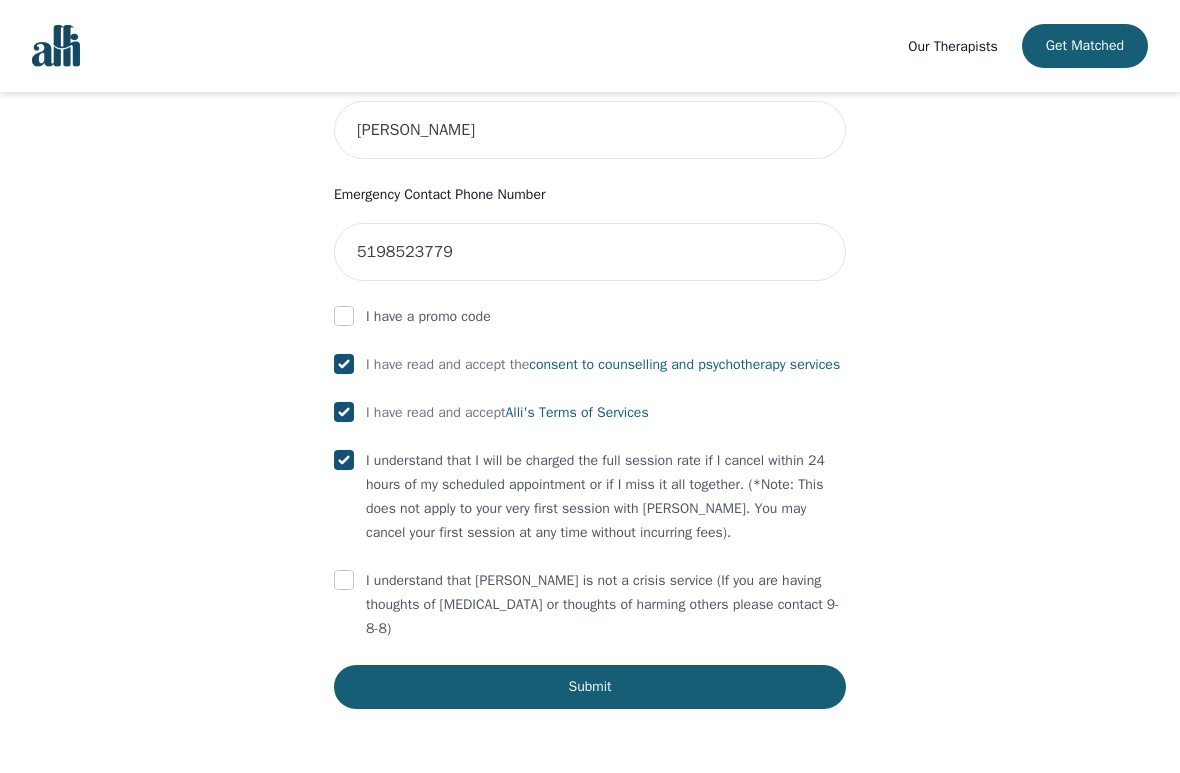 checkbox on "true" 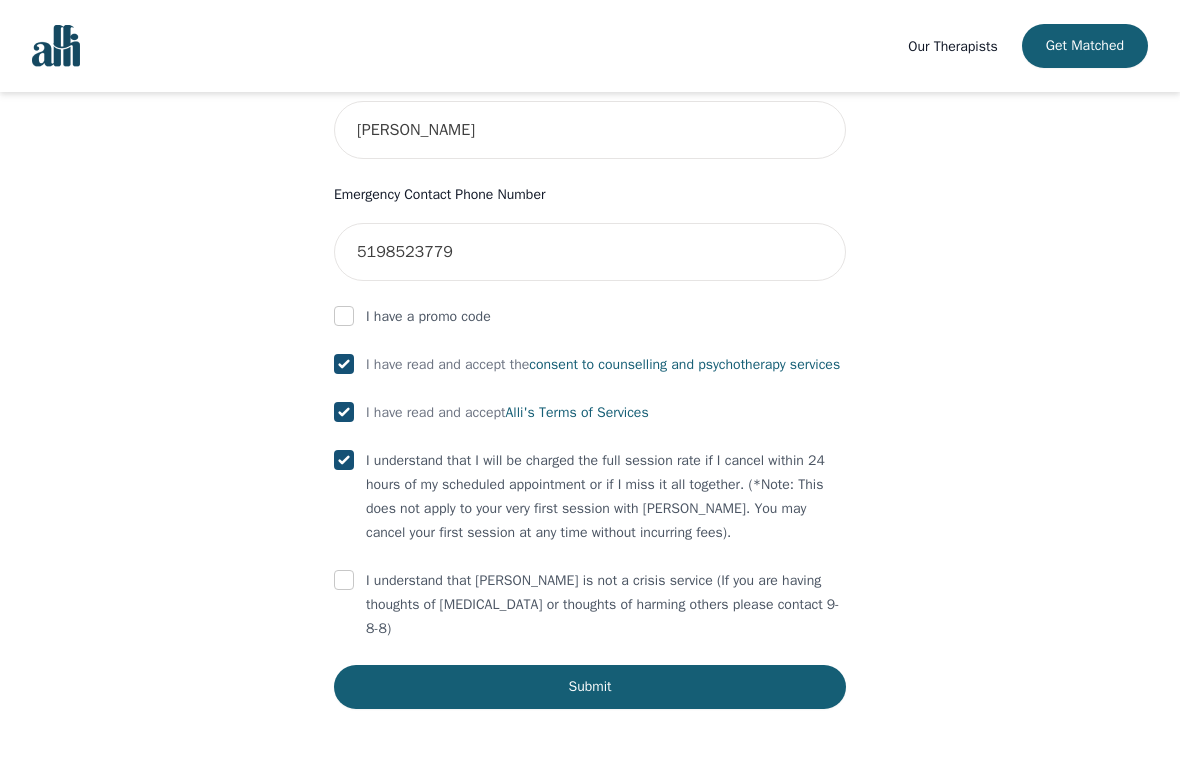 click at bounding box center [344, 580] 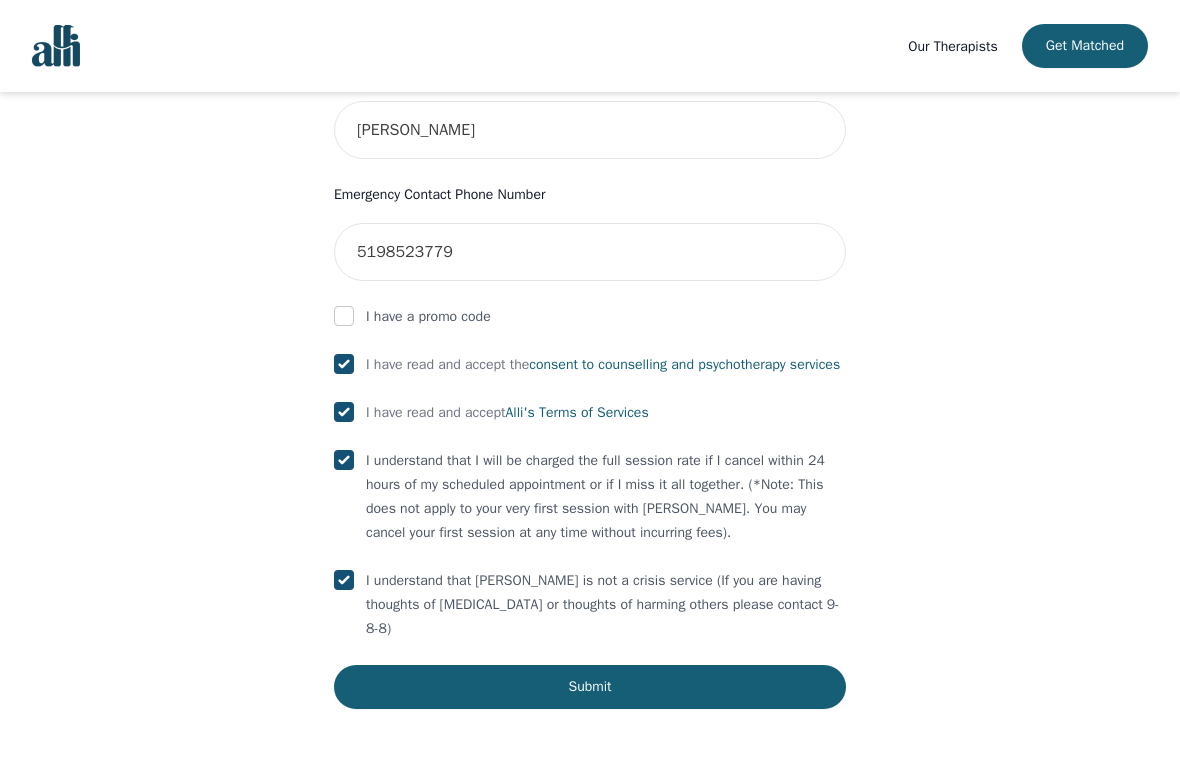 checkbox on "true" 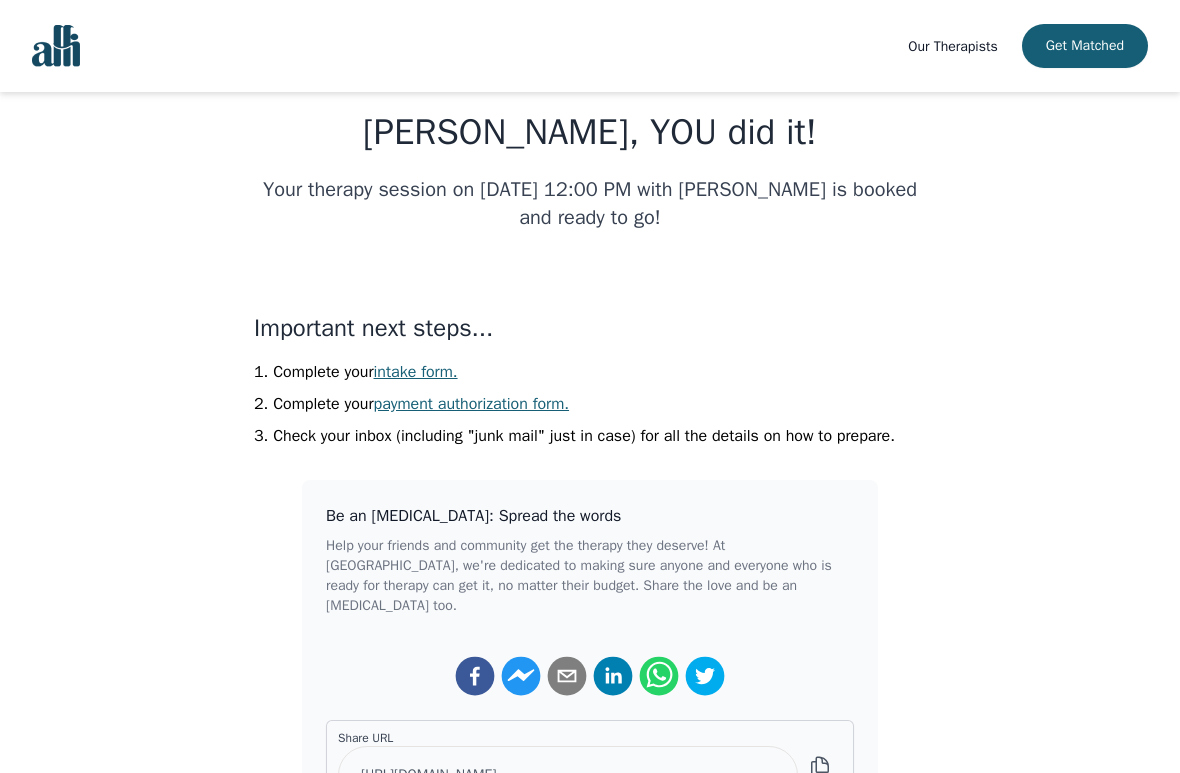scroll, scrollTop: 277, scrollLeft: 0, axis: vertical 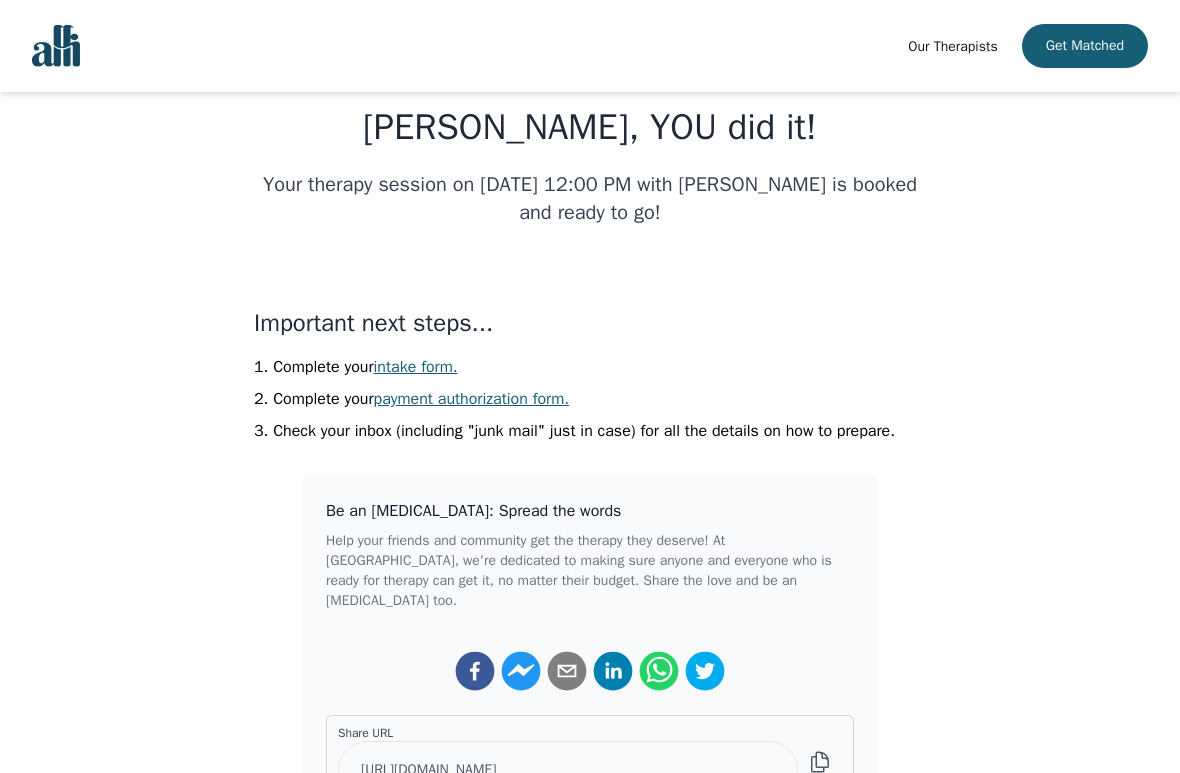 click on "intake form." at bounding box center (416, 367) 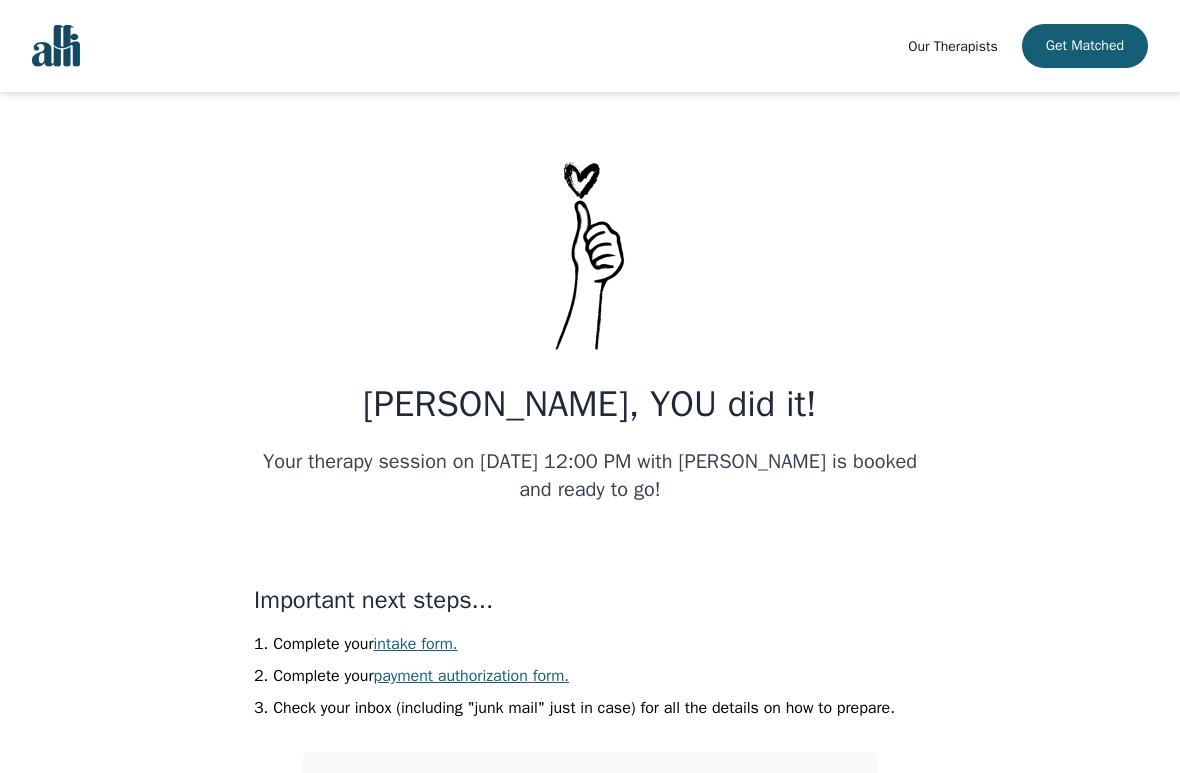 select on "[DEMOGRAPHIC_DATA]" 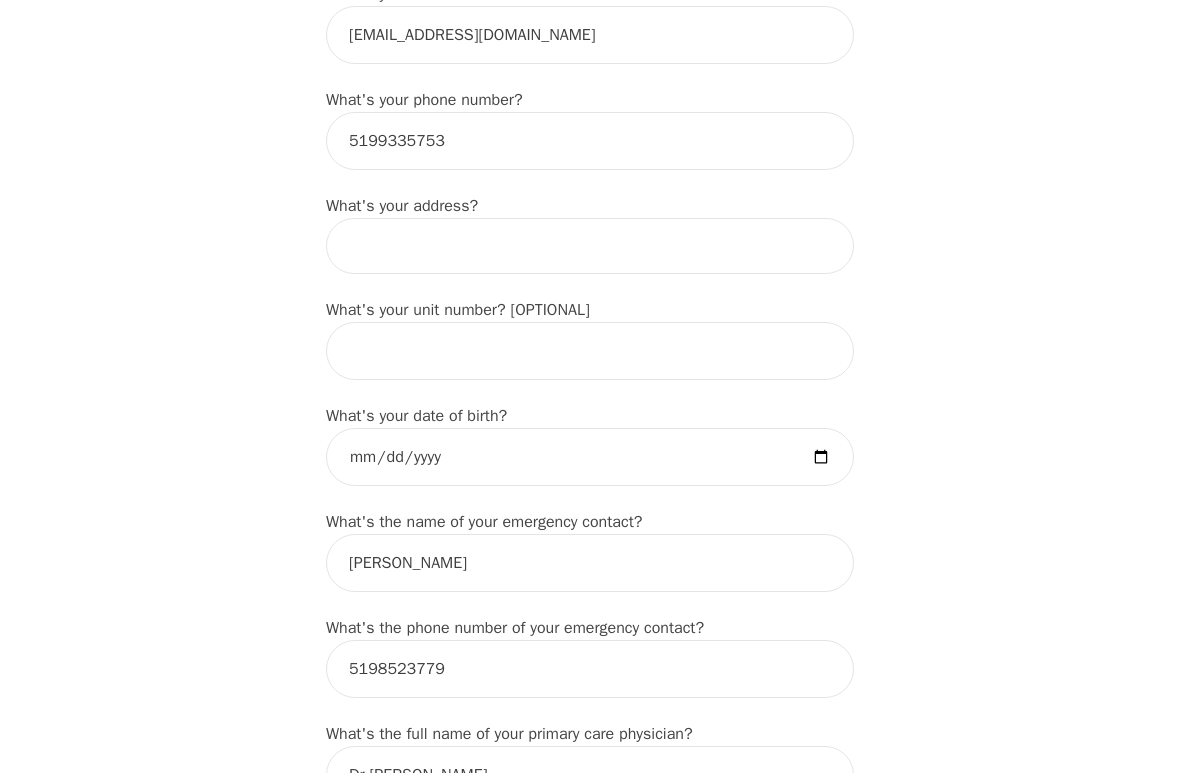 scroll, scrollTop: 656, scrollLeft: 0, axis: vertical 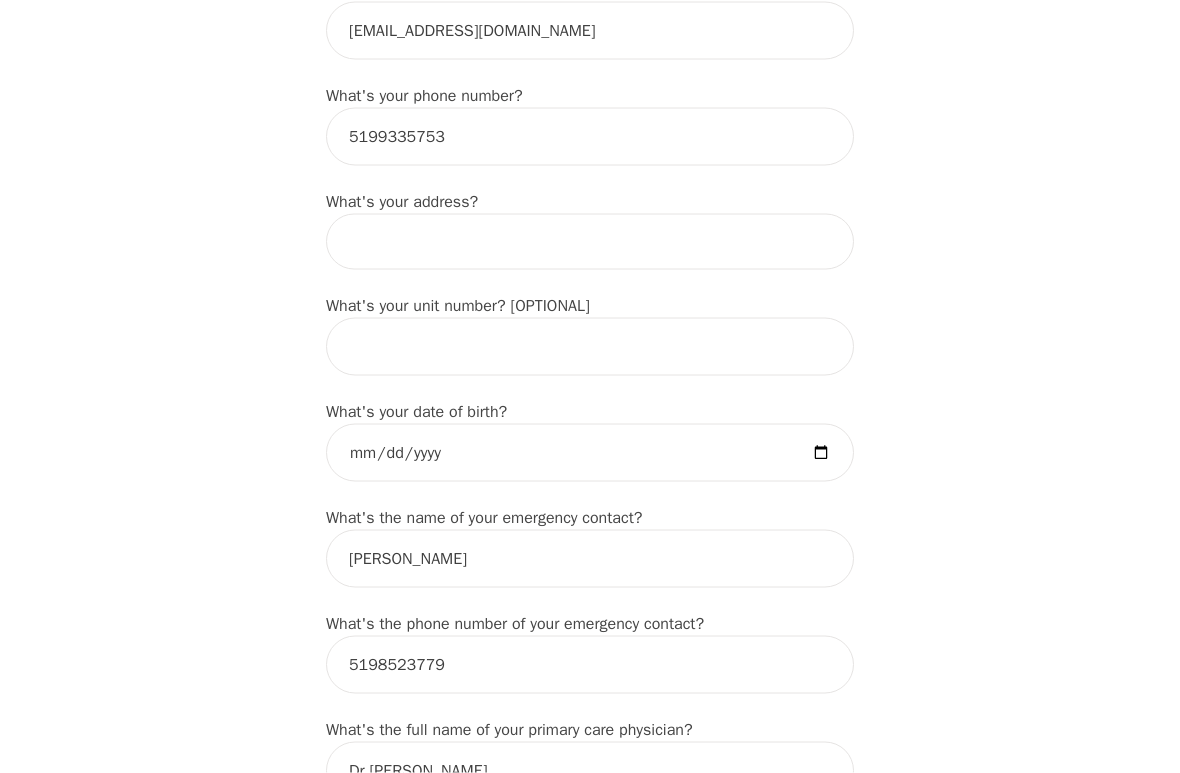 click at bounding box center (590, 242) 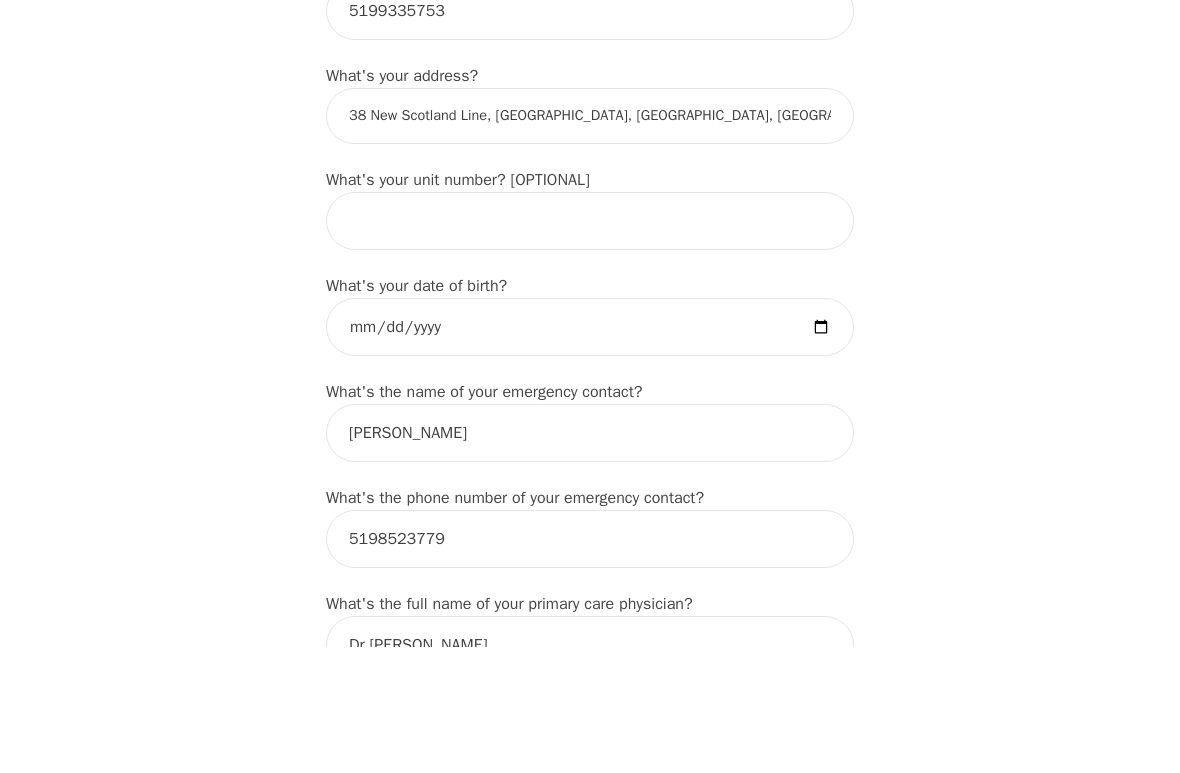 scroll, scrollTop: 783, scrollLeft: 0, axis: vertical 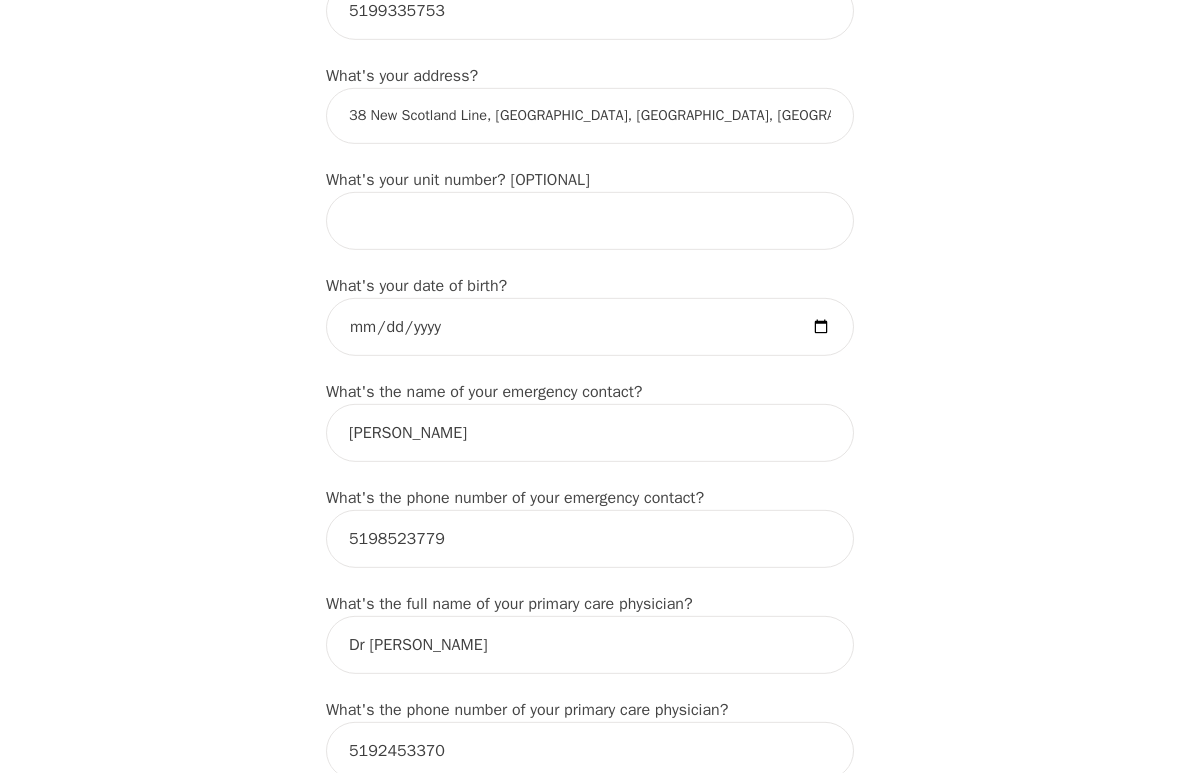 type on "[STREET_ADDRESS]" 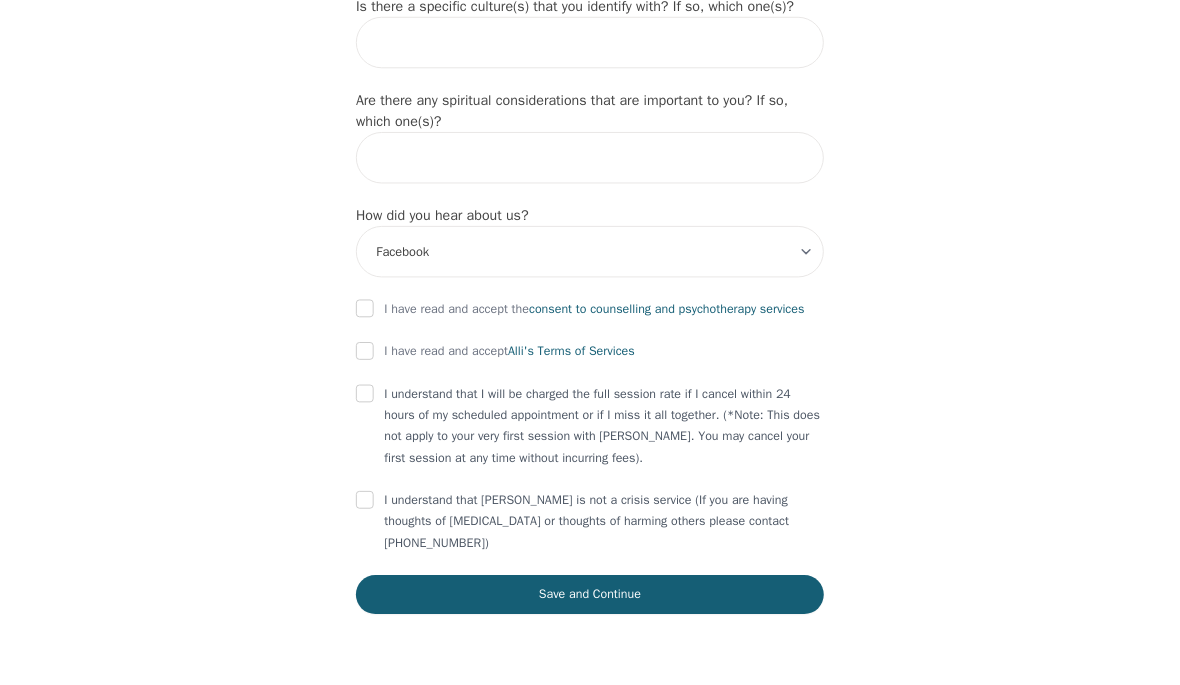 scroll, scrollTop: 2245, scrollLeft: 0, axis: vertical 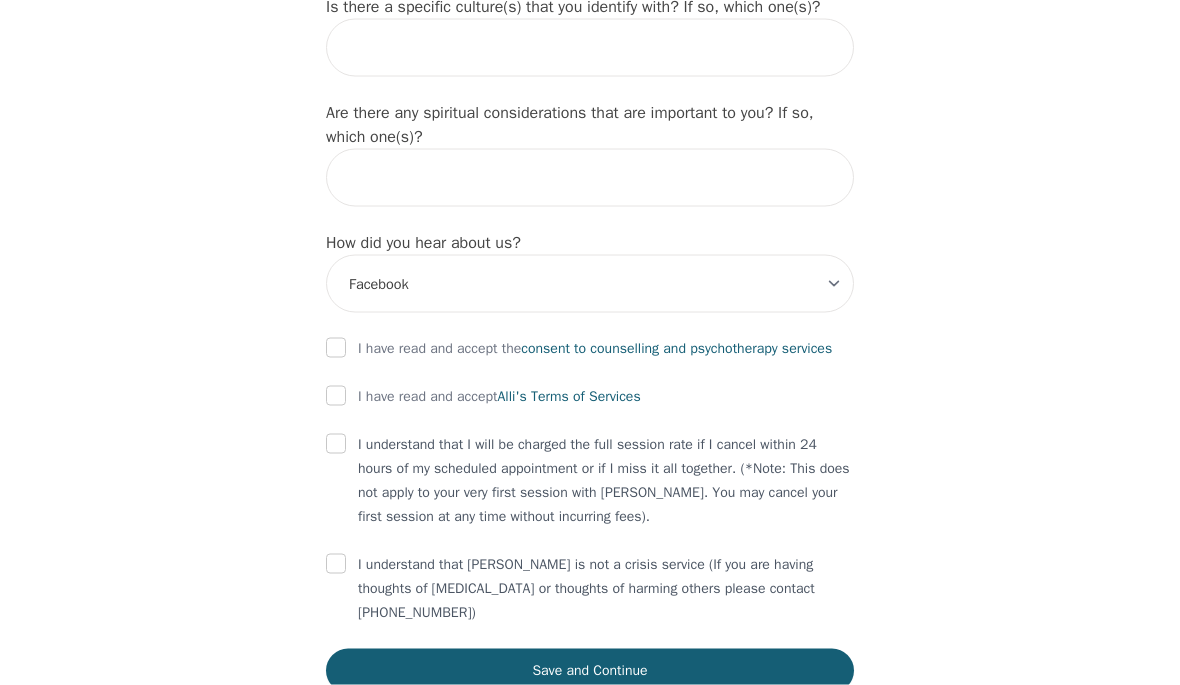 click at bounding box center (336, 348) 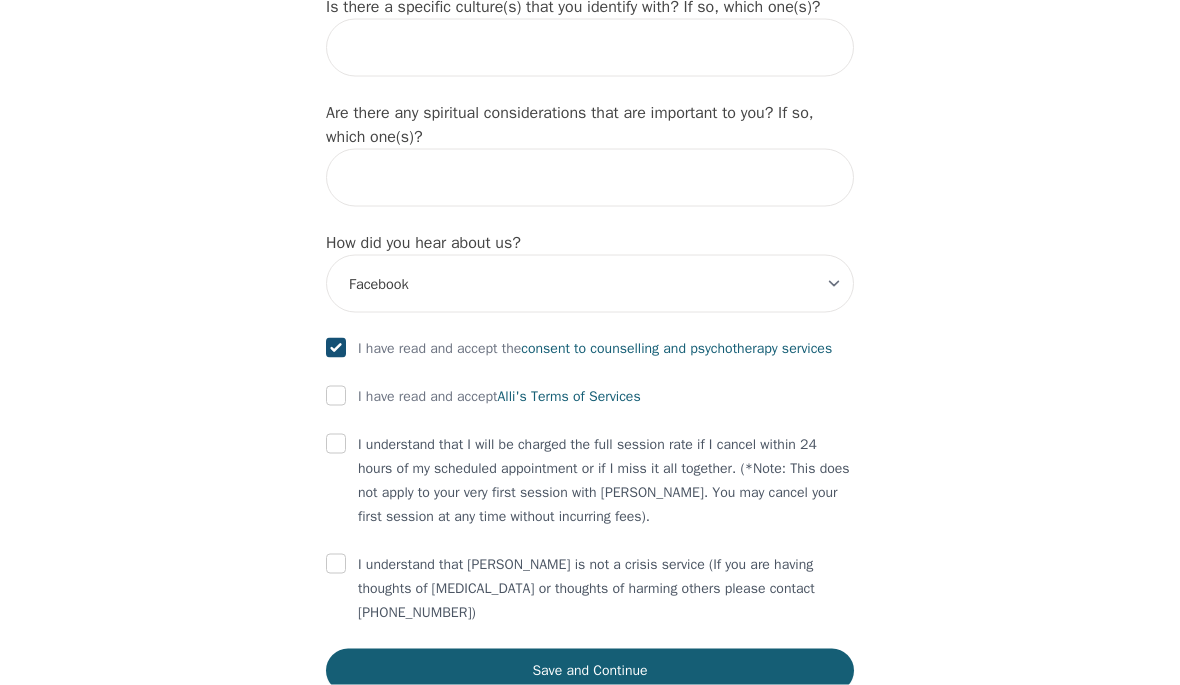 click at bounding box center [336, 396] 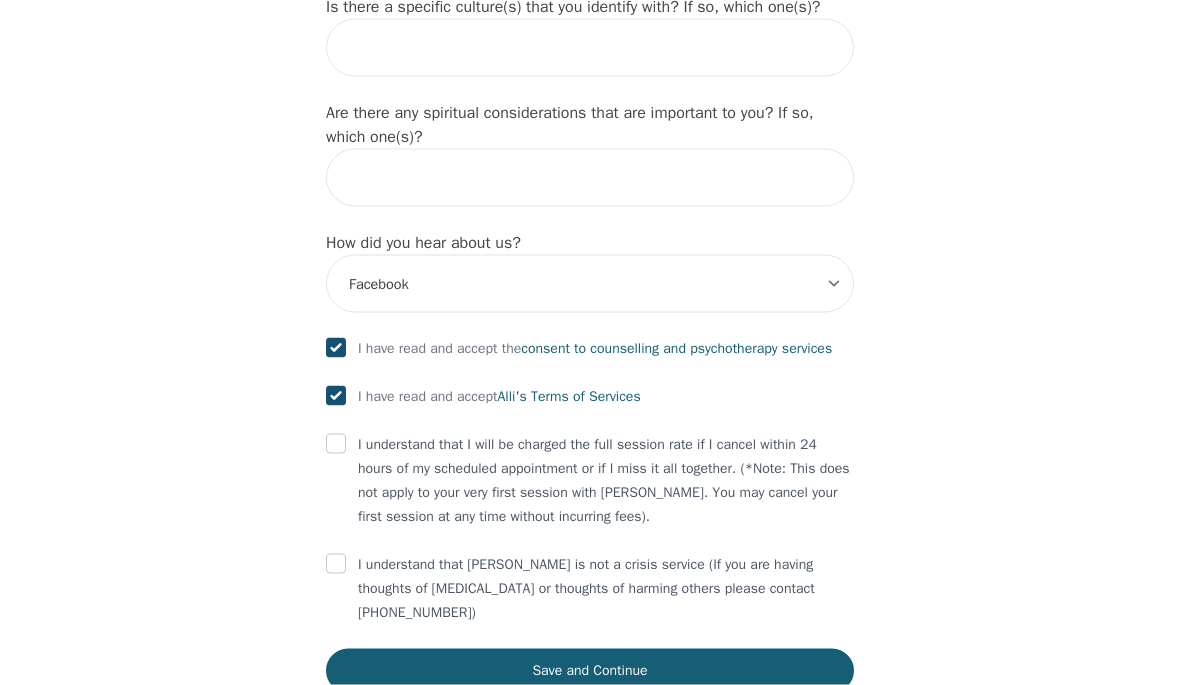 click at bounding box center (336, 444) 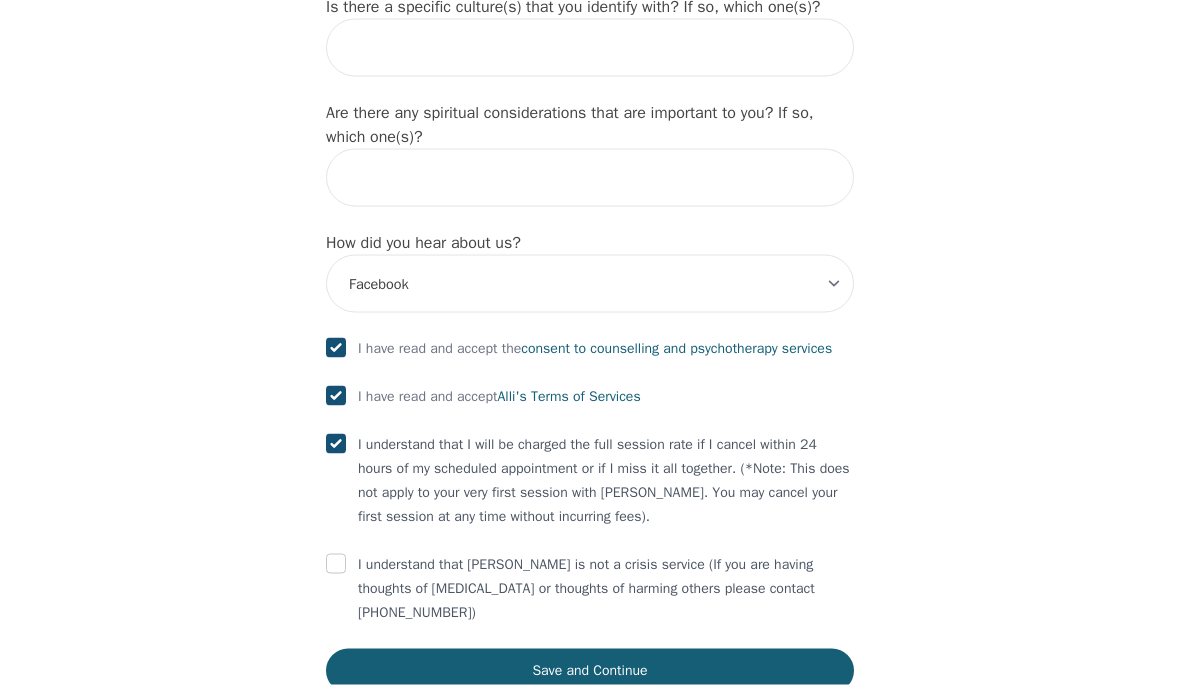 click at bounding box center (336, 564) 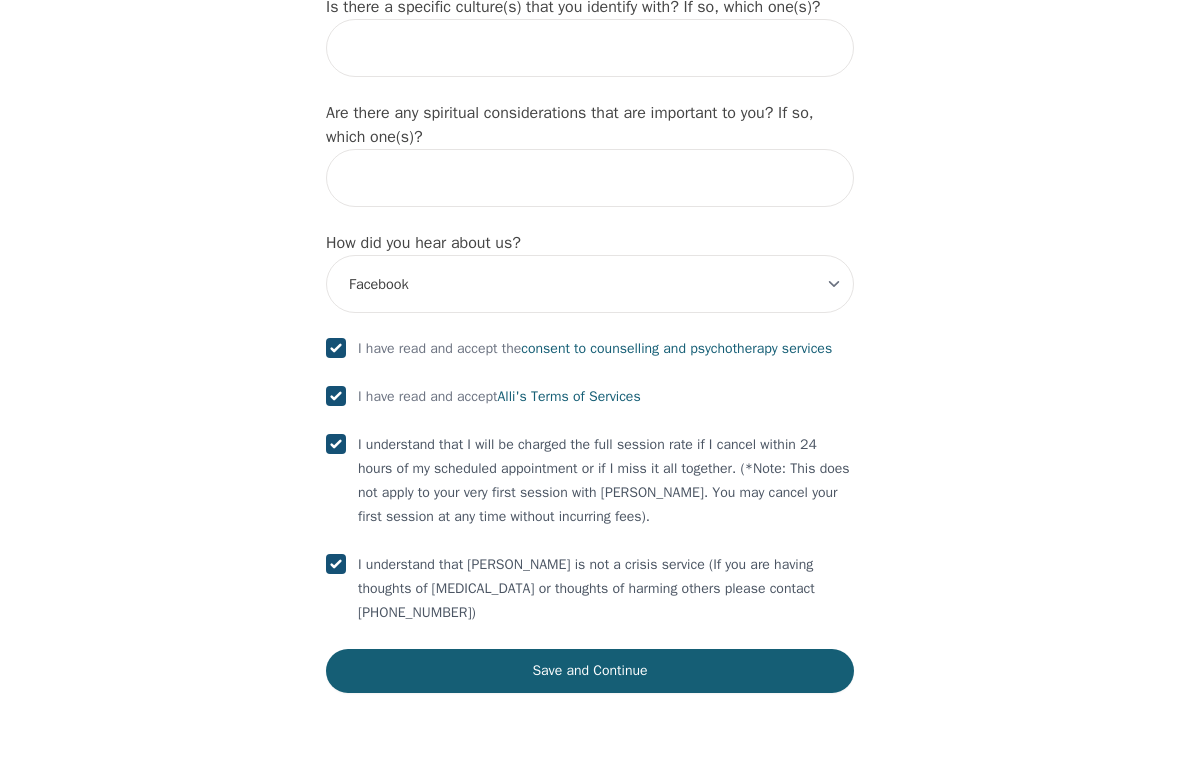 scroll, scrollTop: 2305, scrollLeft: 0, axis: vertical 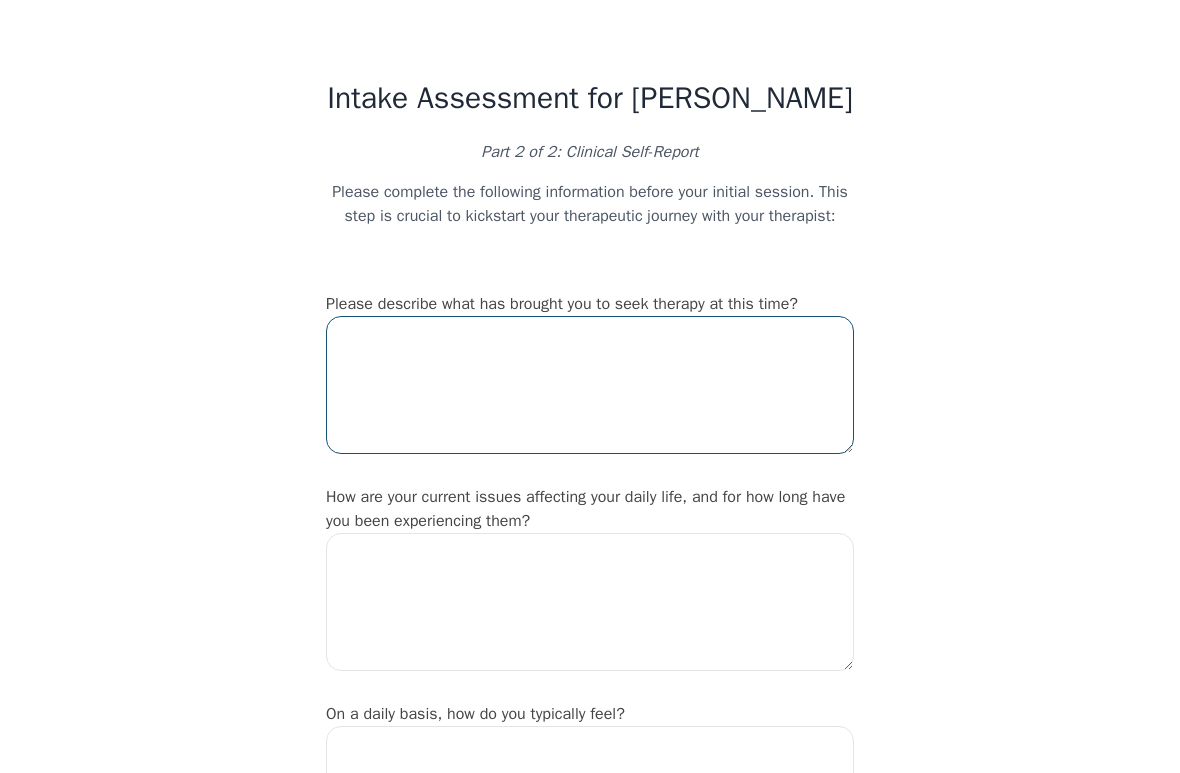 click at bounding box center [590, 385] 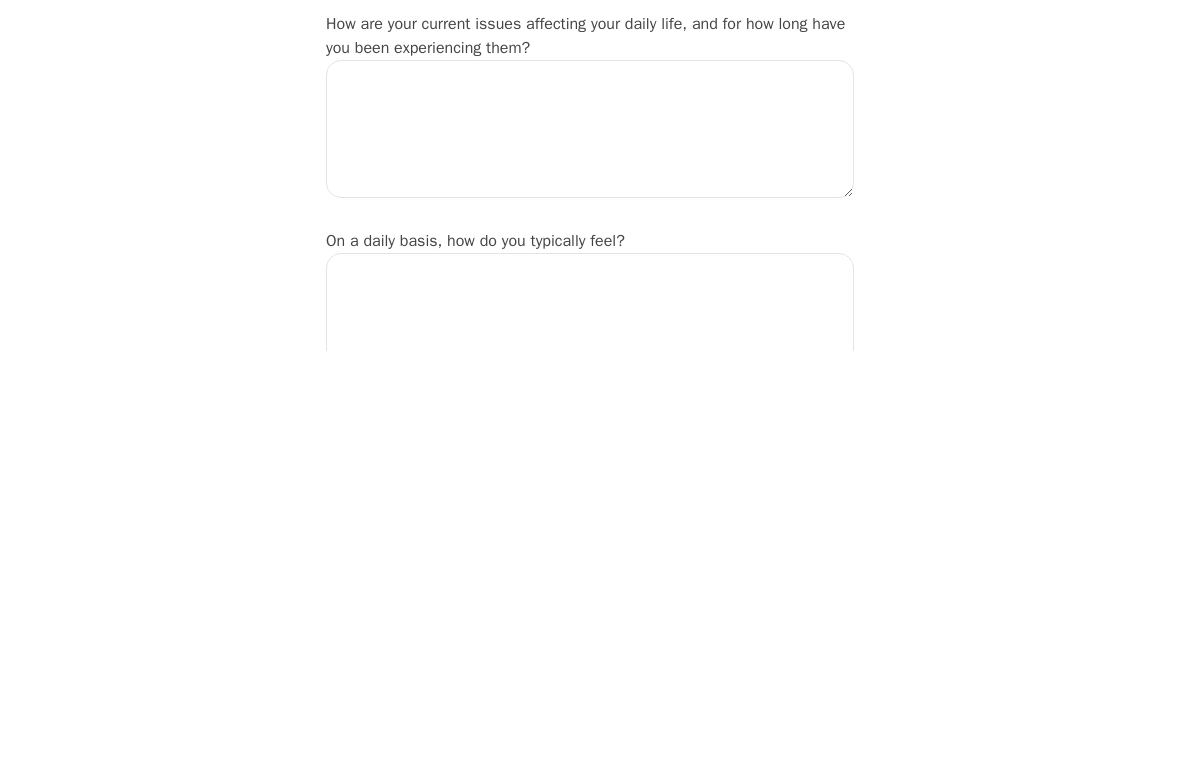 scroll, scrollTop: 58, scrollLeft: 0, axis: vertical 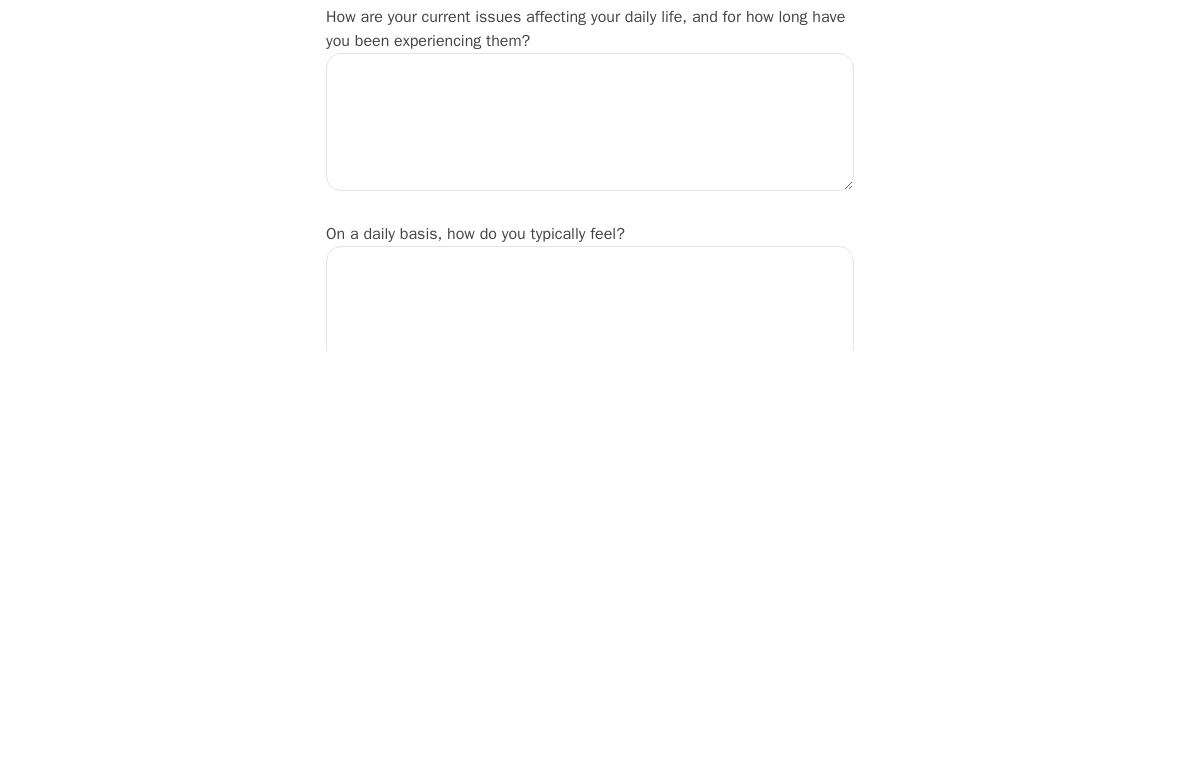 type on "Widowhood
Loneliness
[MEDICAL_DATA]
Worry
Anxiety" 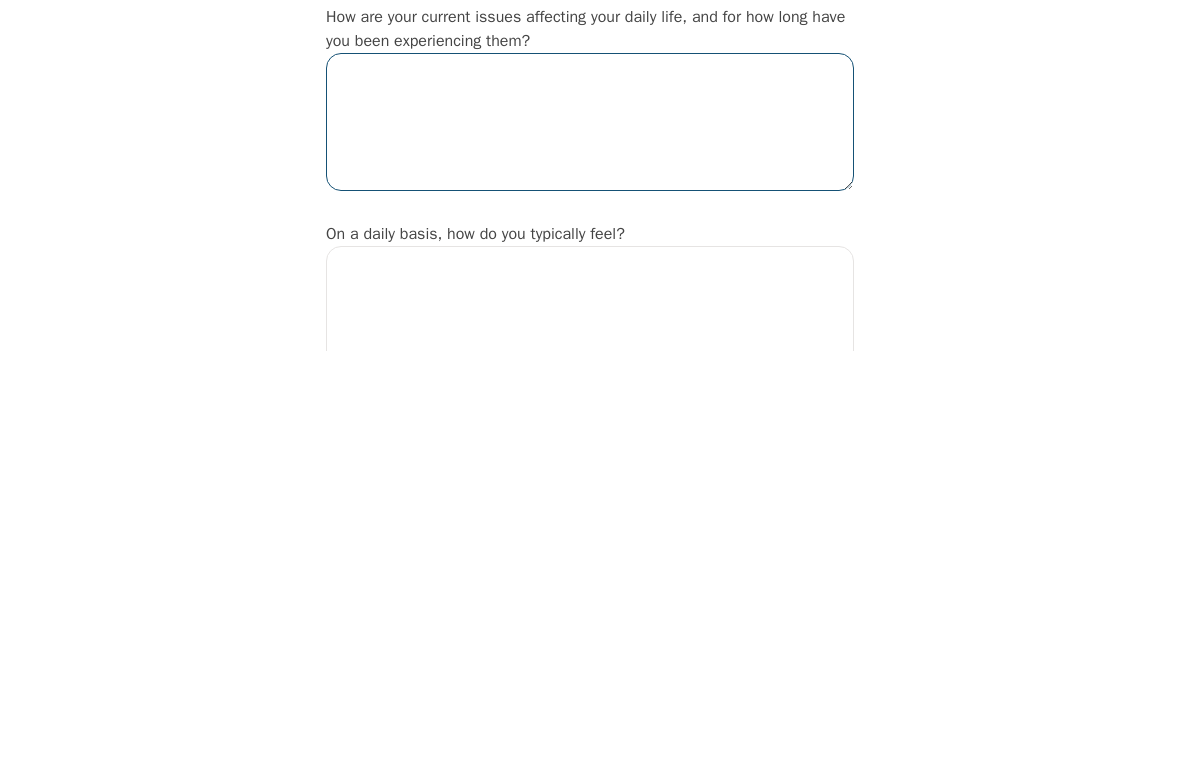 click at bounding box center (590, 544) 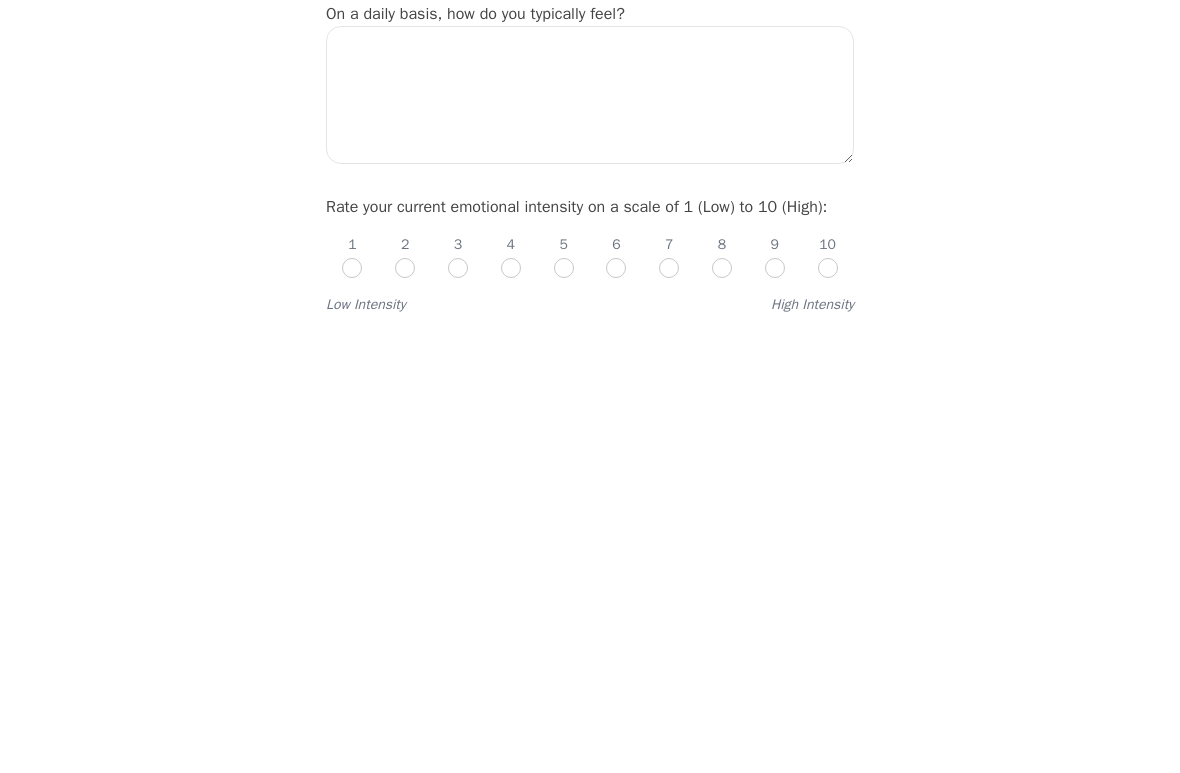 scroll, scrollTop: 347, scrollLeft: 0, axis: vertical 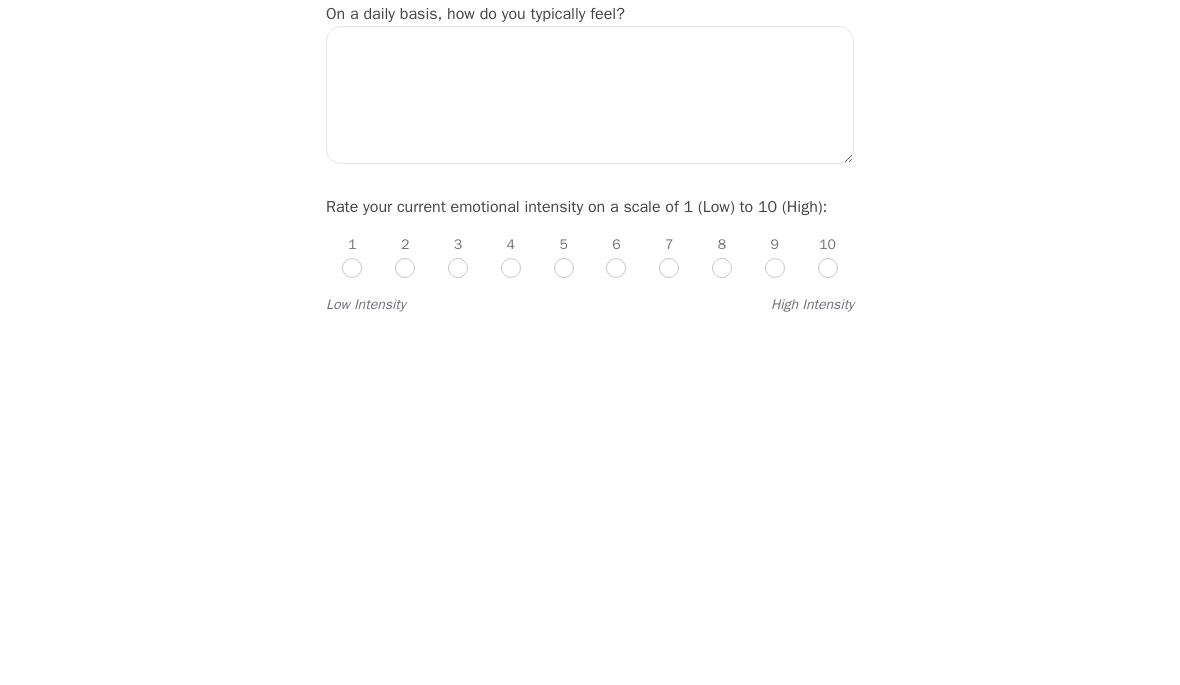 type on "2 years" 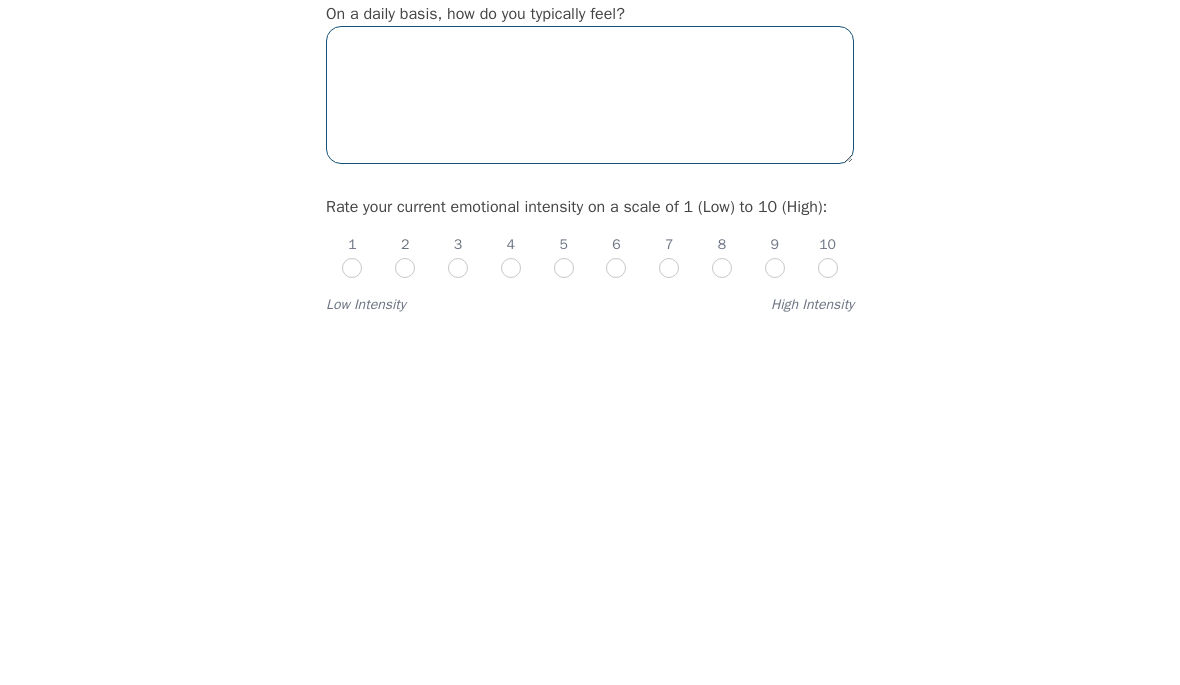 click at bounding box center [590, 448] 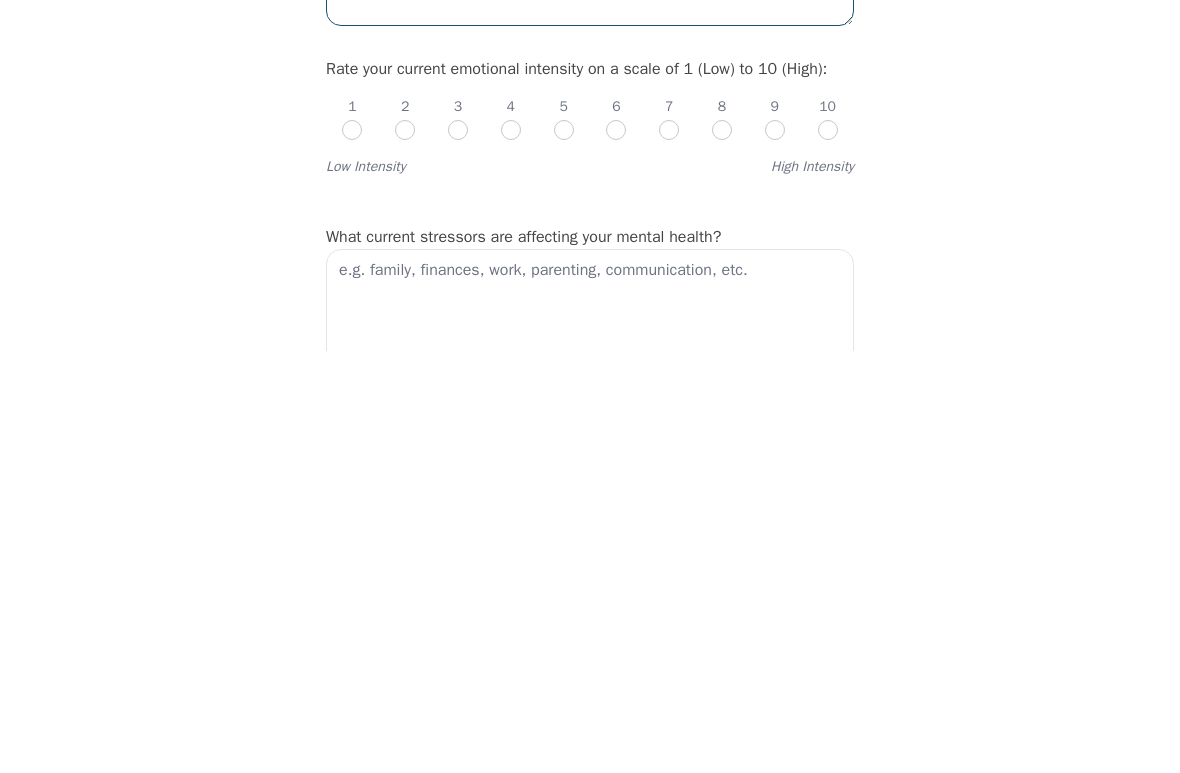 scroll, scrollTop: 417, scrollLeft: 0, axis: vertical 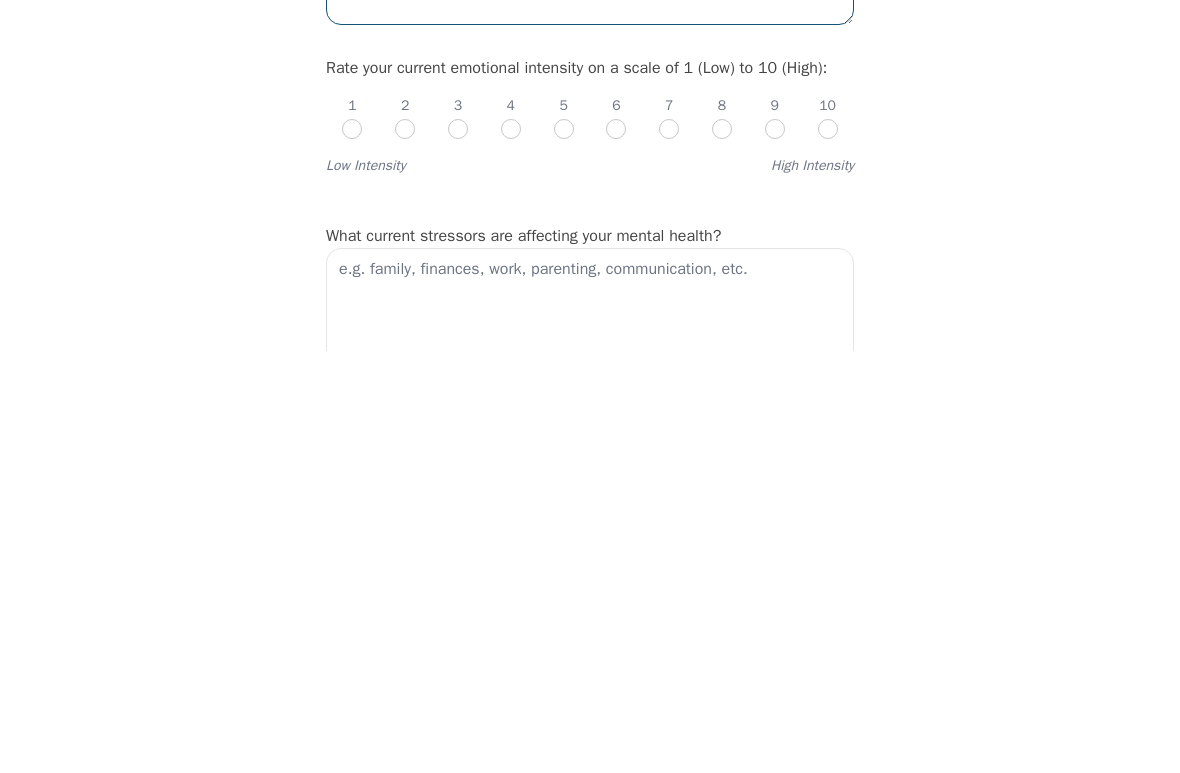 type on "Ok
Is the best" 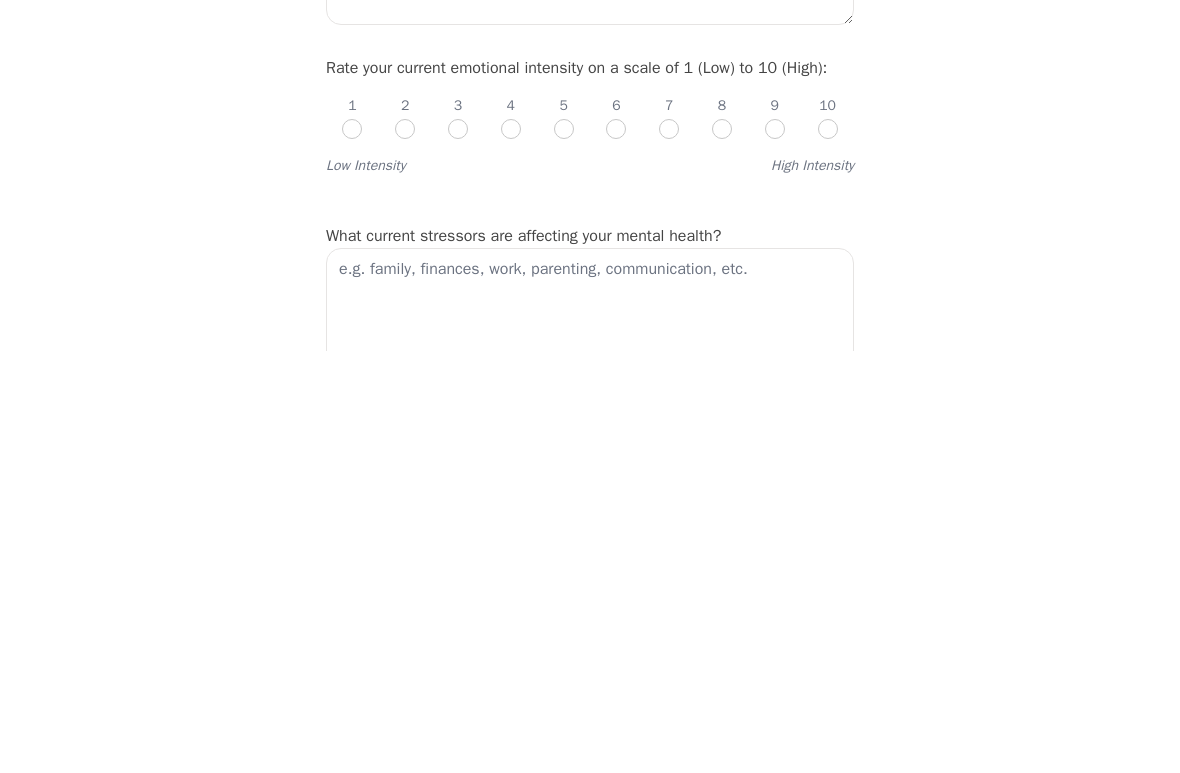 click at bounding box center (564, 551) 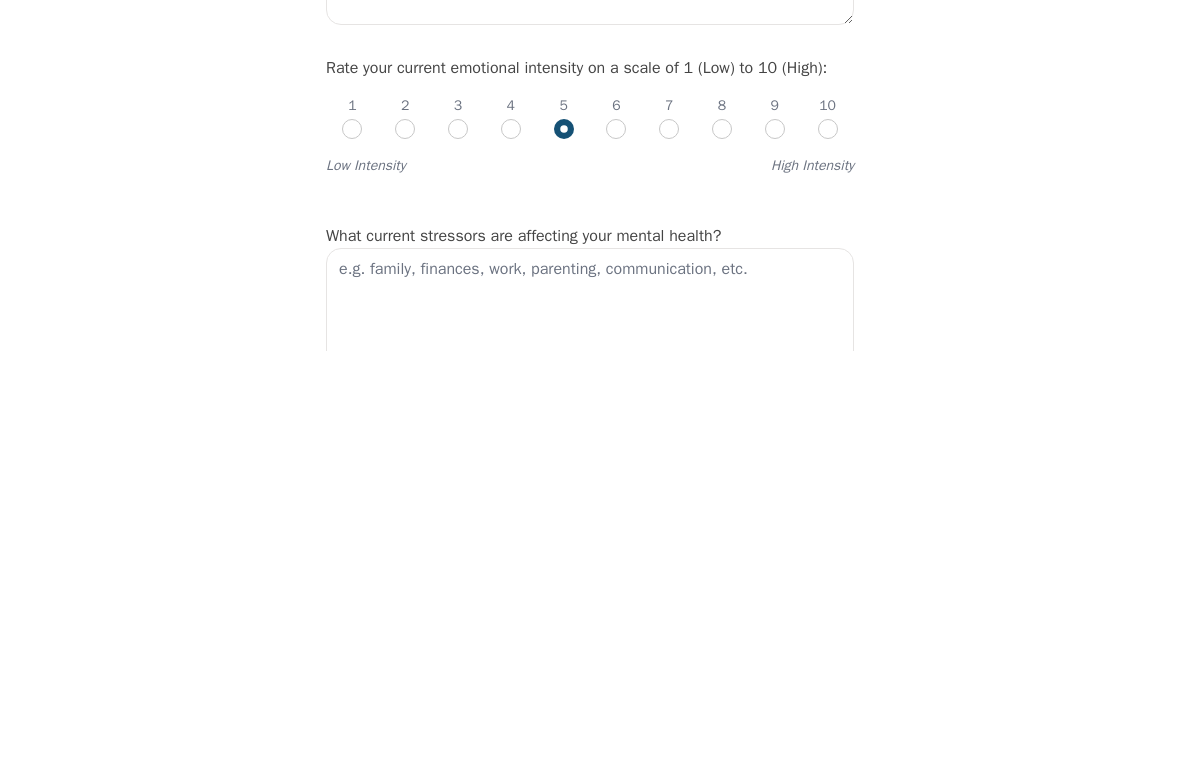 scroll, scrollTop: 839, scrollLeft: 0, axis: vertical 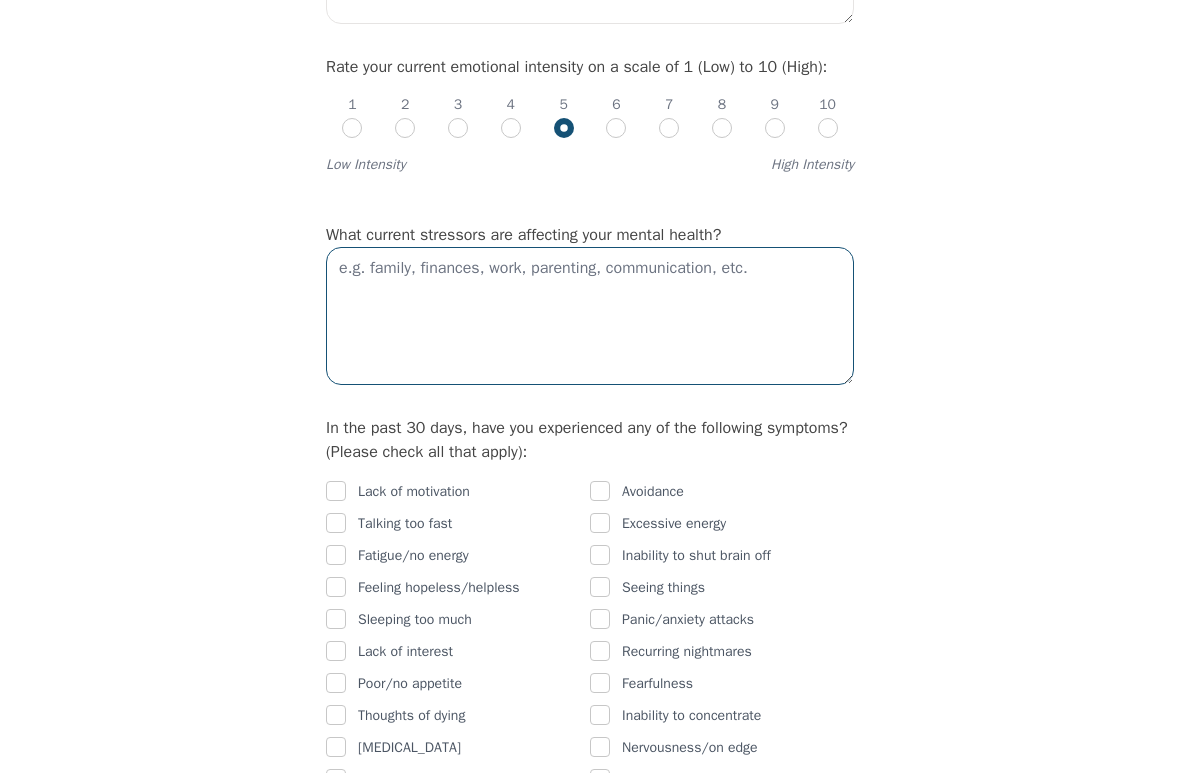 click at bounding box center [590, 316] 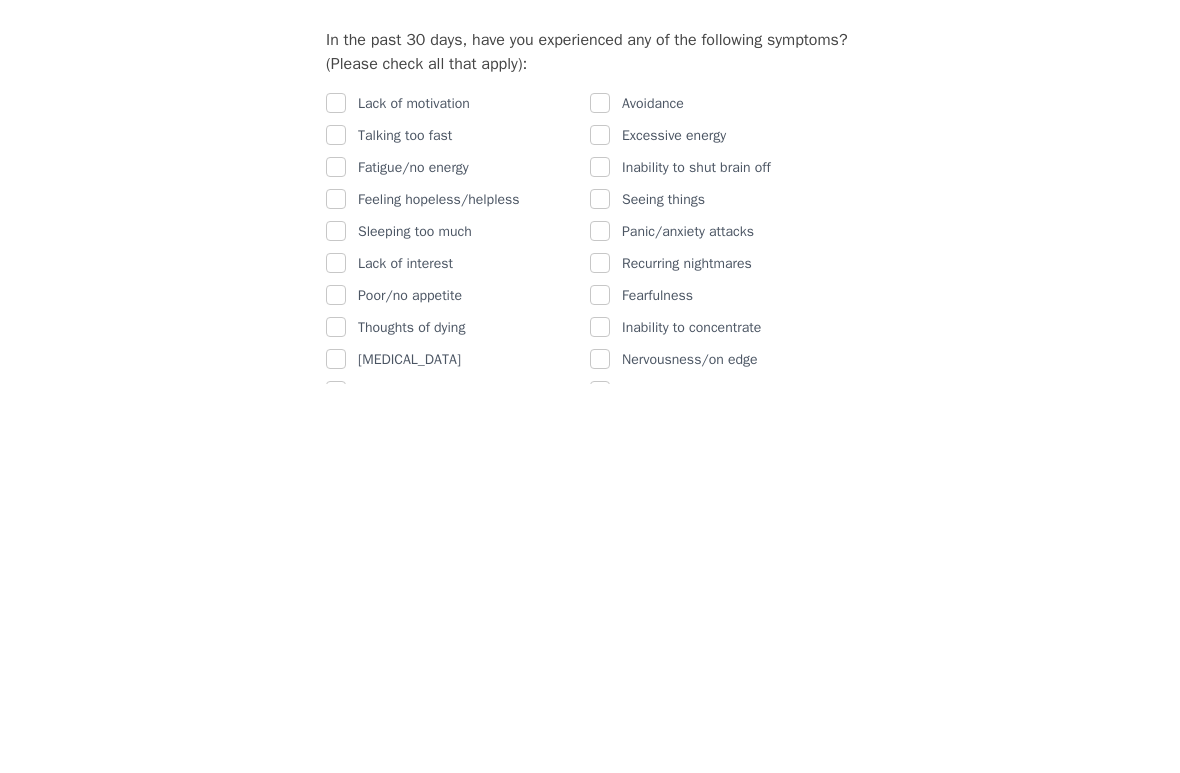 type on "Family is huge
Loneliness
Missing my Husband so very much" 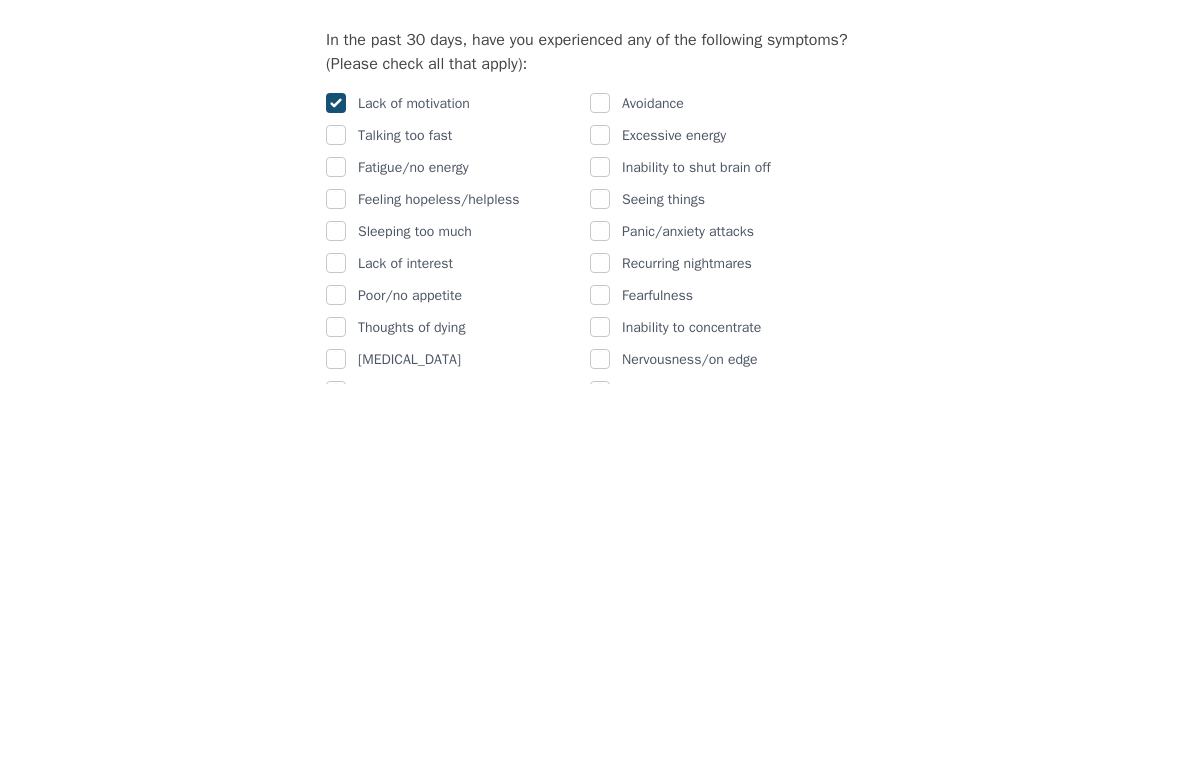 checkbox on "true" 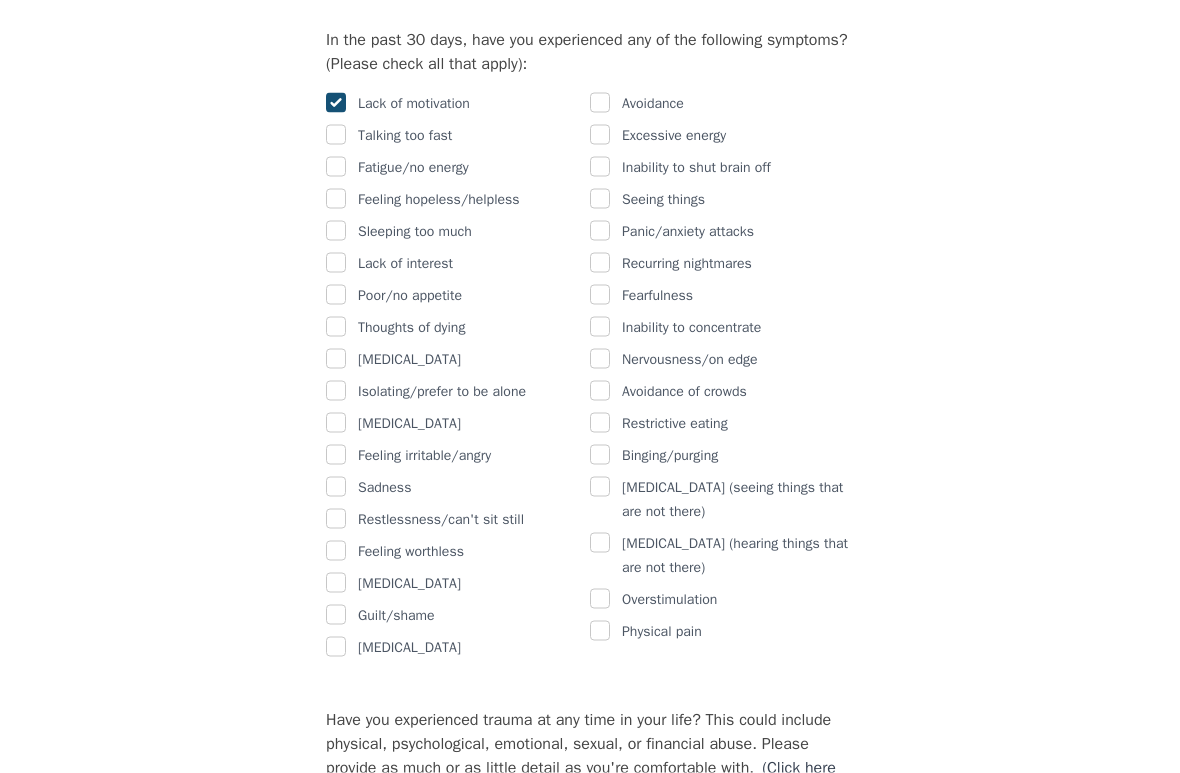 click at bounding box center [336, 263] 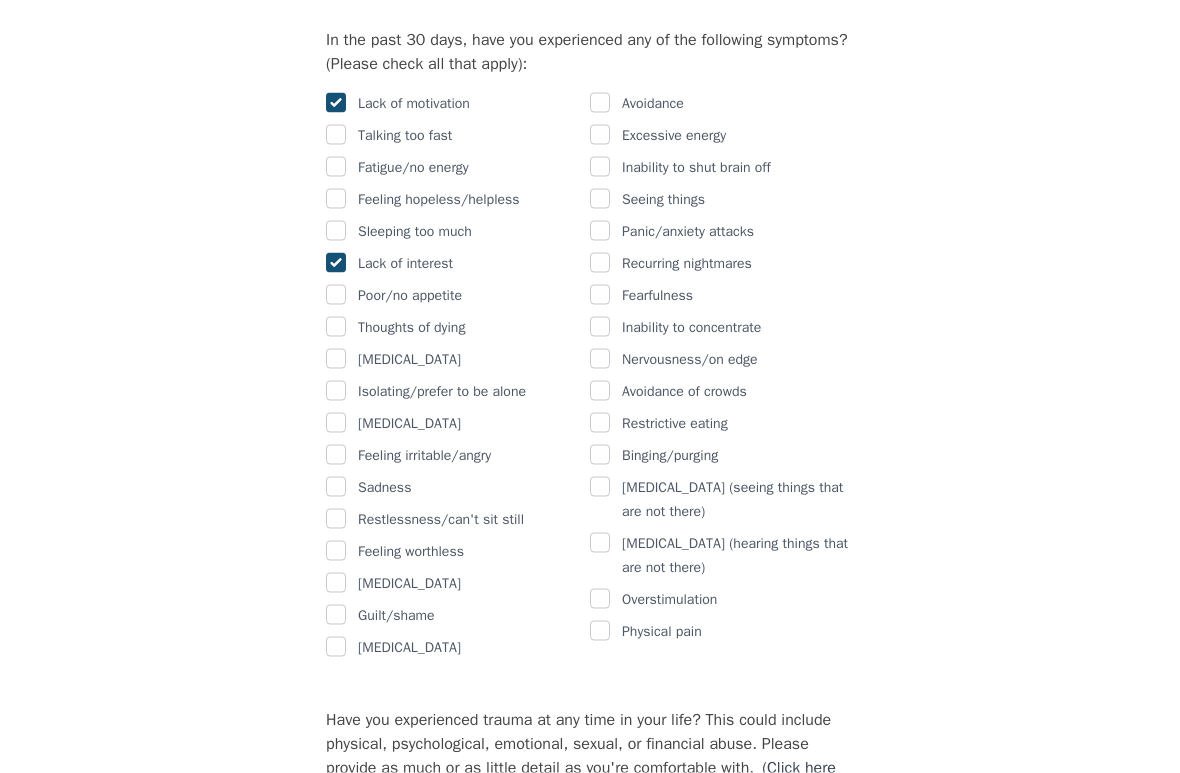 checkbox on "true" 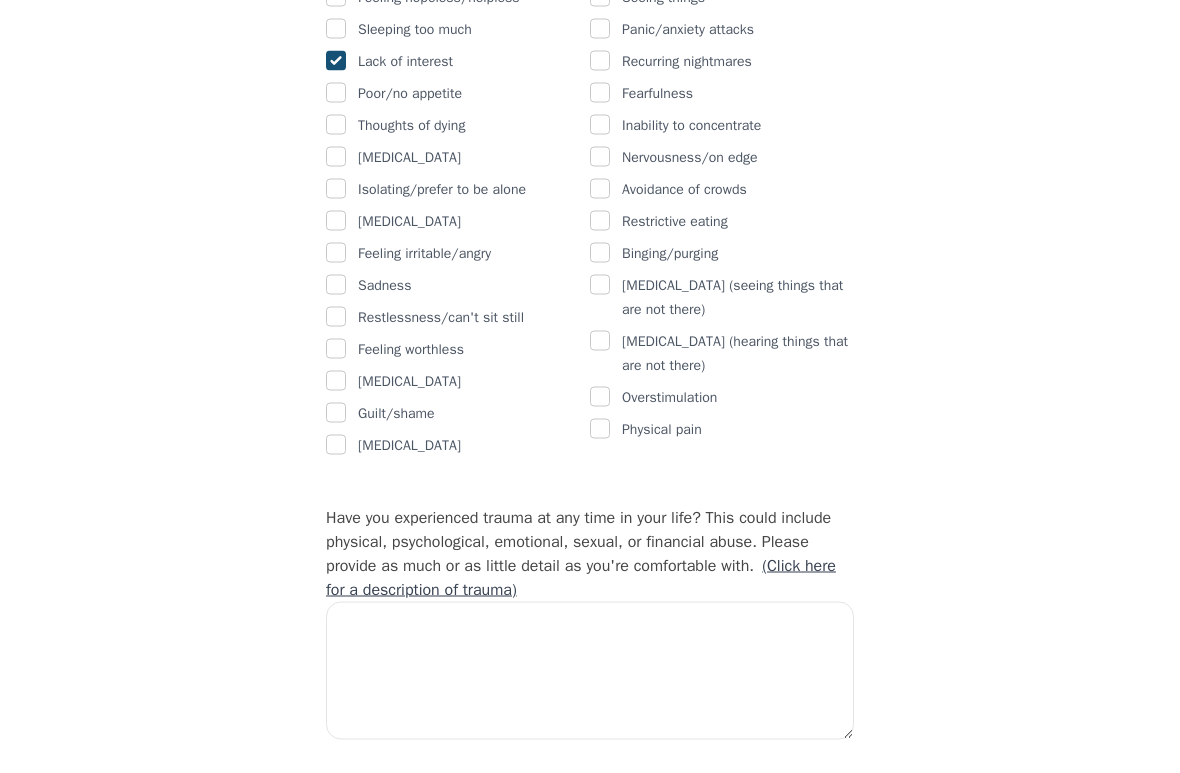 scroll, scrollTop: 1431, scrollLeft: 0, axis: vertical 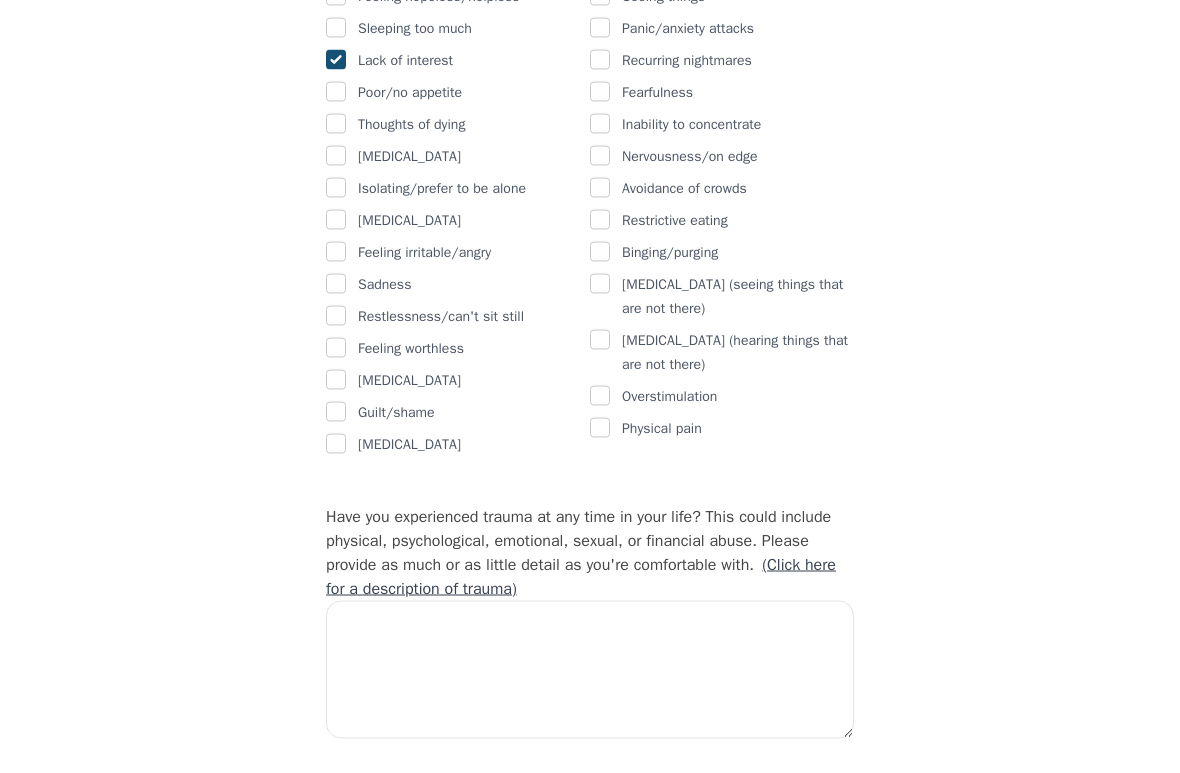 click at bounding box center [336, 284] 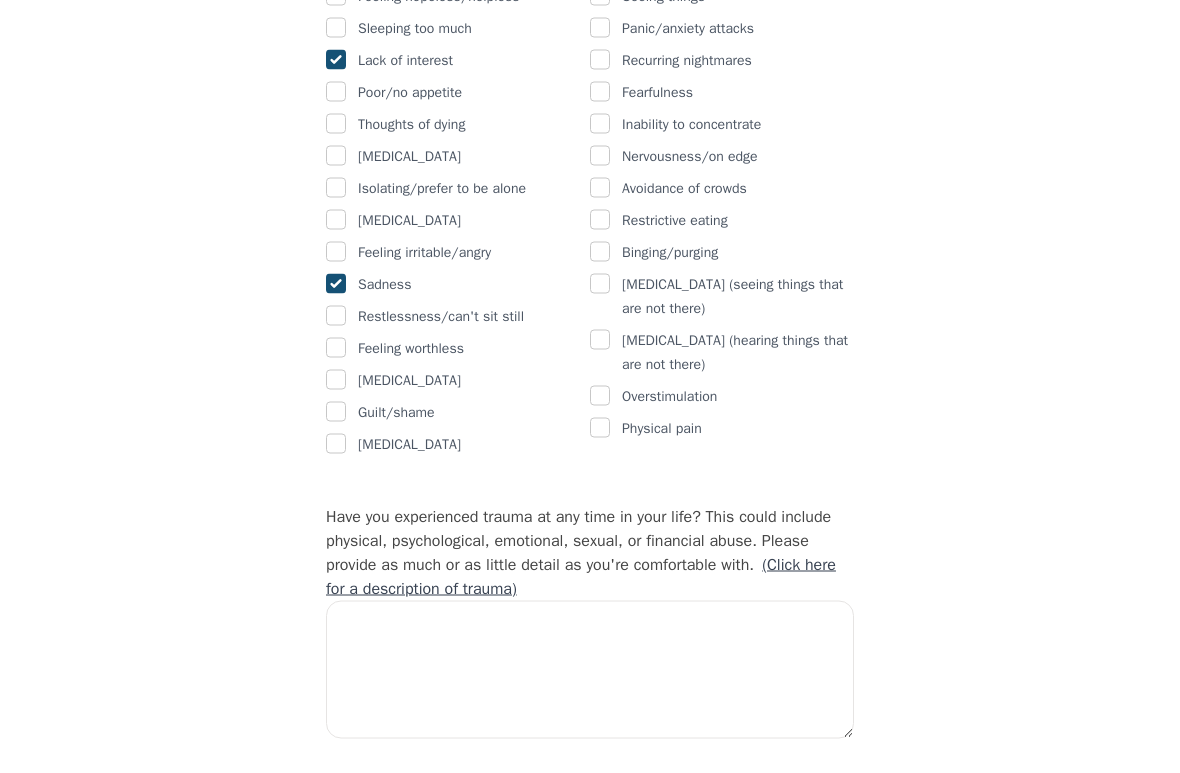 checkbox on "true" 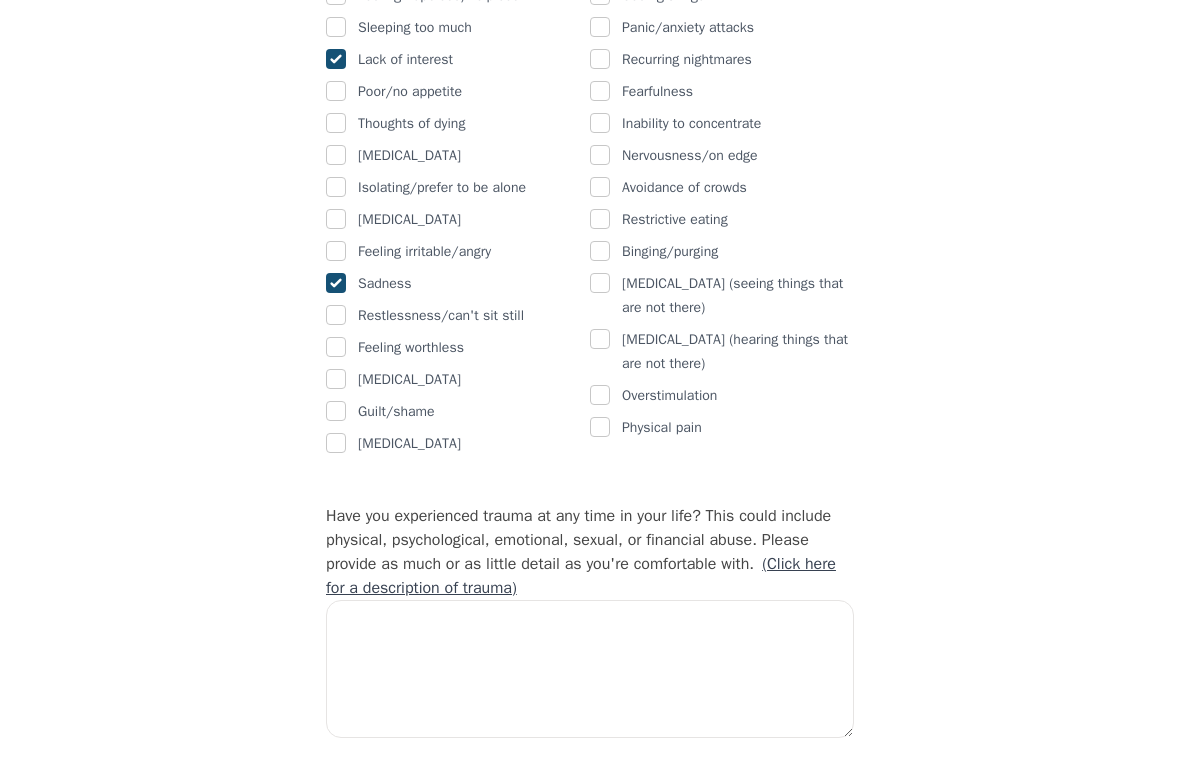 click at bounding box center [336, 379] 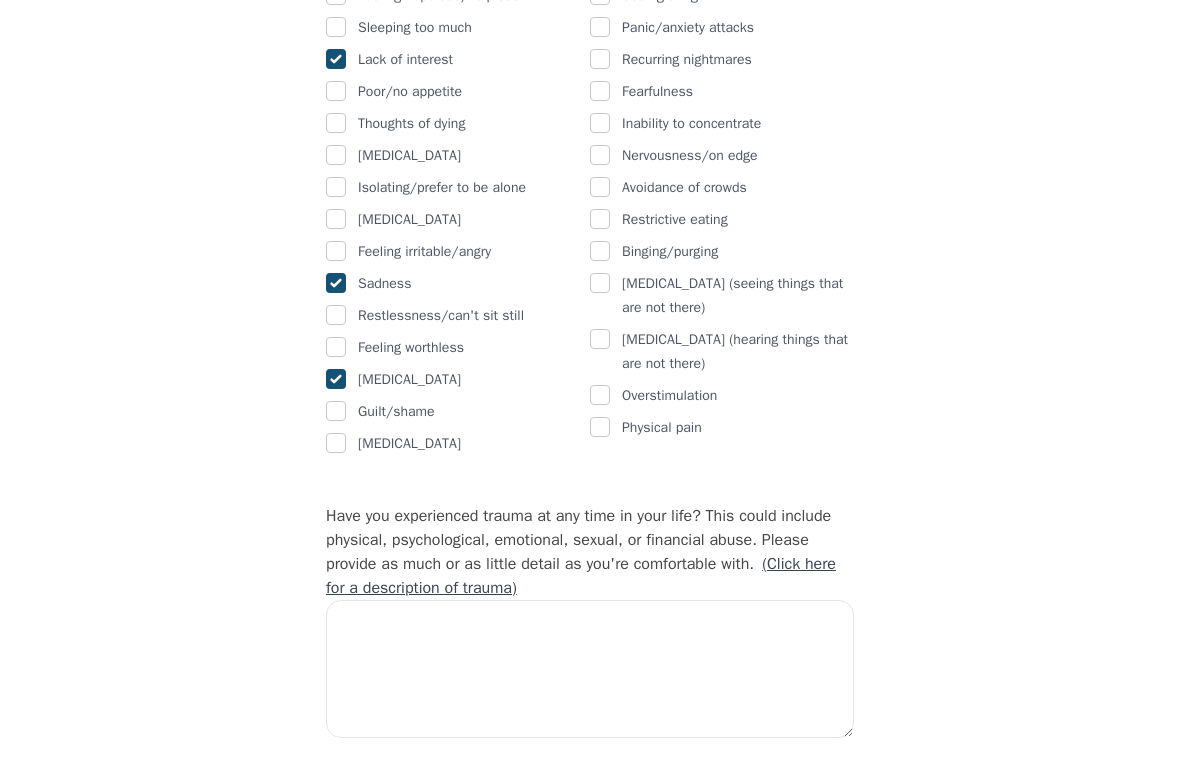 checkbox on "true" 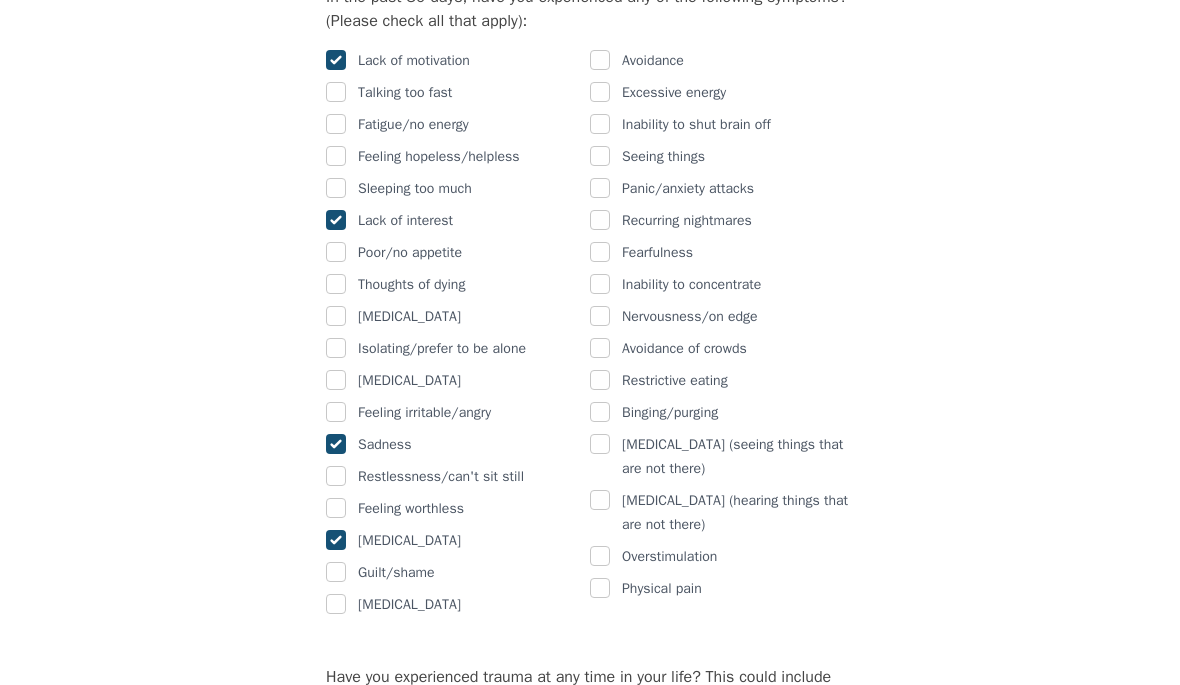 scroll, scrollTop: 1270, scrollLeft: 0, axis: vertical 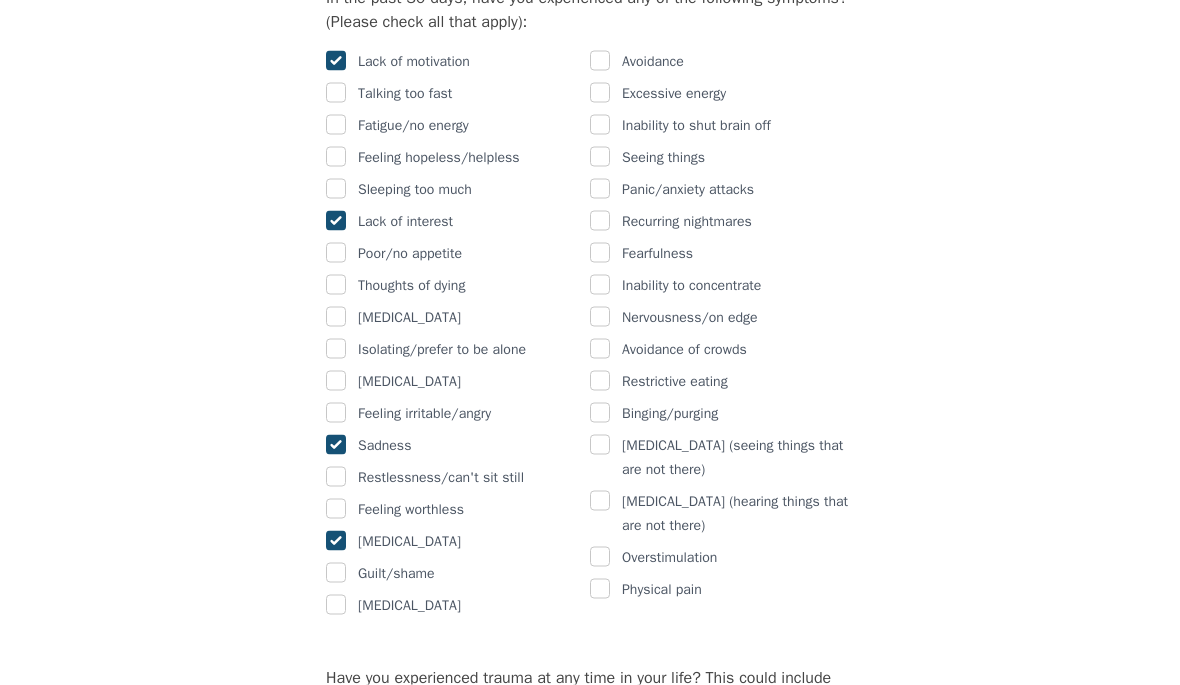 click at bounding box center [600, 317] 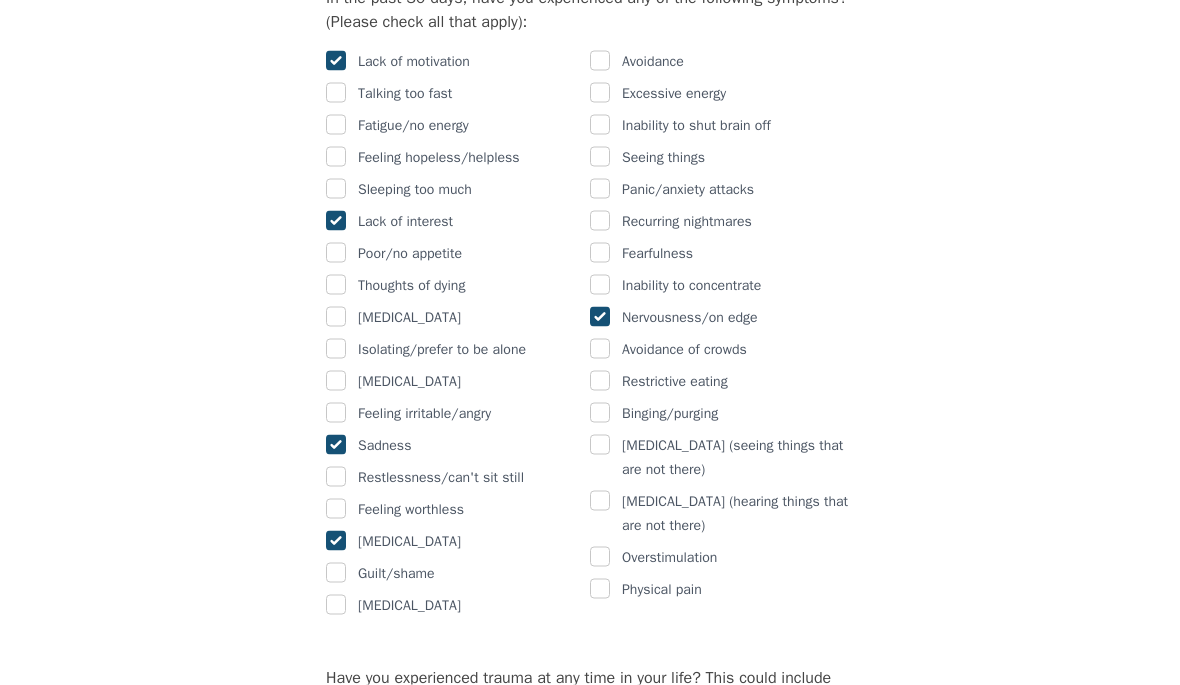 checkbox on "true" 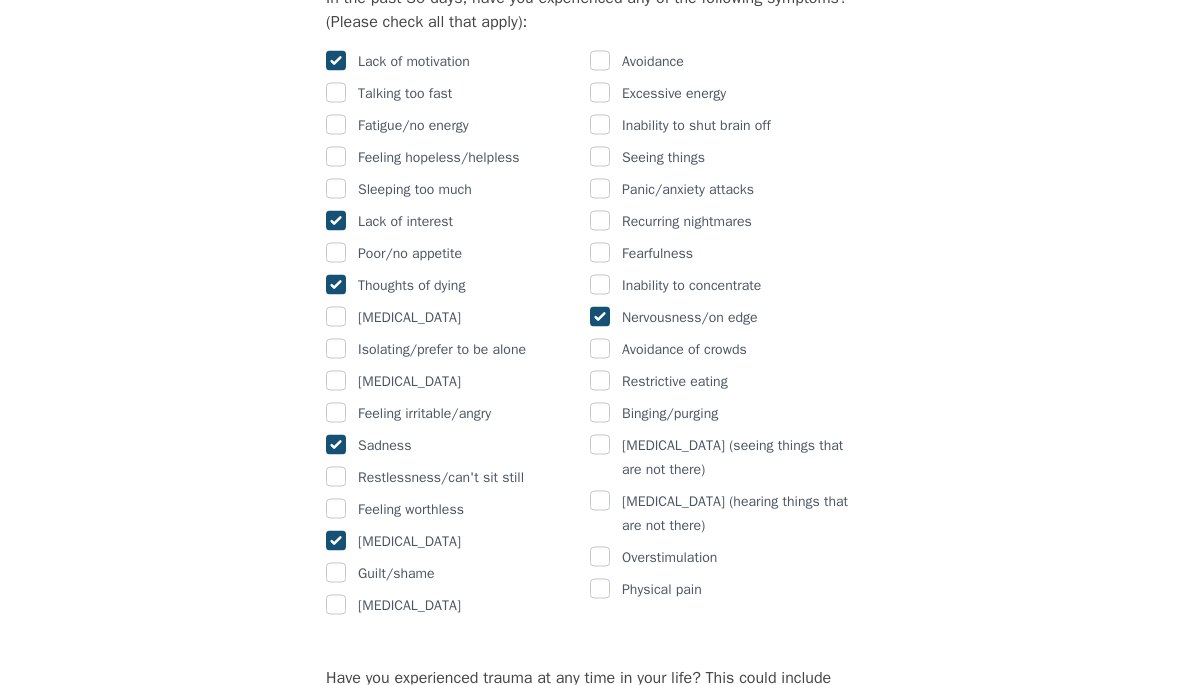 checkbox on "true" 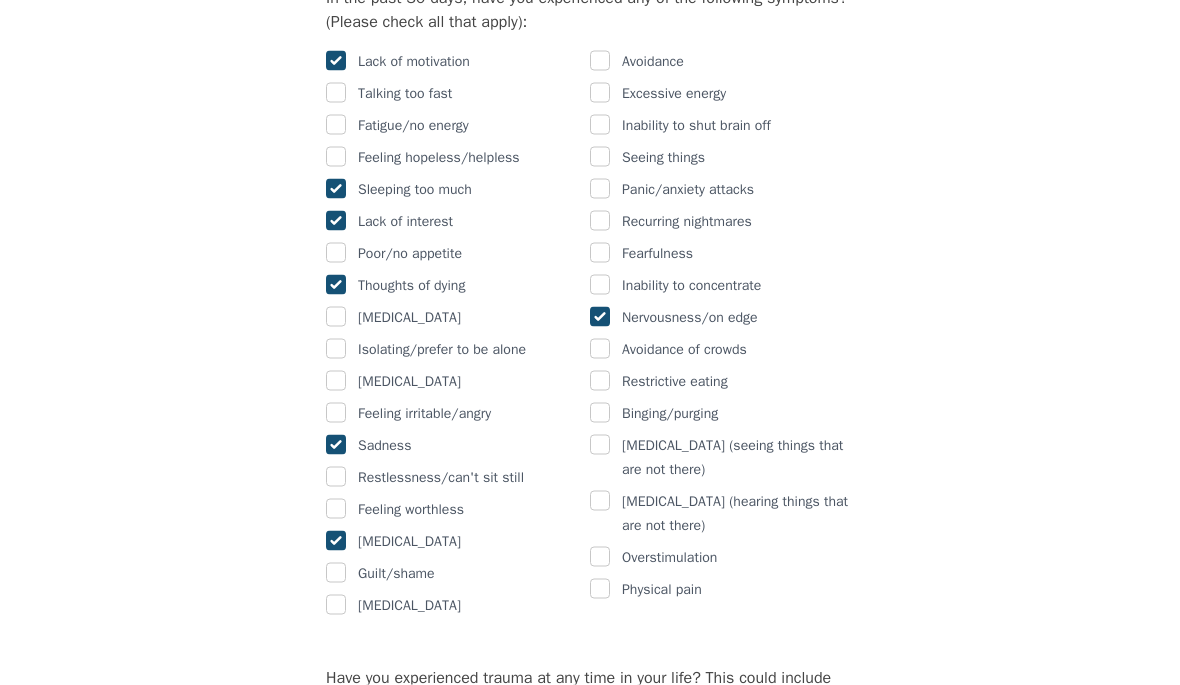checkbox on "true" 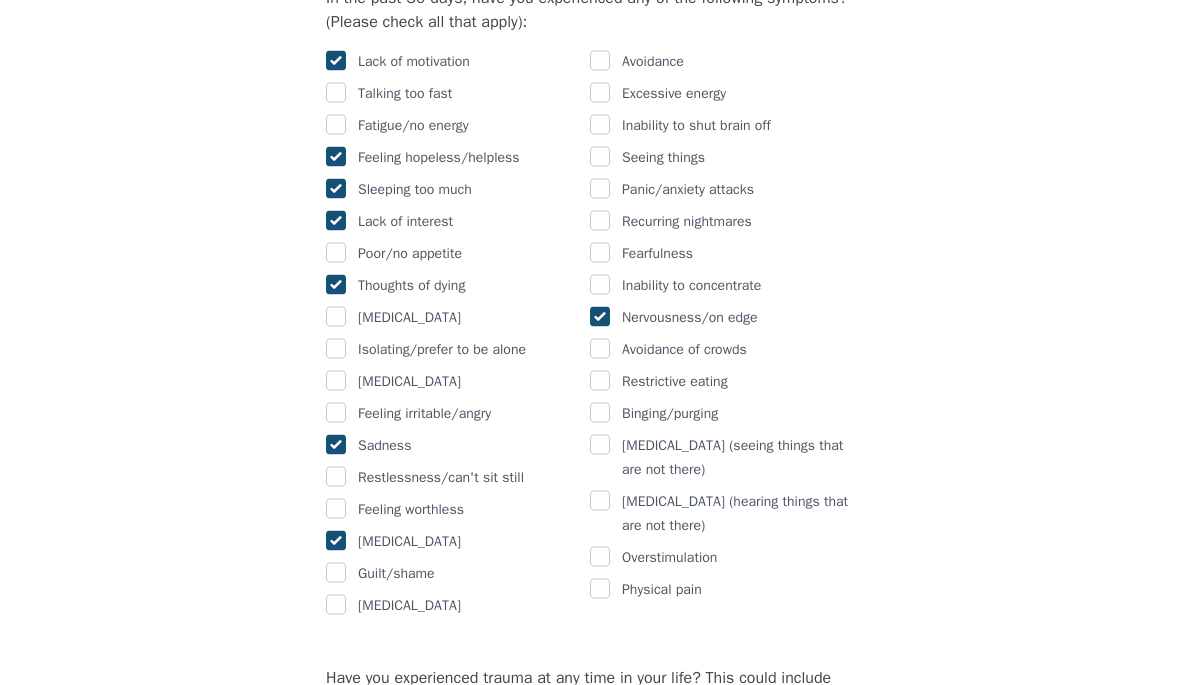checkbox on "true" 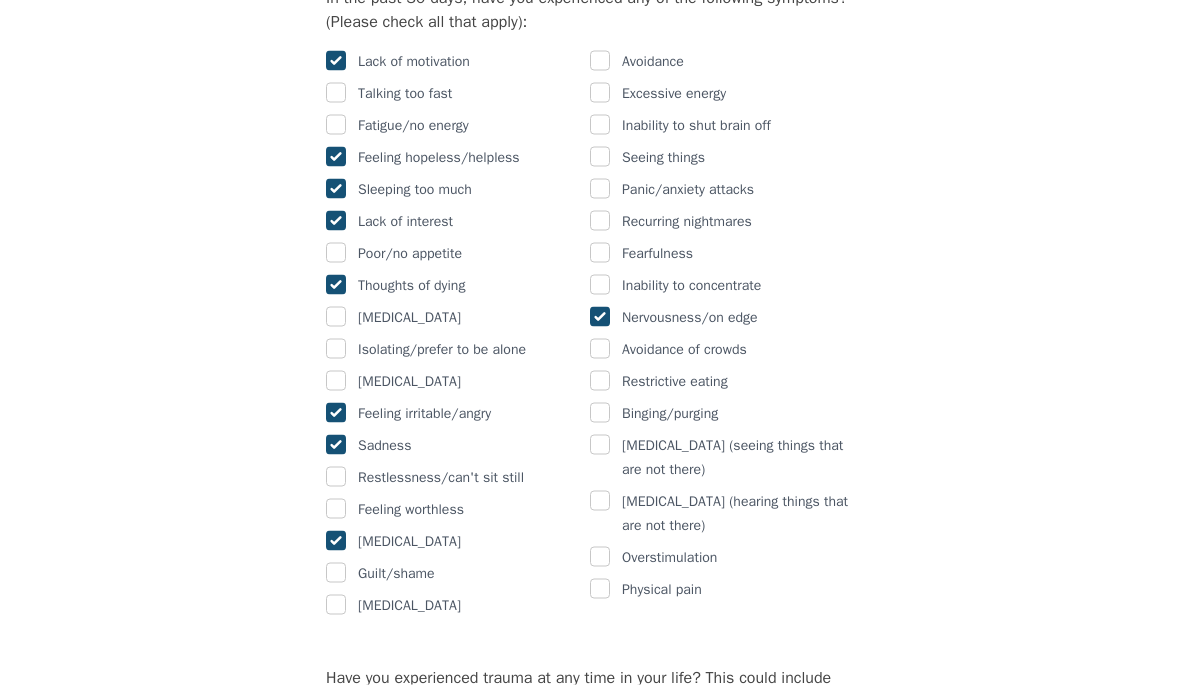 checkbox on "true" 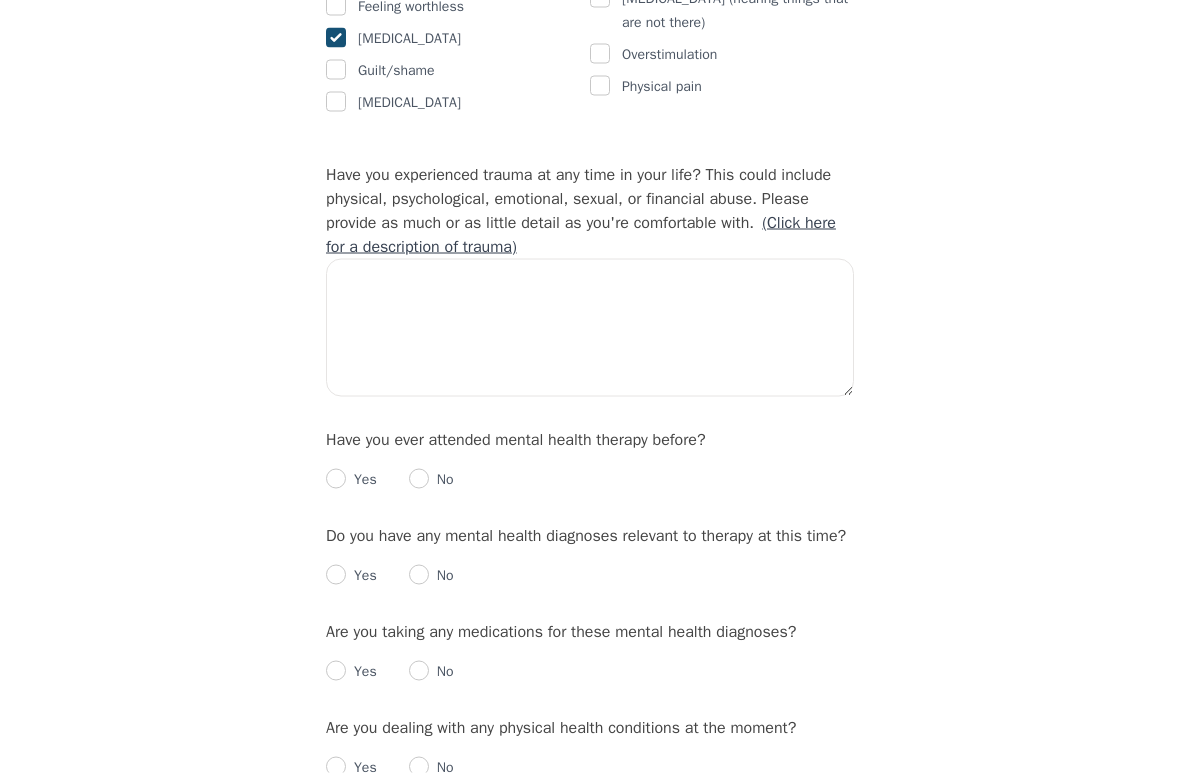 scroll, scrollTop: 1774, scrollLeft: 0, axis: vertical 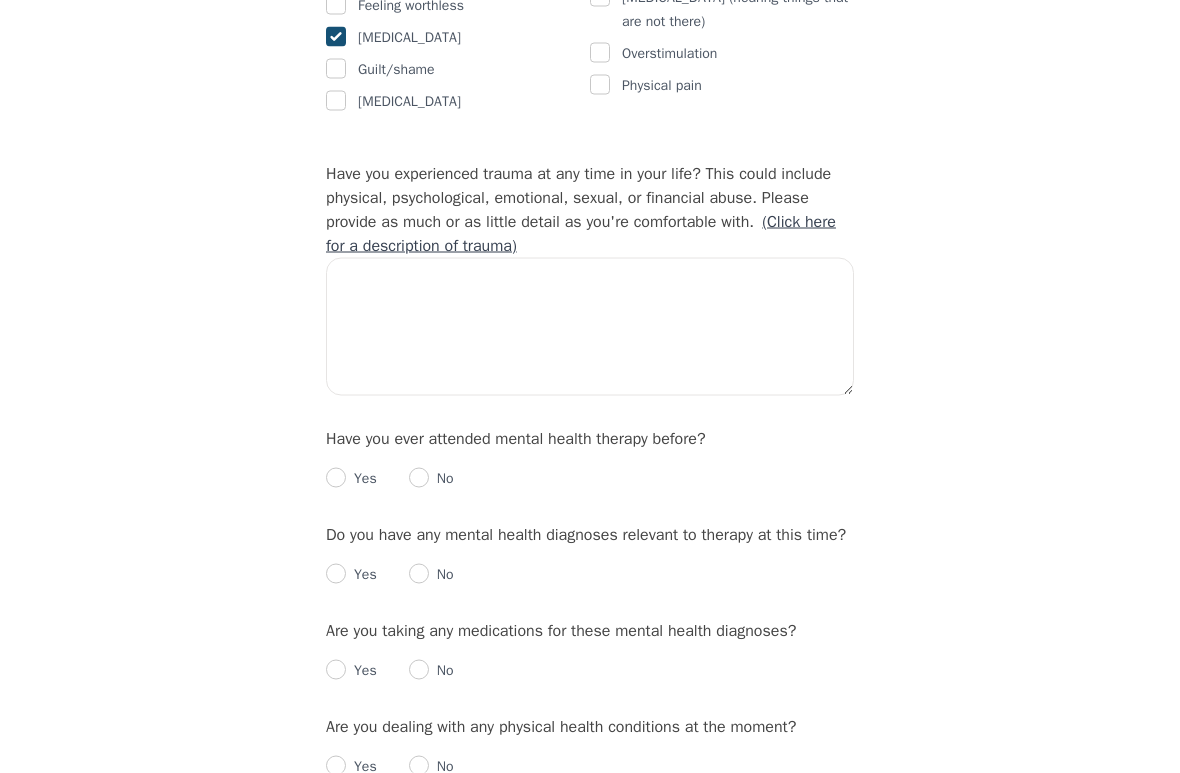 click at bounding box center [336, 478] 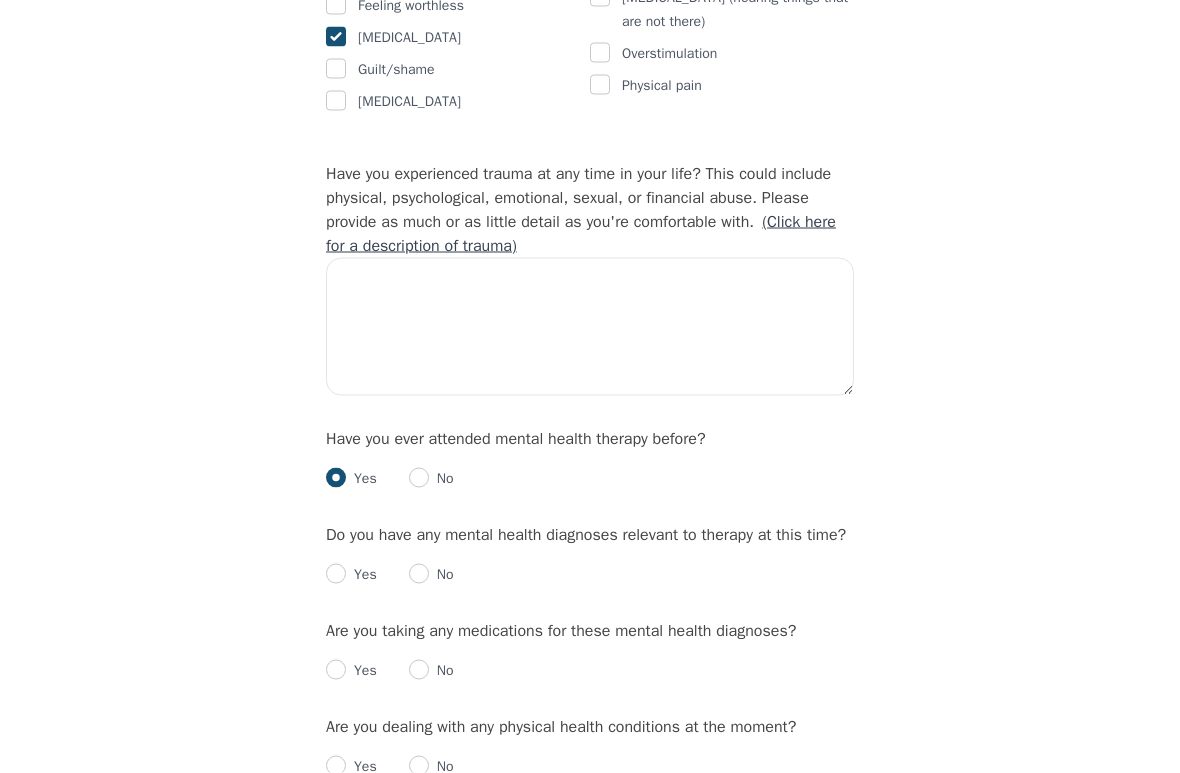 radio on "true" 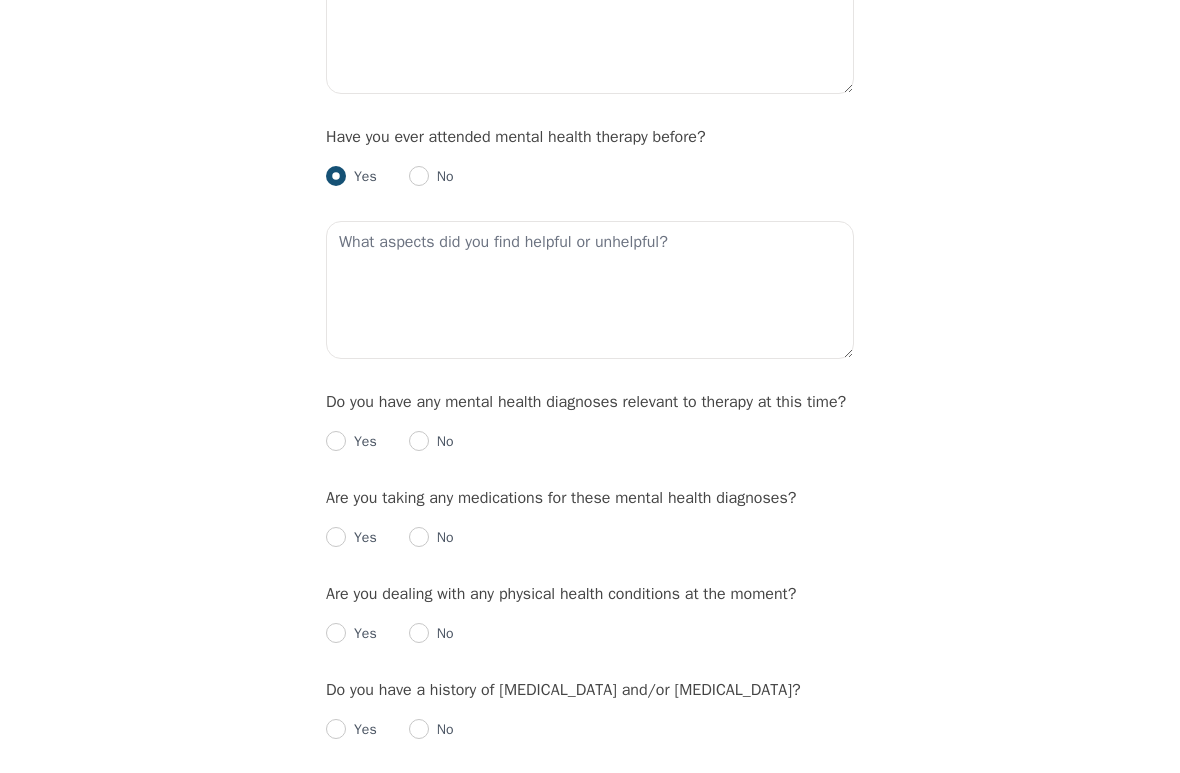scroll, scrollTop: 2081, scrollLeft: 0, axis: vertical 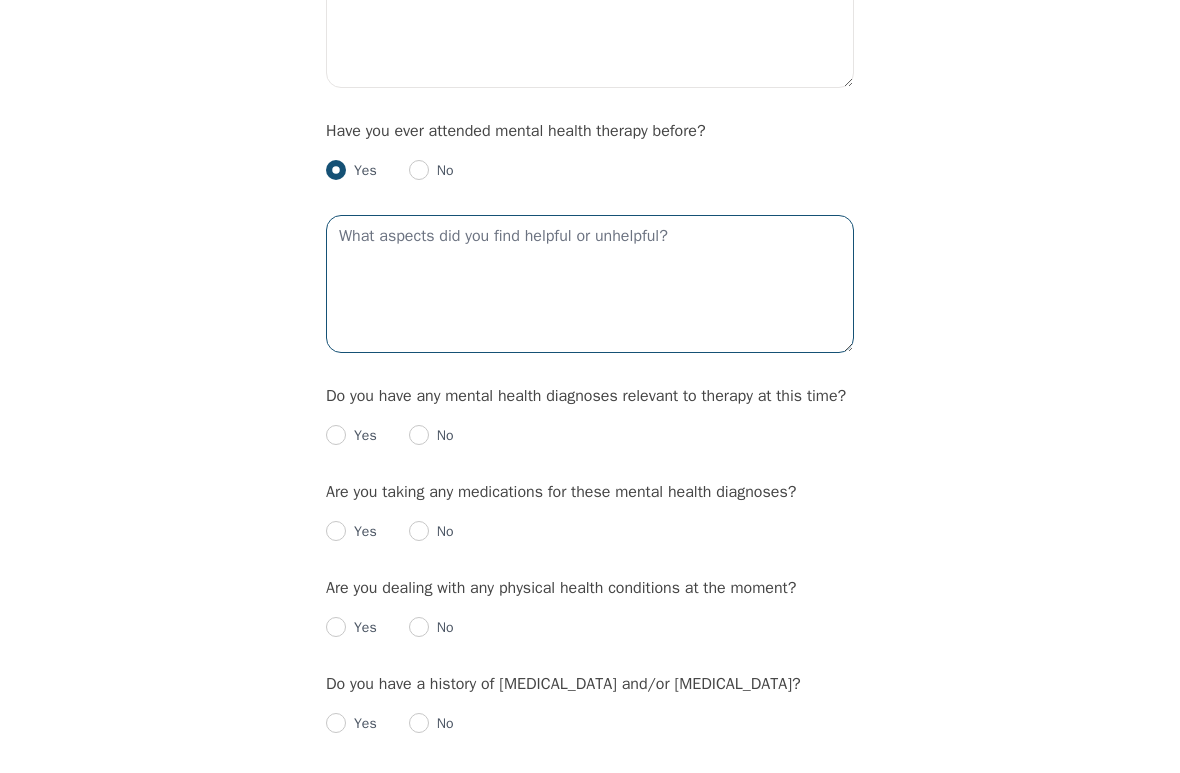 click at bounding box center (590, 284) 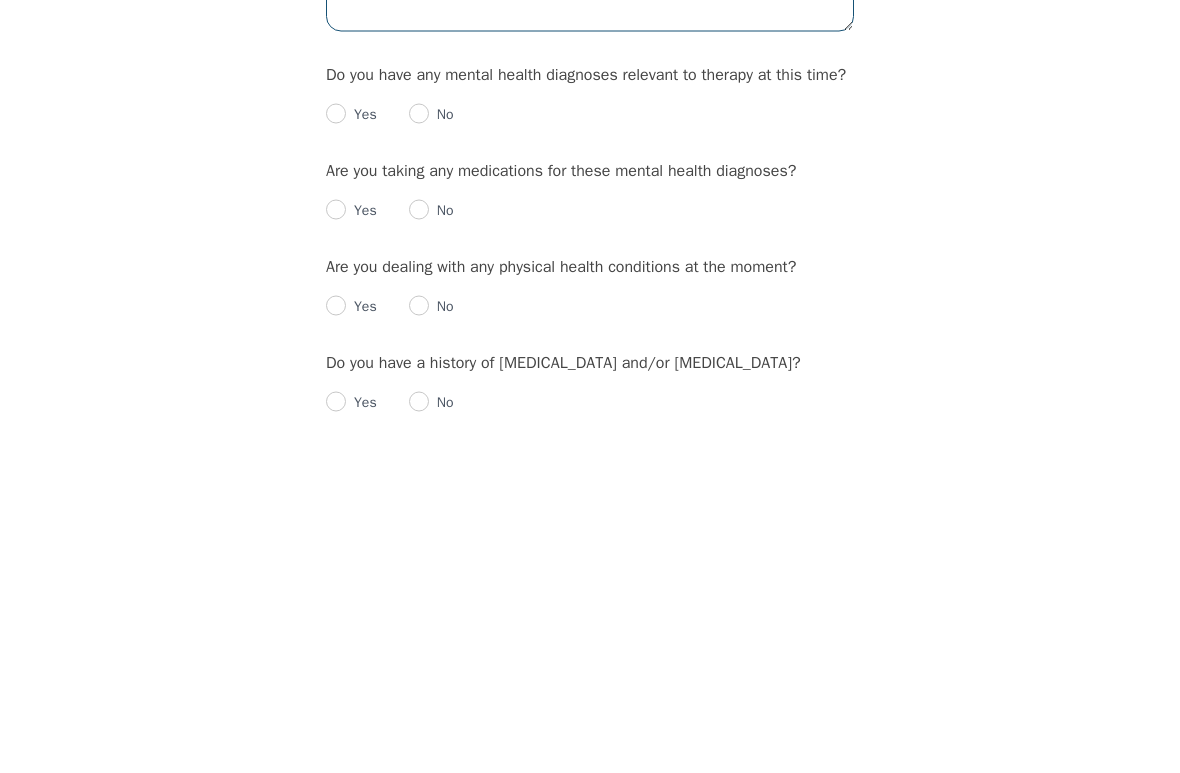 type on "Talking with someone" 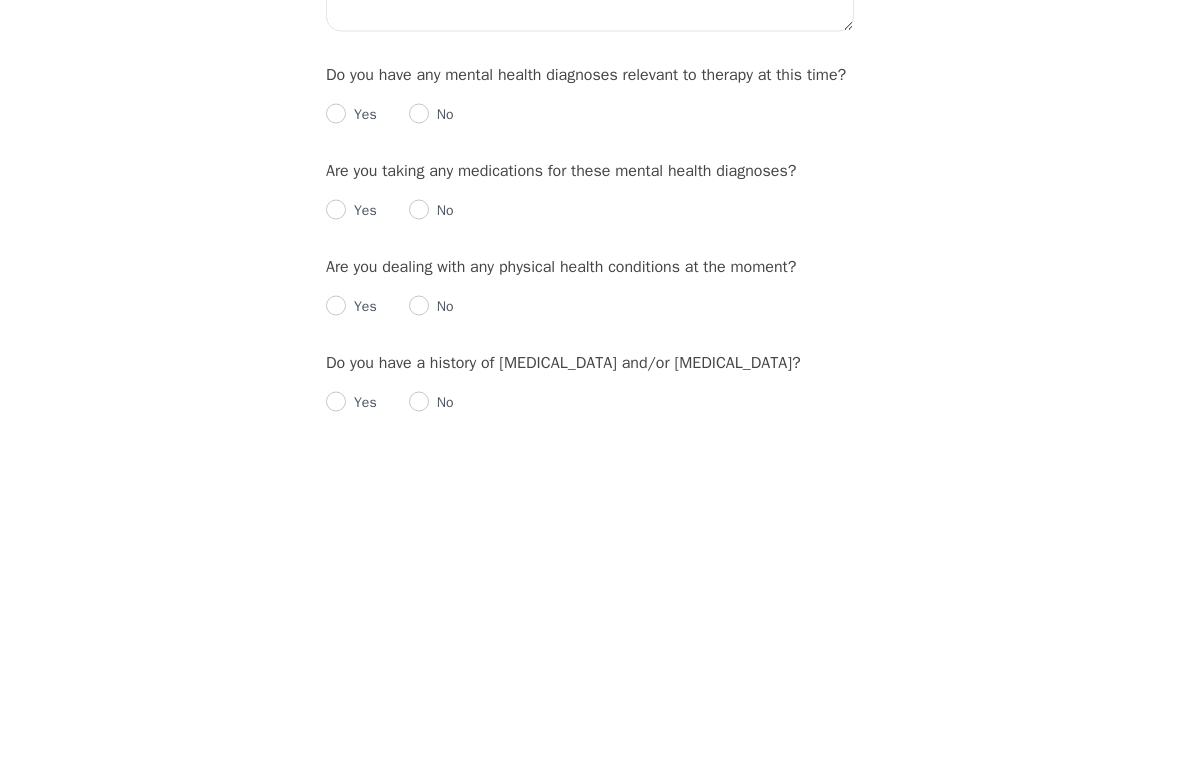 click at bounding box center [419, 436] 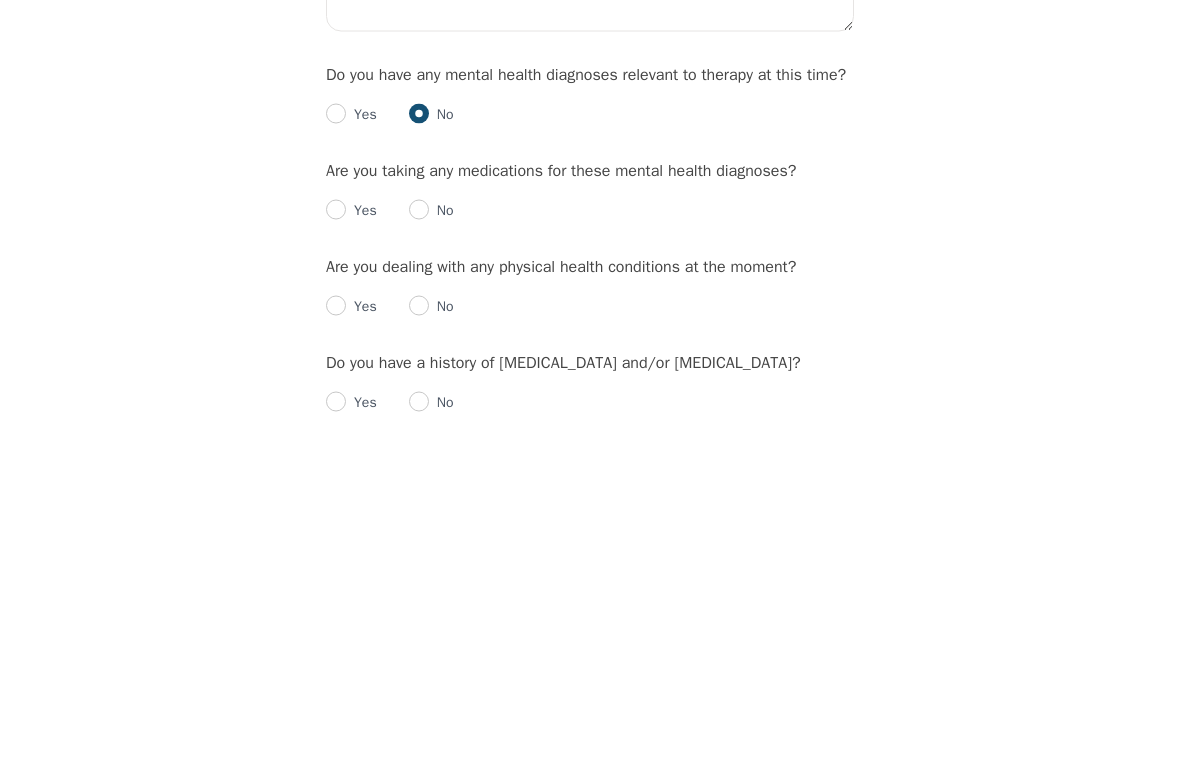 scroll, scrollTop: 2404, scrollLeft: 0, axis: vertical 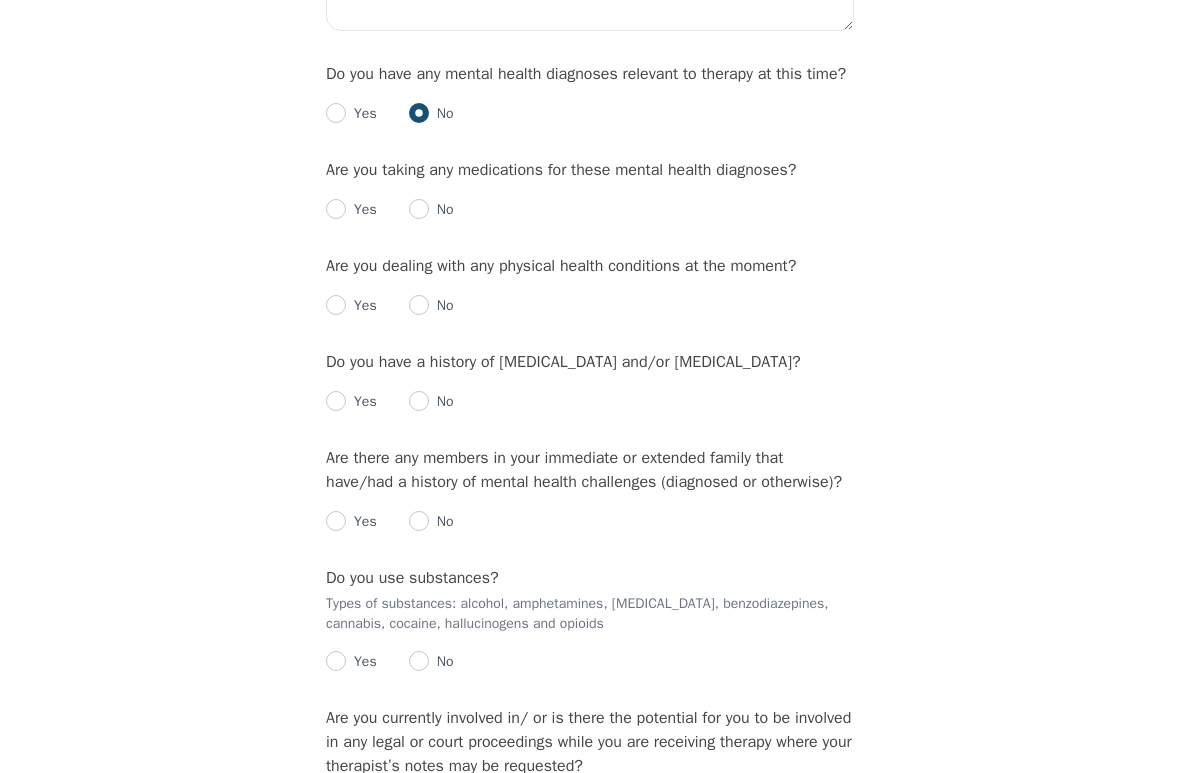 click at bounding box center [336, 209] 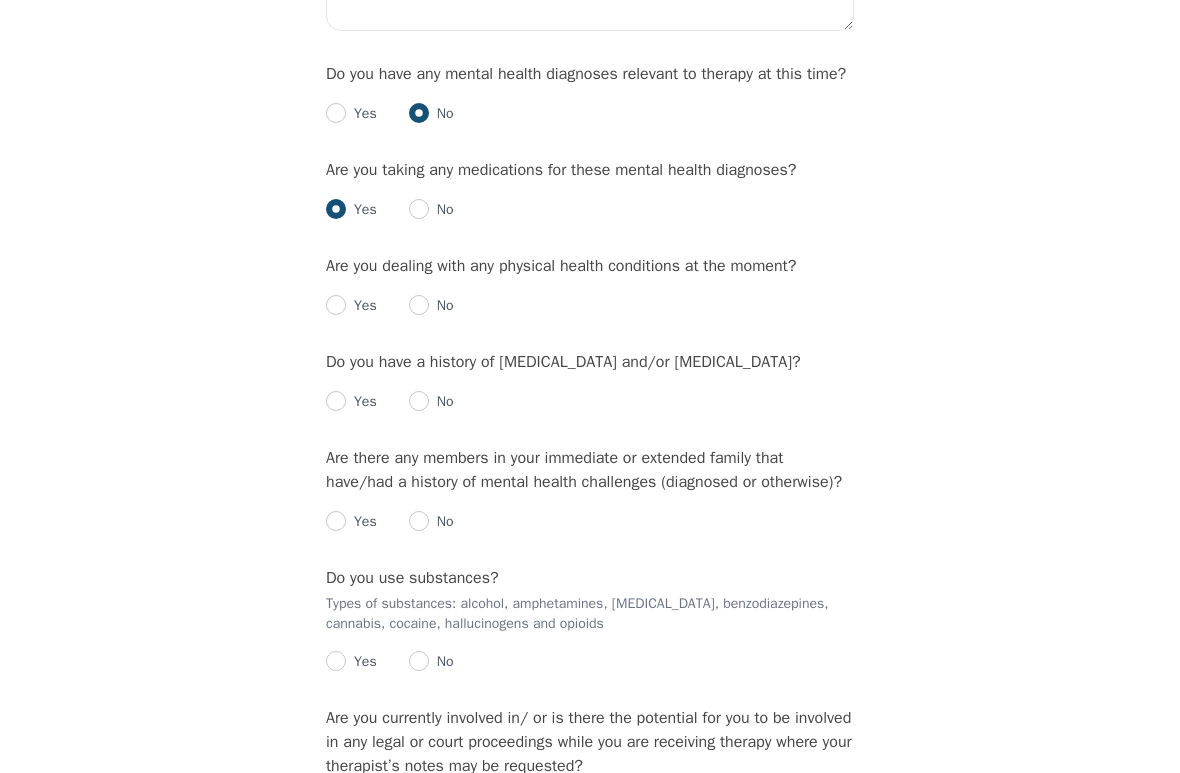 radio on "true" 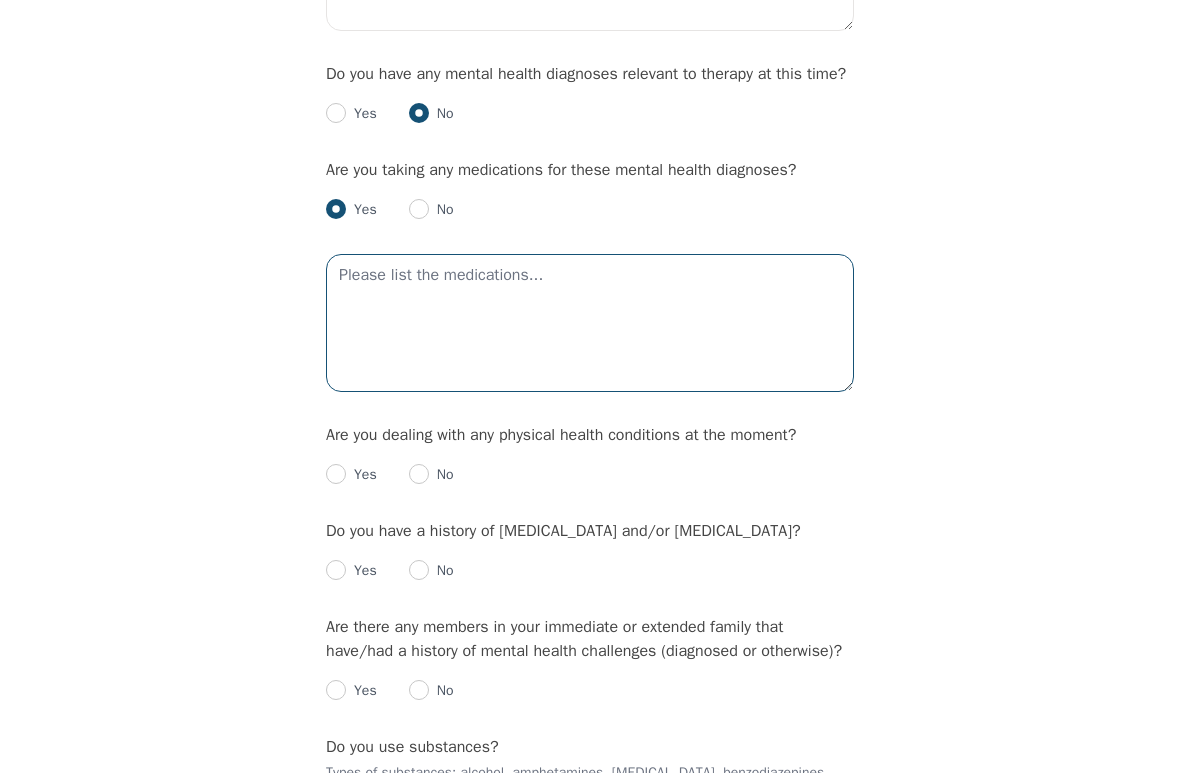 click at bounding box center [590, 323] 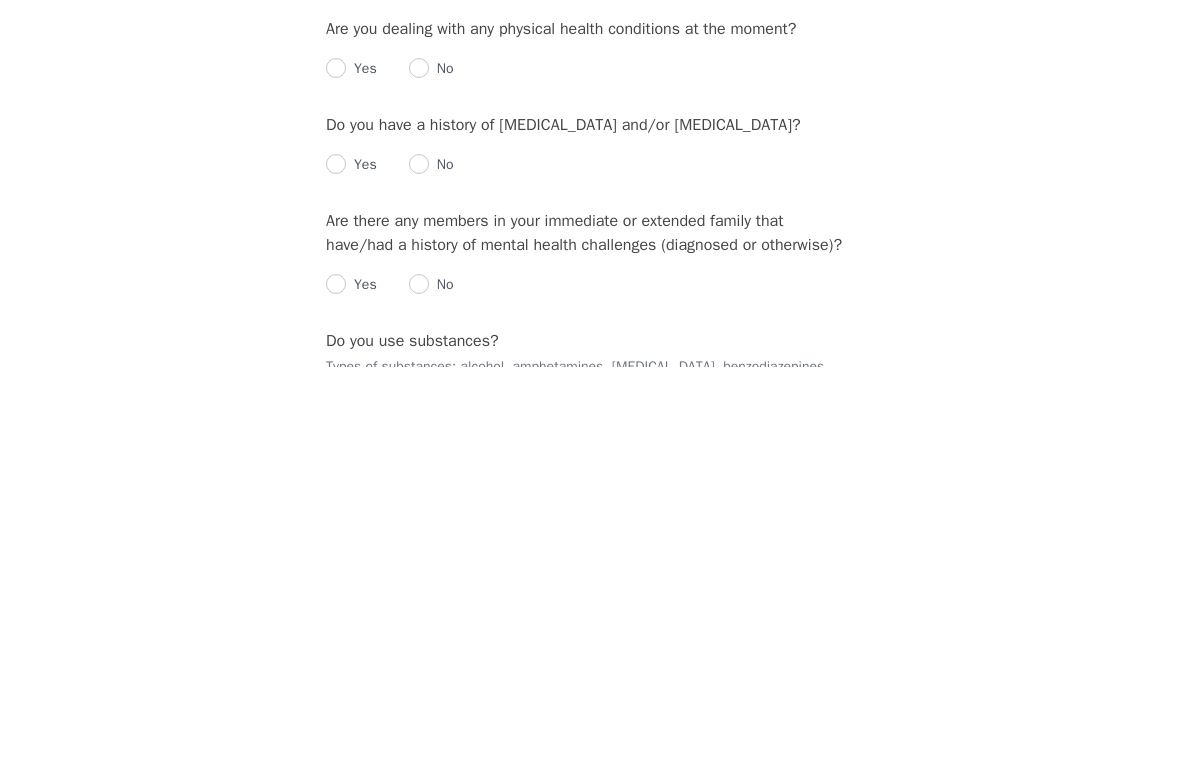 type on "Anti [MEDICAL_DATA]
[MEDICAL_DATA]" 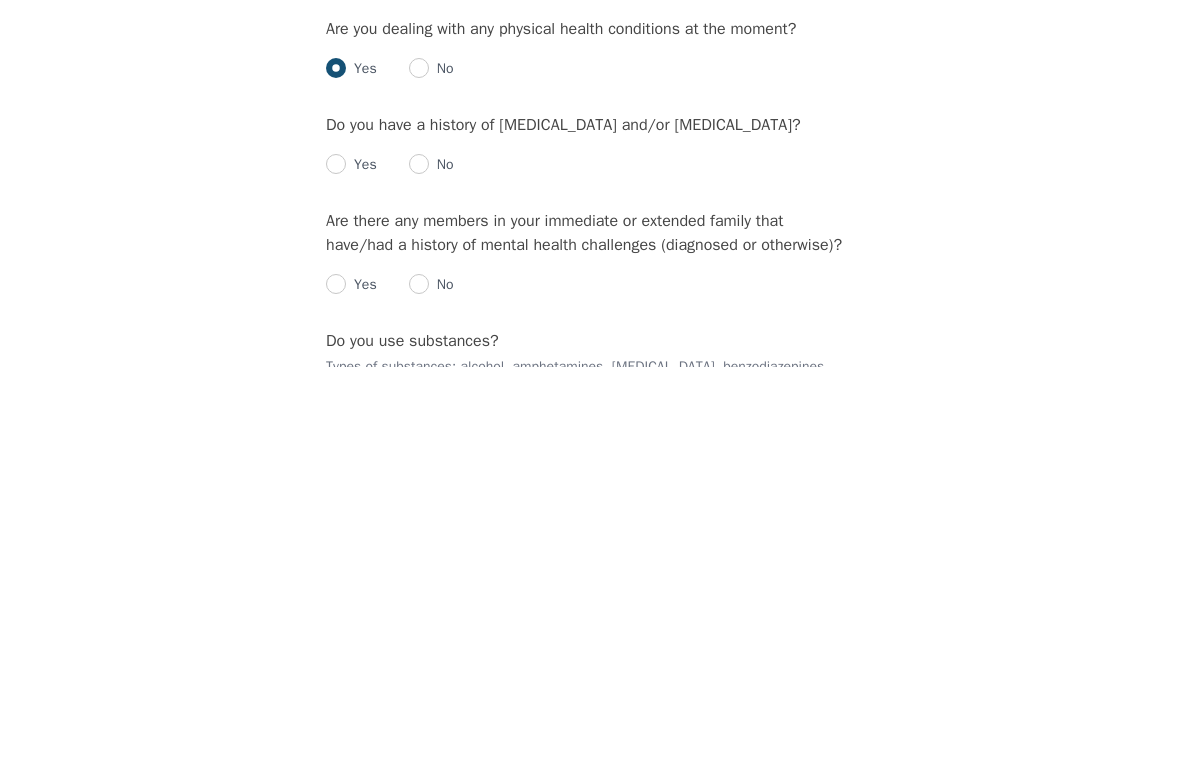 radio on "true" 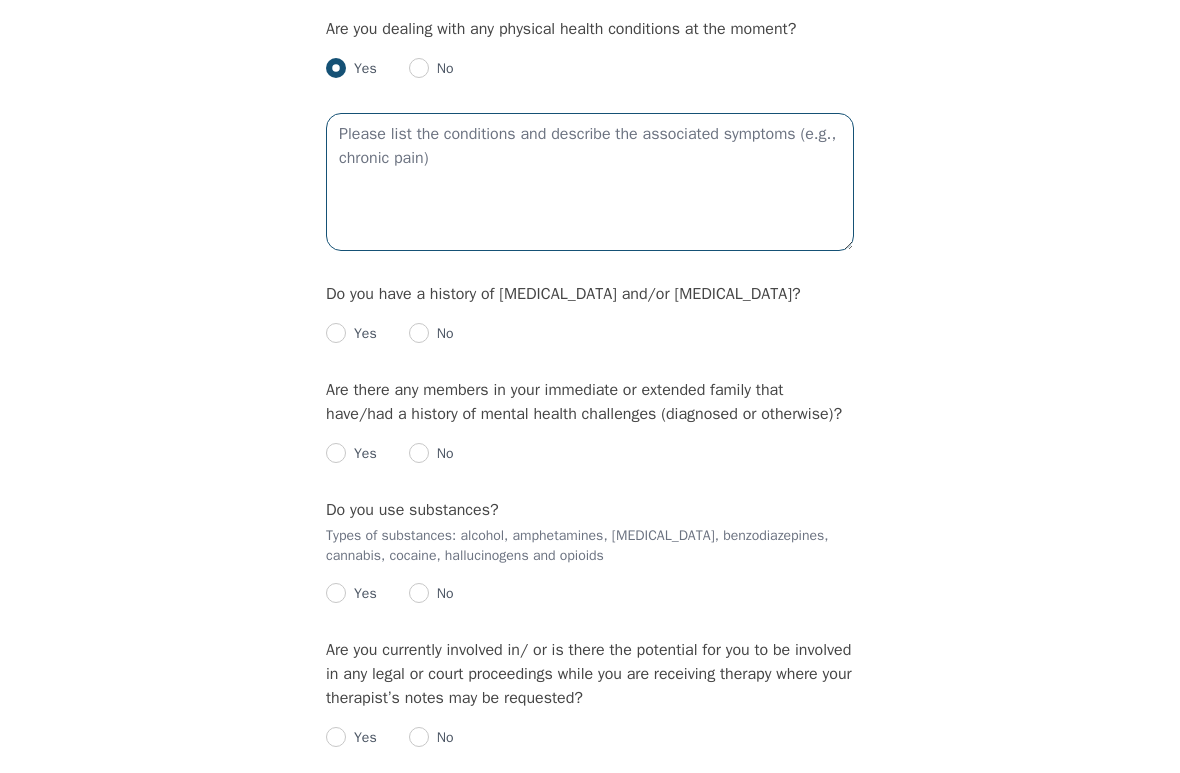 click at bounding box center (590, 182) 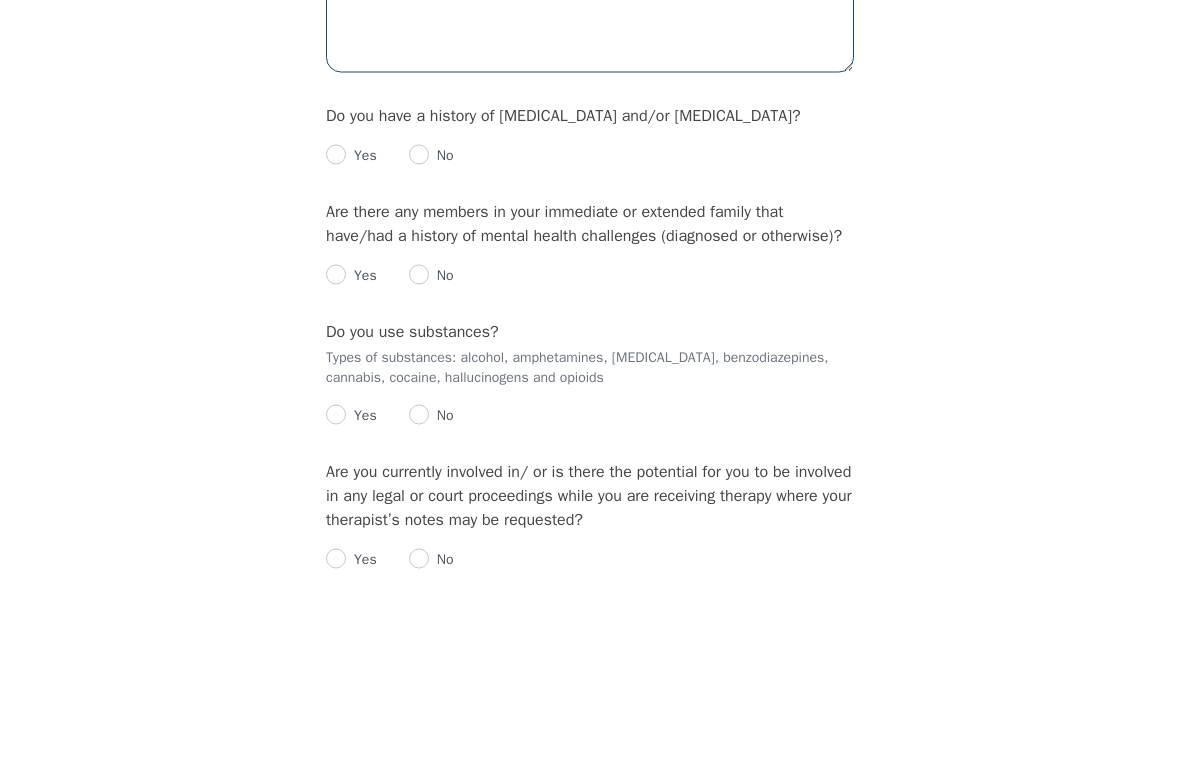 type on "Bad knee" 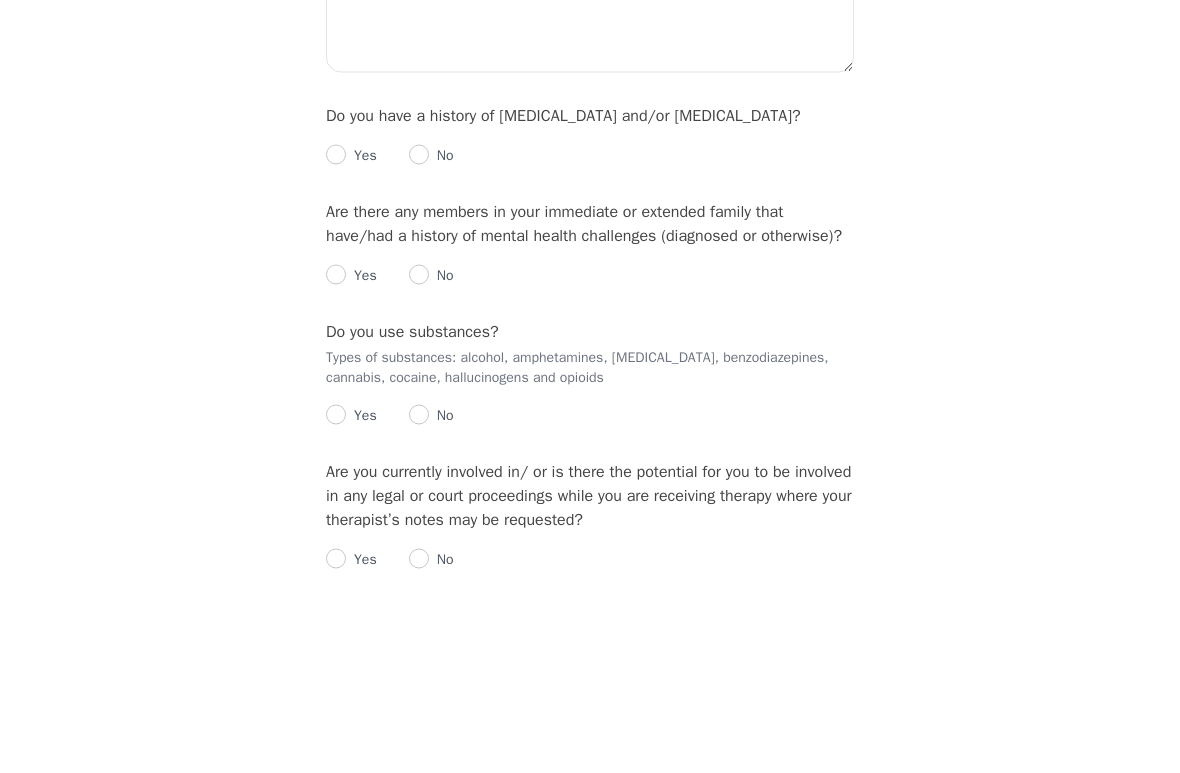 click at bounding box center (419, 333) 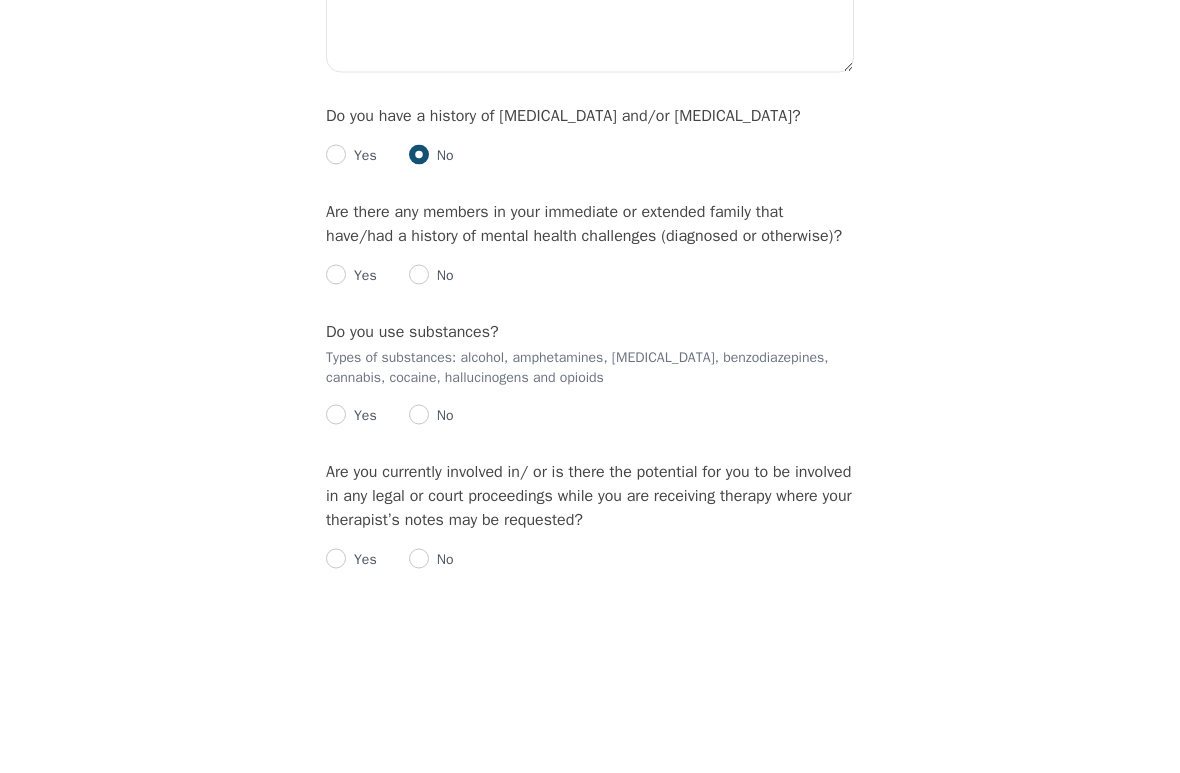 scroll, scrollTop: 2988, scrollLeft: 0, axis: vertical 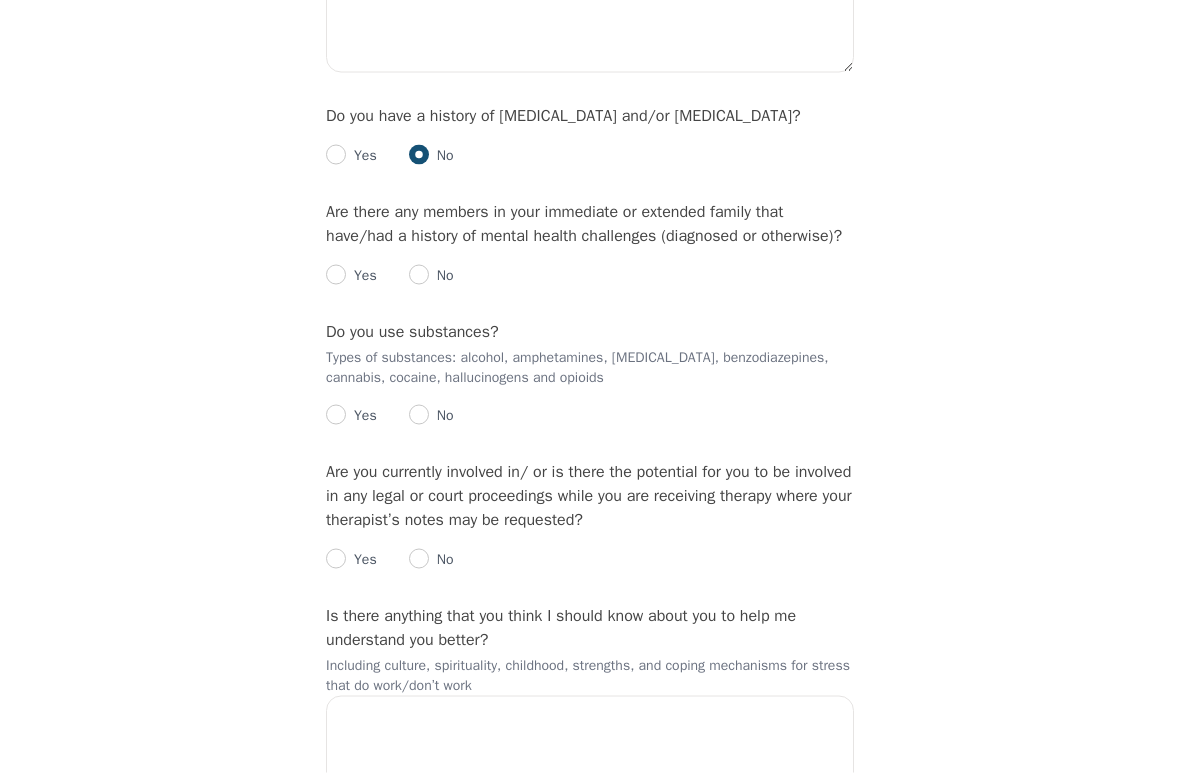 click at bounding box center [336, 275] 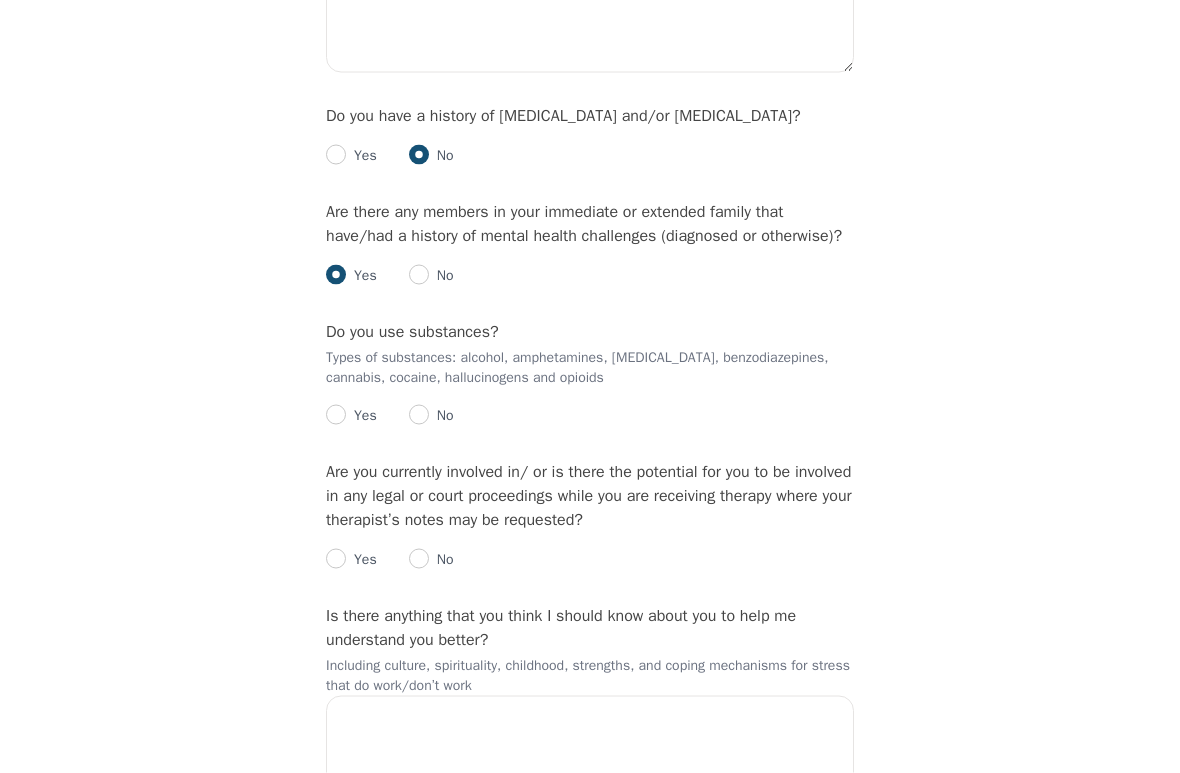 radio on "true" 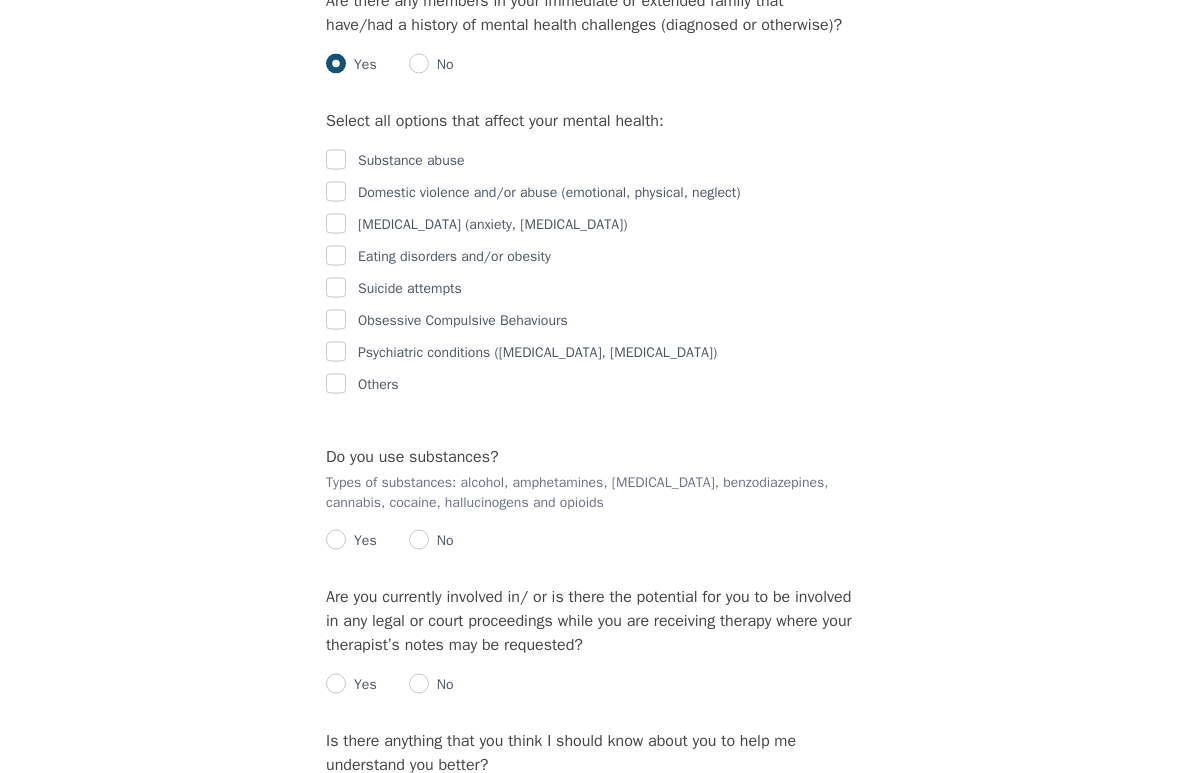 scroll, scrollTop: 3200, scrollLeft: 0, axis: vertical 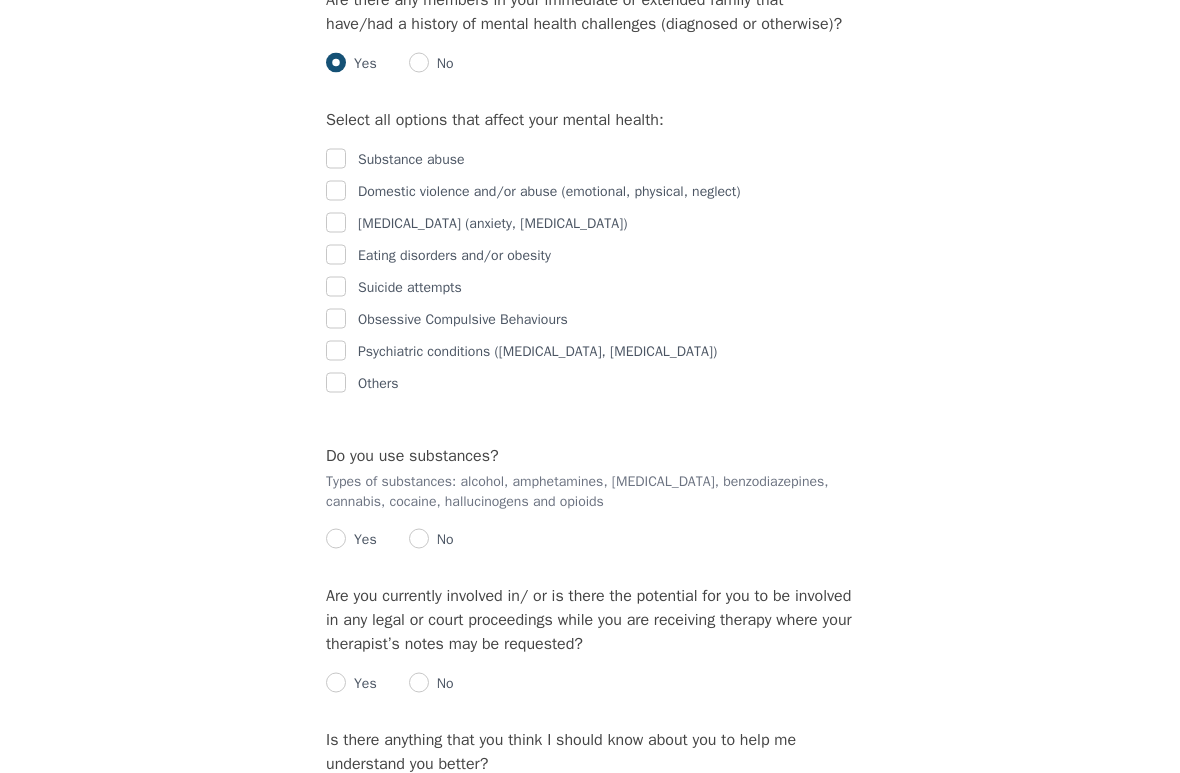 click at bounding box center (336, 191) 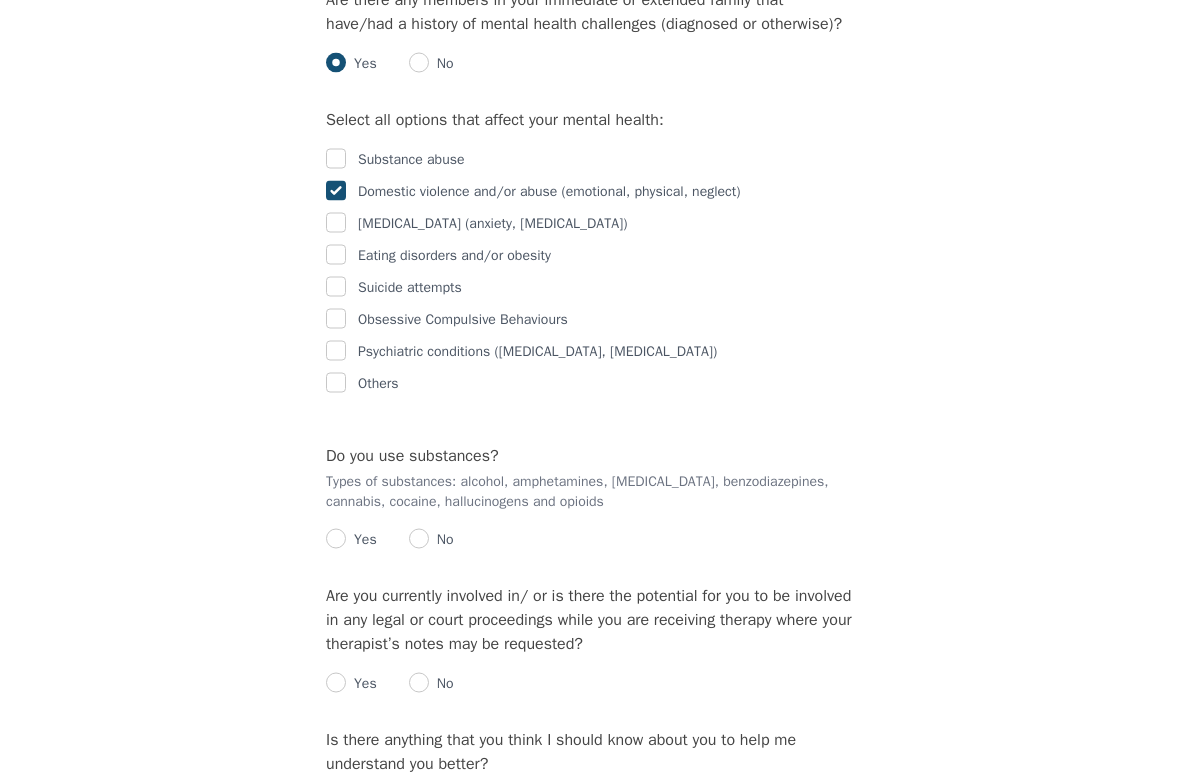 checkbox on "true" 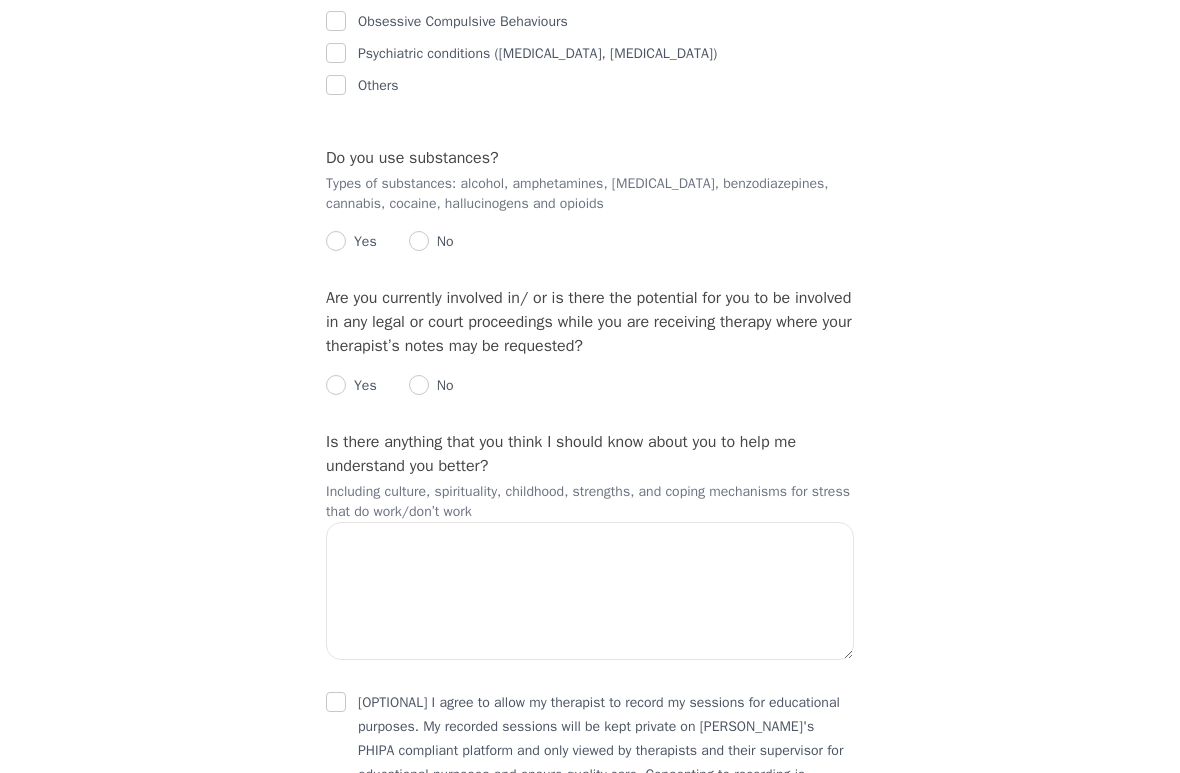 scroll, scrollTop: 3505, scrollLeft: 0, axis: vertical 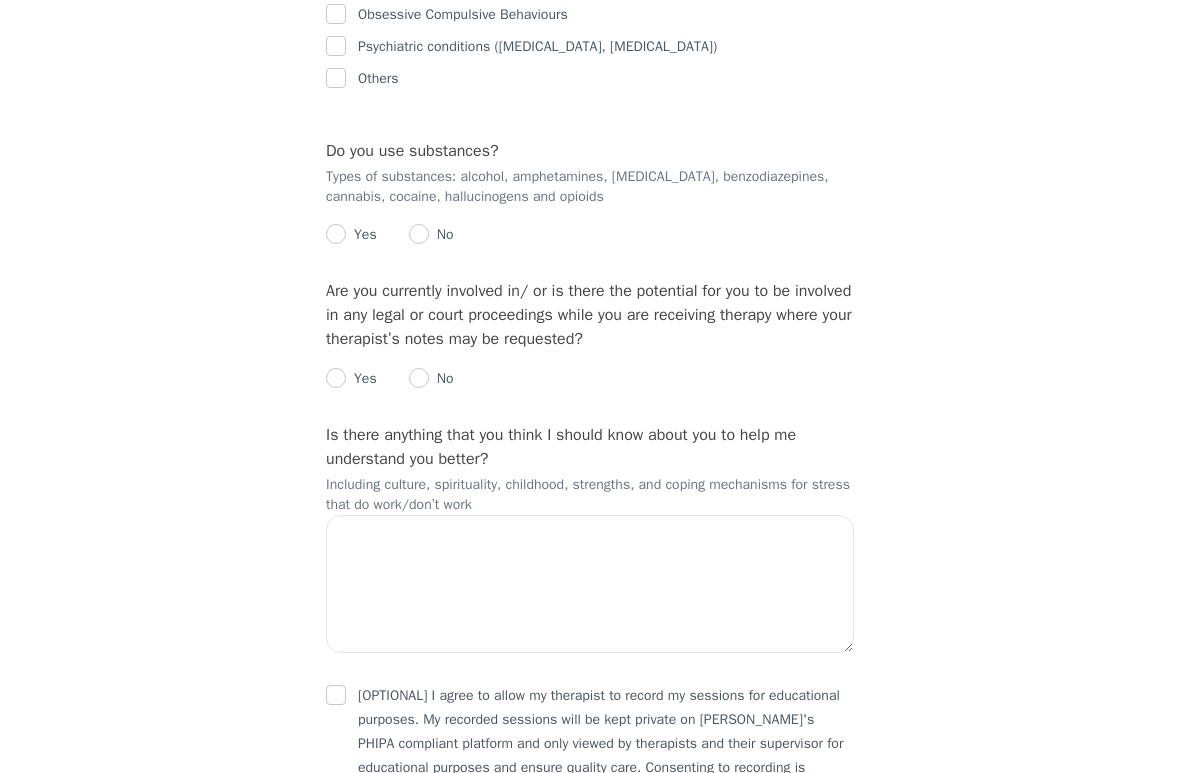 click at bounding box center (336, 234) 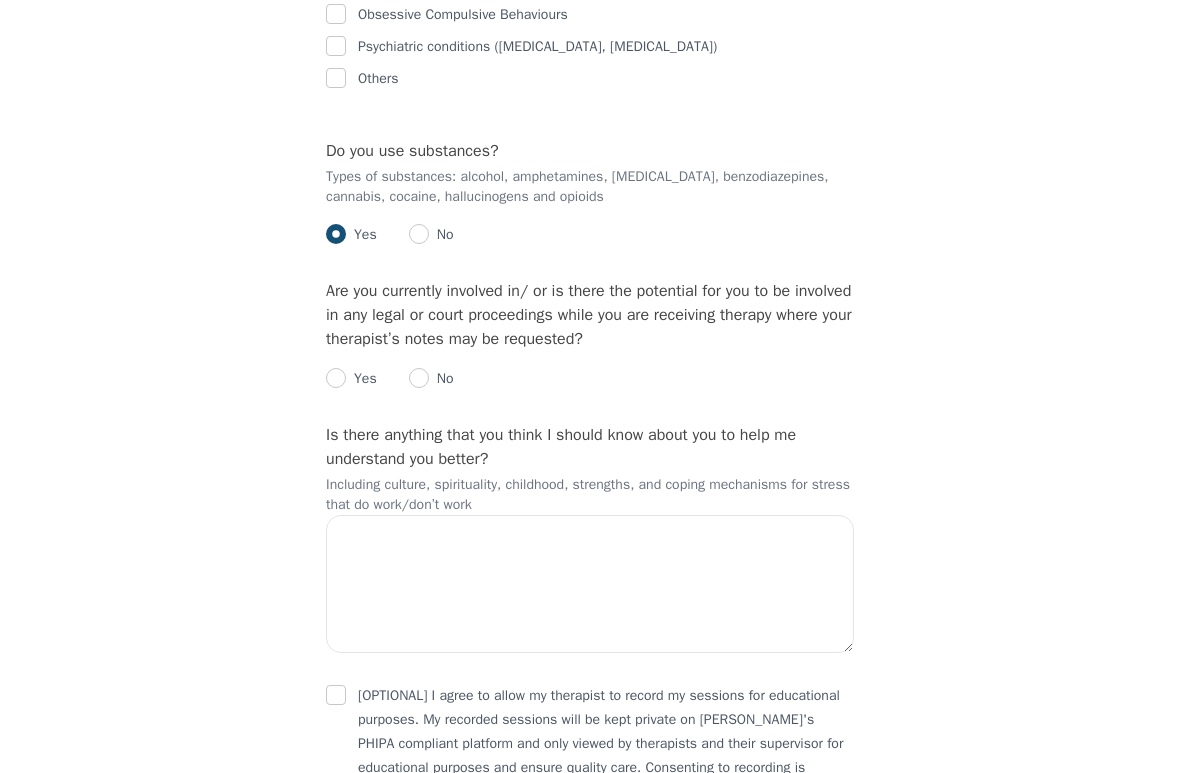 radio on "true" 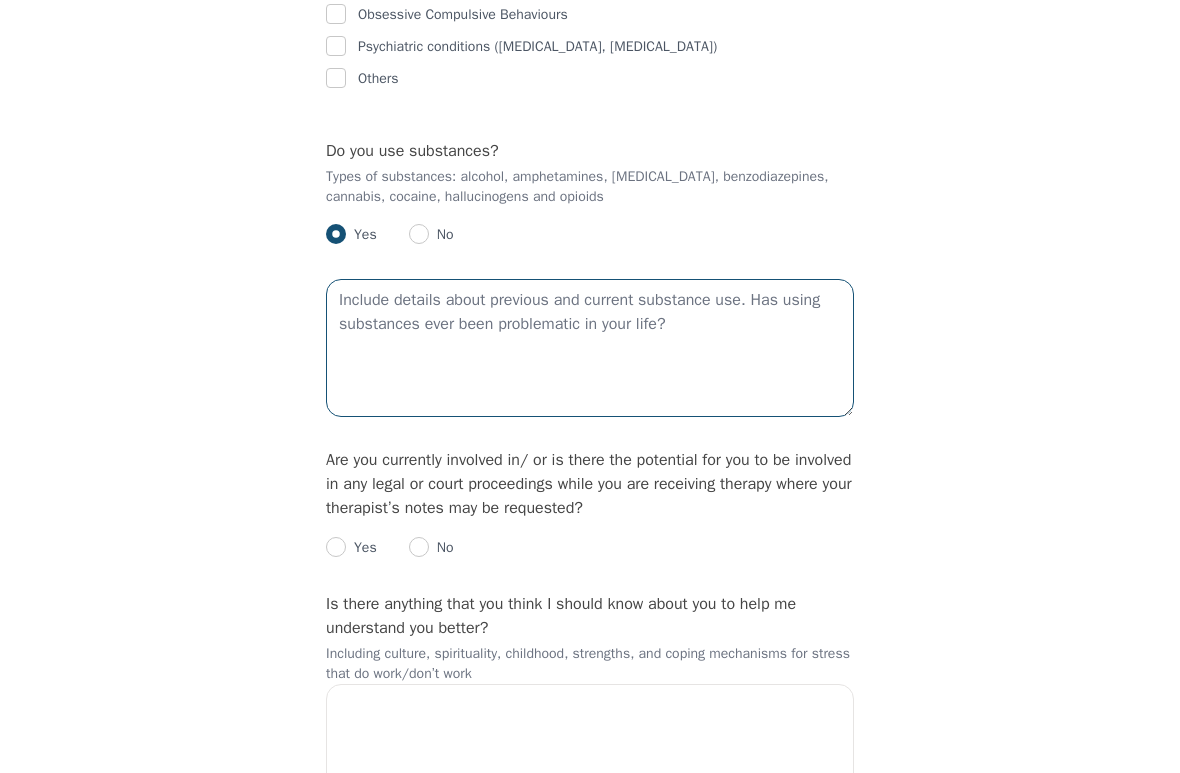 click at bounding box center (590, 348) 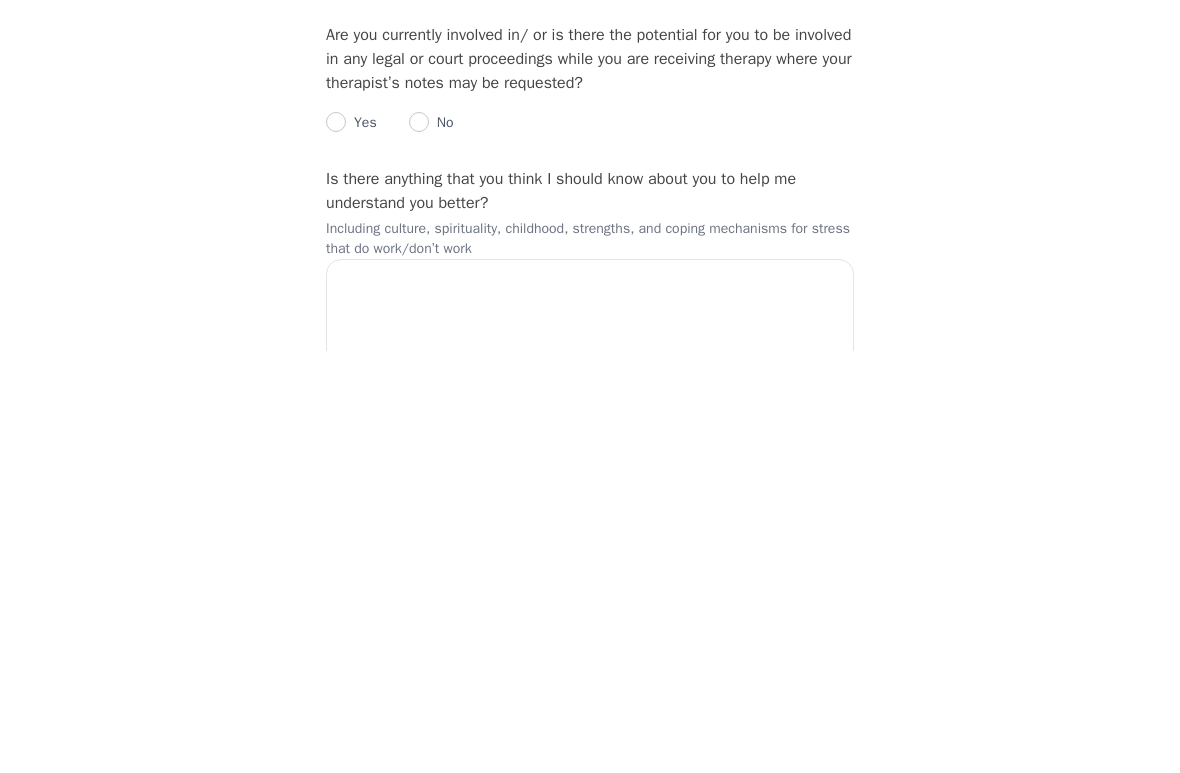 scroll, scrollTop: 3509, scrollLeft: 0, axis: vertical 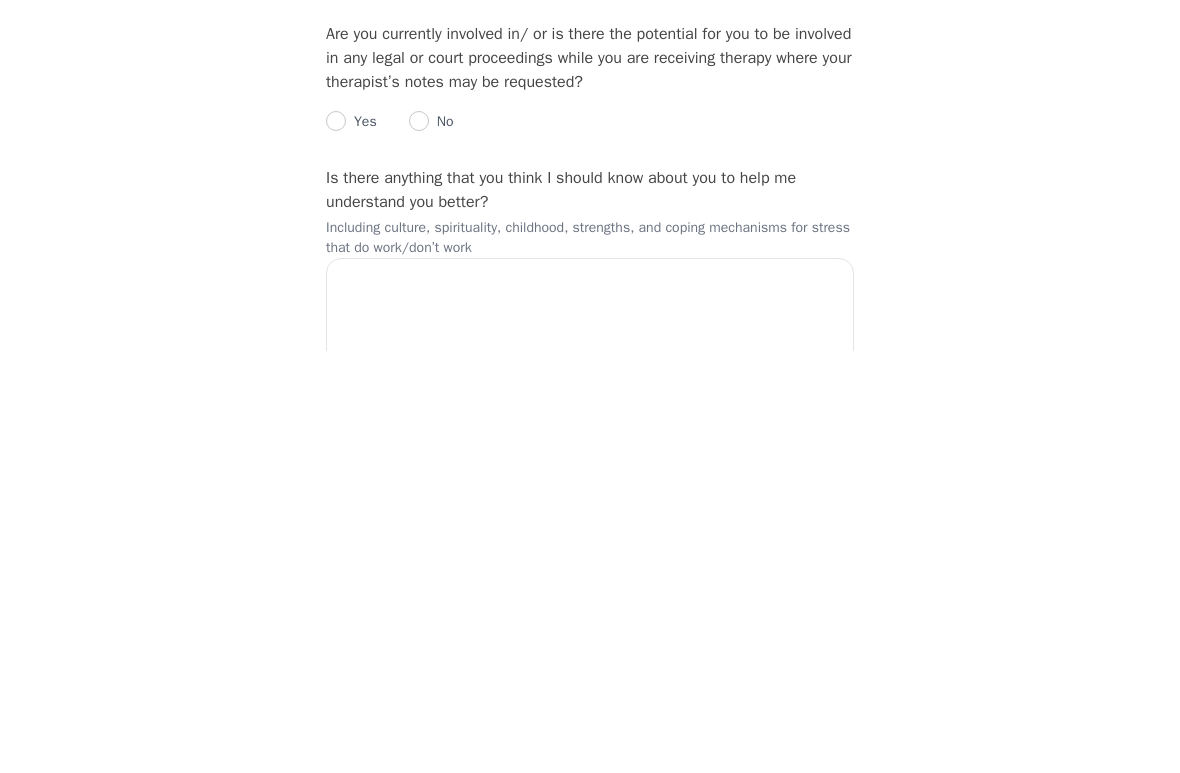 type on "Cannibis" 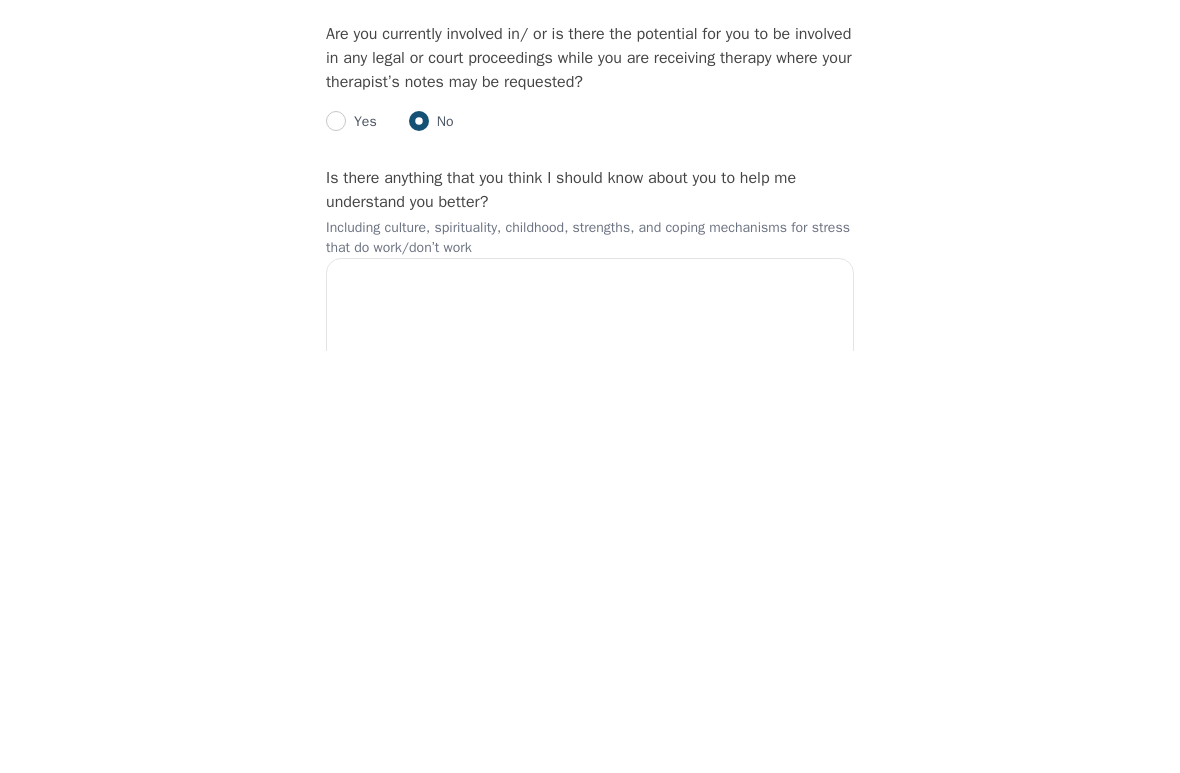 scroll, scrollTop: 3931, scrollLeft: 0, axis: vertical 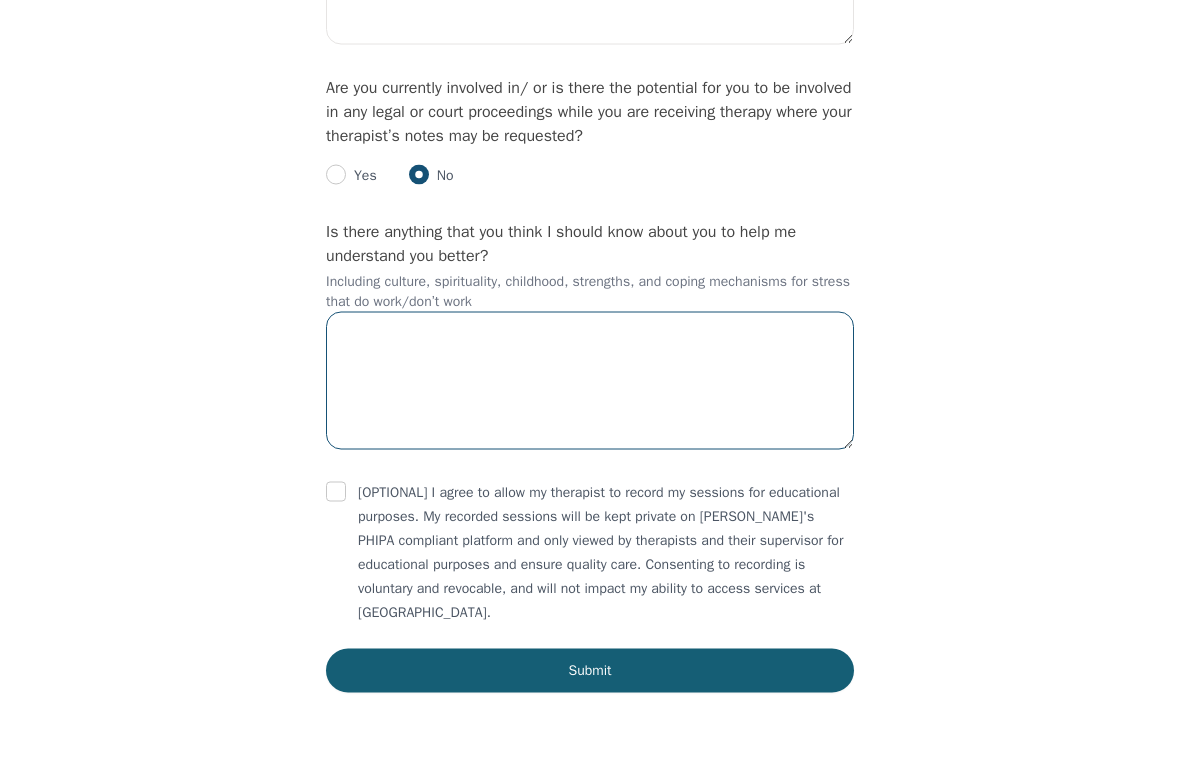 click at bounding box center [590, 381] 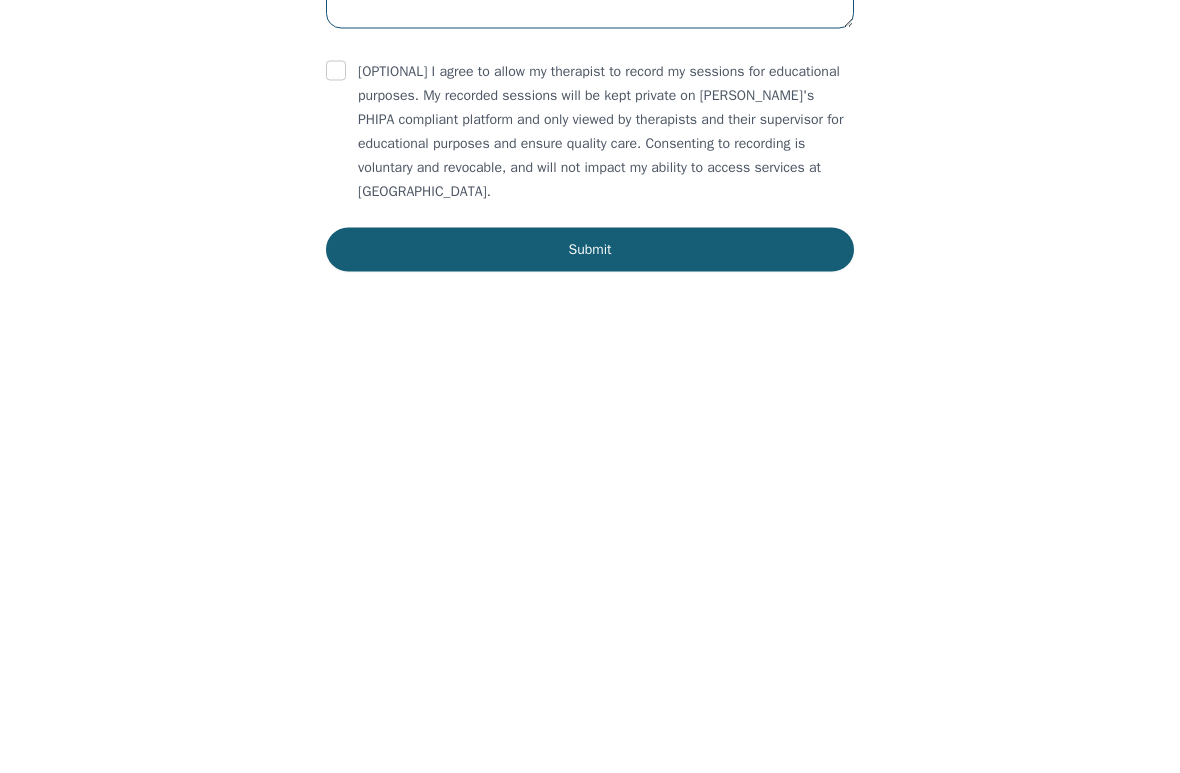 scroll, scrollTop: 3935, scrollLeft: 0, axis: vertical 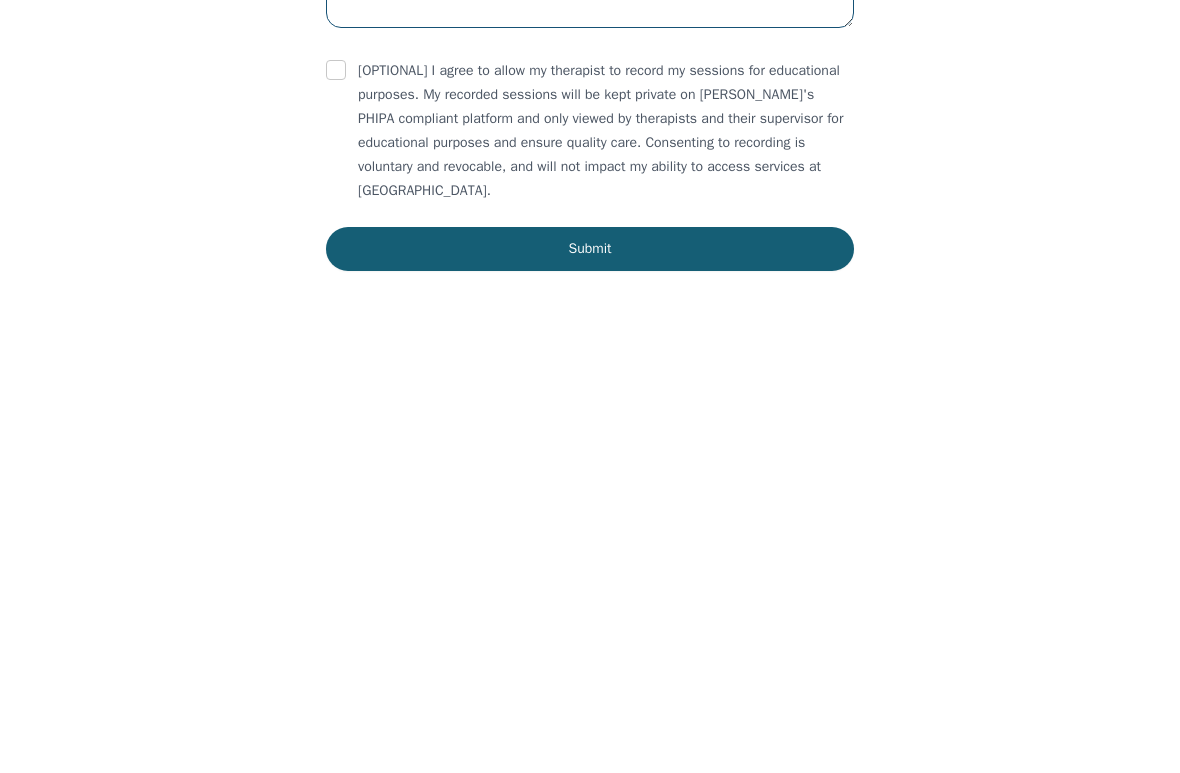 type on "I am very strong for the most part
Then I hit brick wall" 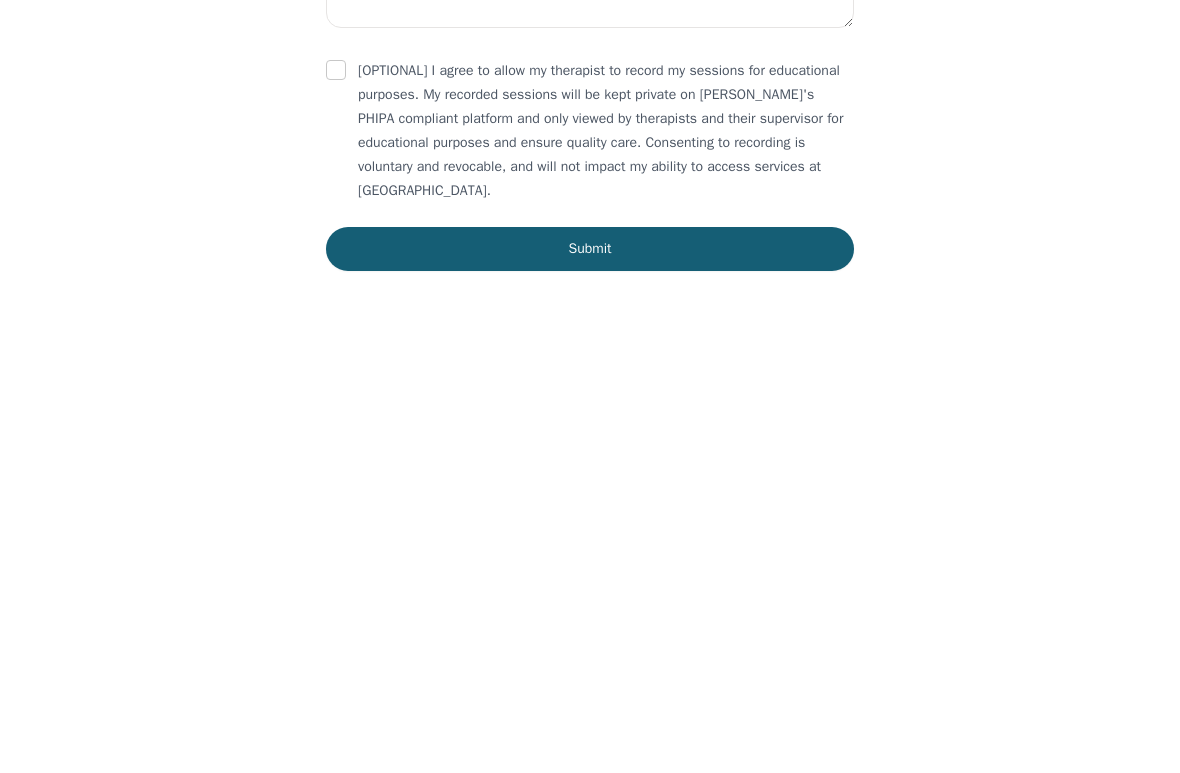 click at bounding box center [336, 492] 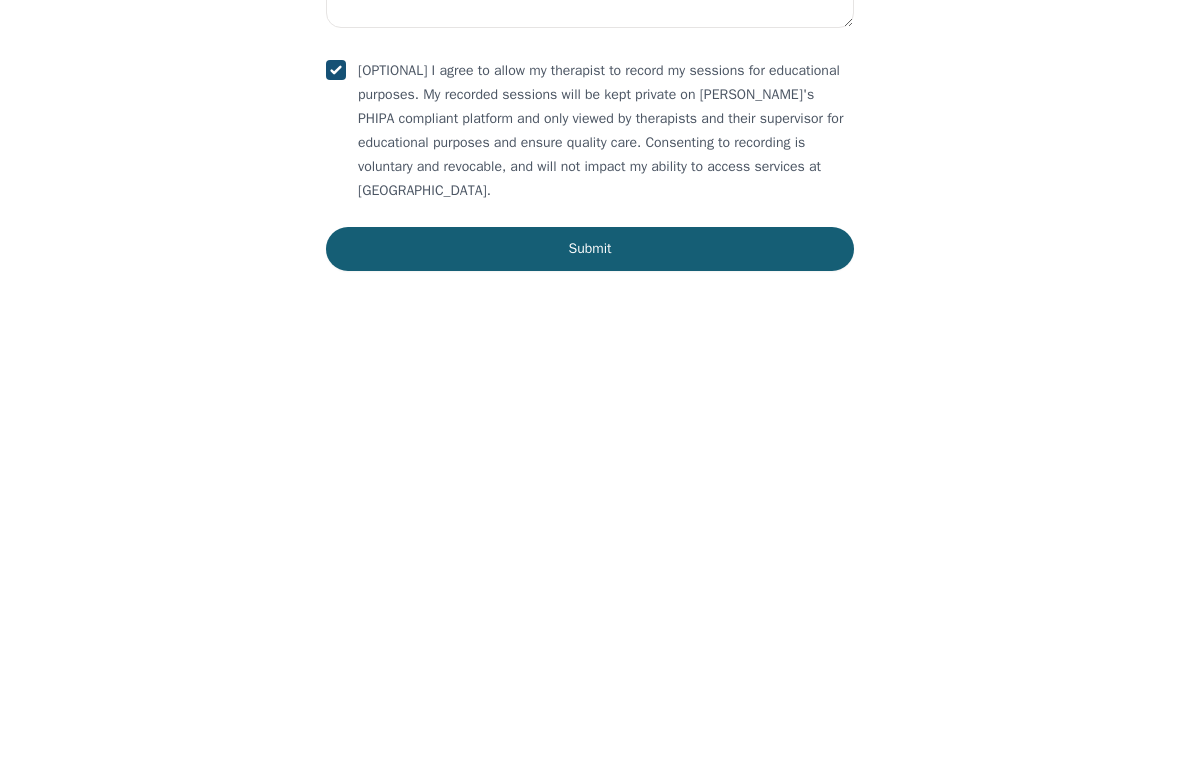 scroll, scrollTop: 3975, scrollLeft: 0, axis: vertical 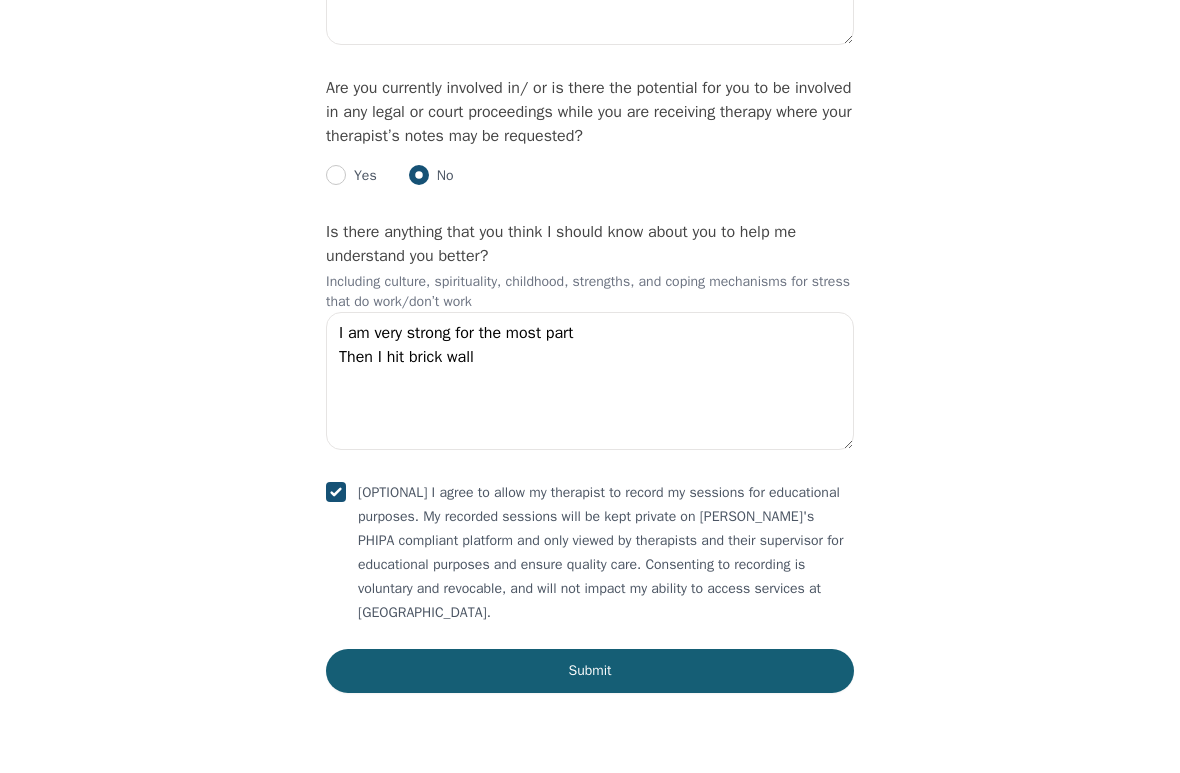 click on "Submit" at bounding box center (590, 671) 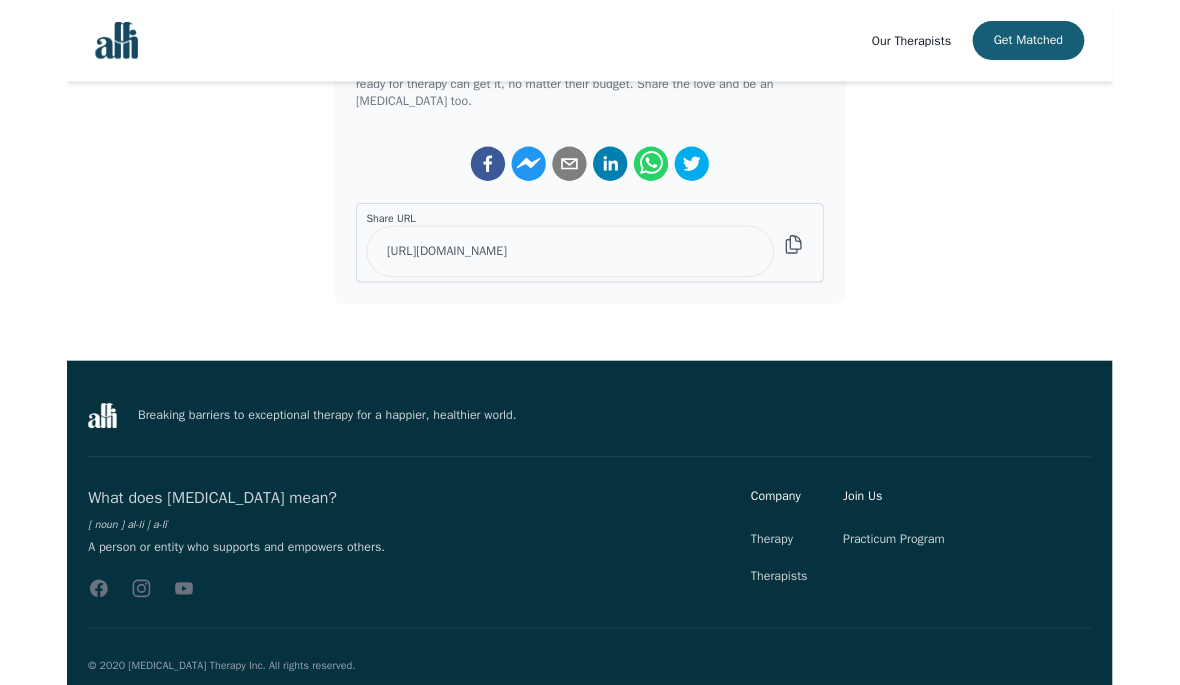 scroll, scrollTop: 0, scrollLeft: 0, axis: both 